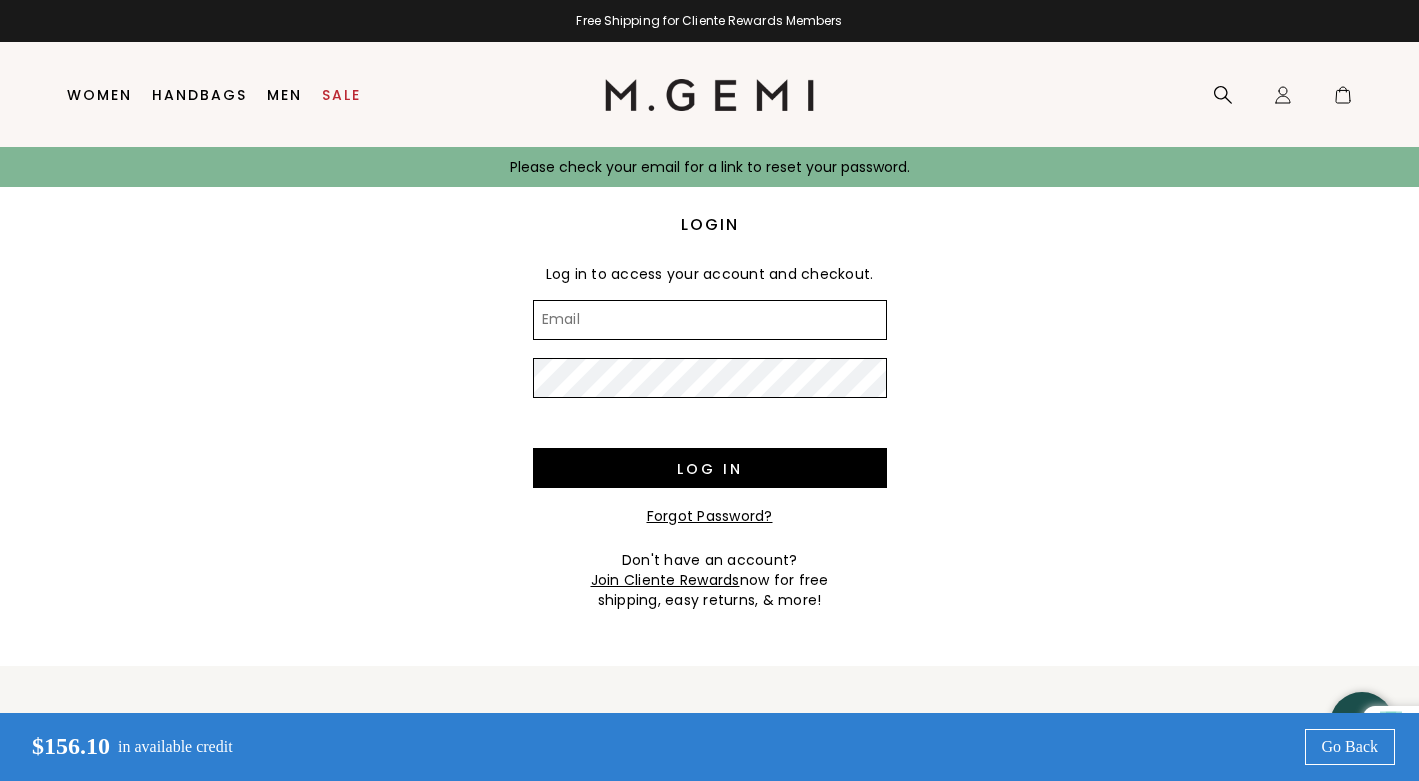 scroll, scrollTop: 0, scrollLeft: 0, axis: both 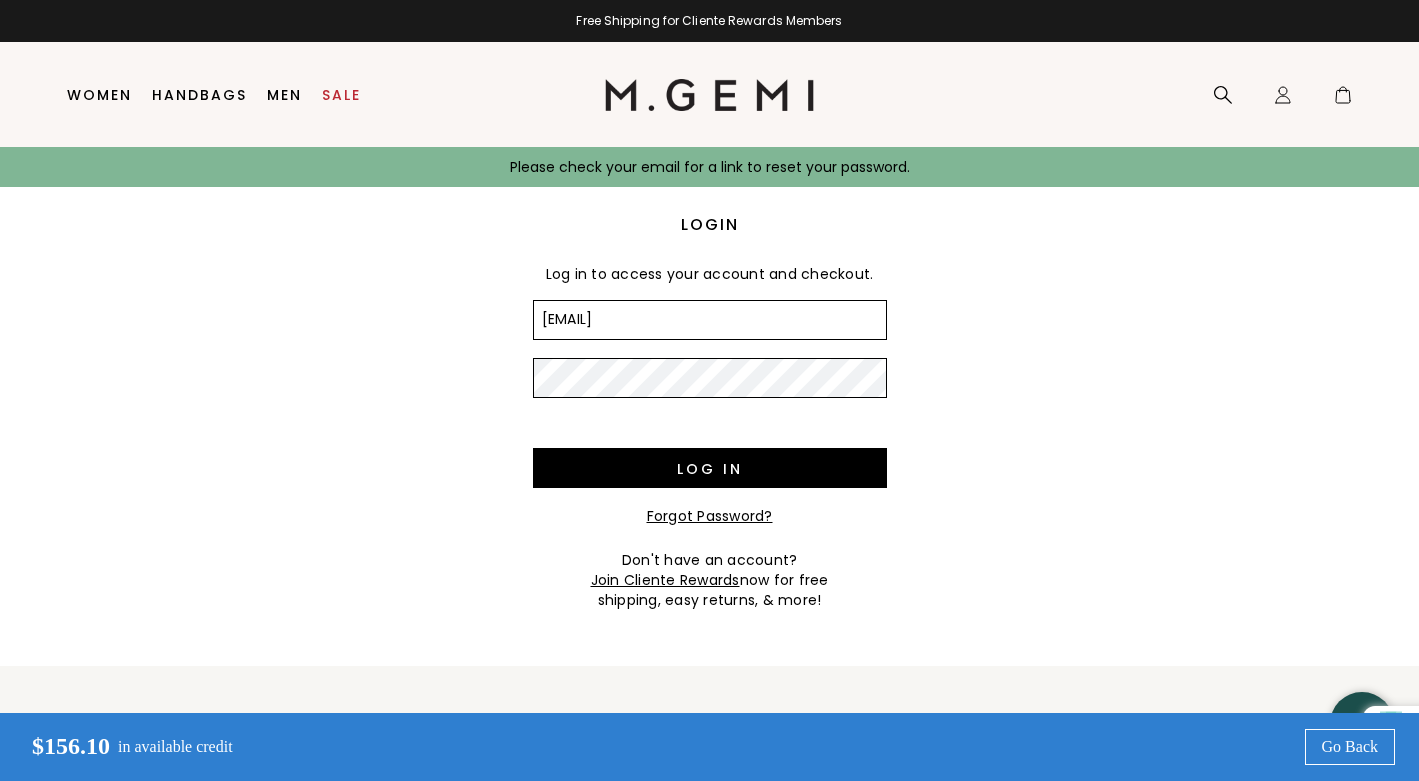 type on "yumihan1@gmail.com" 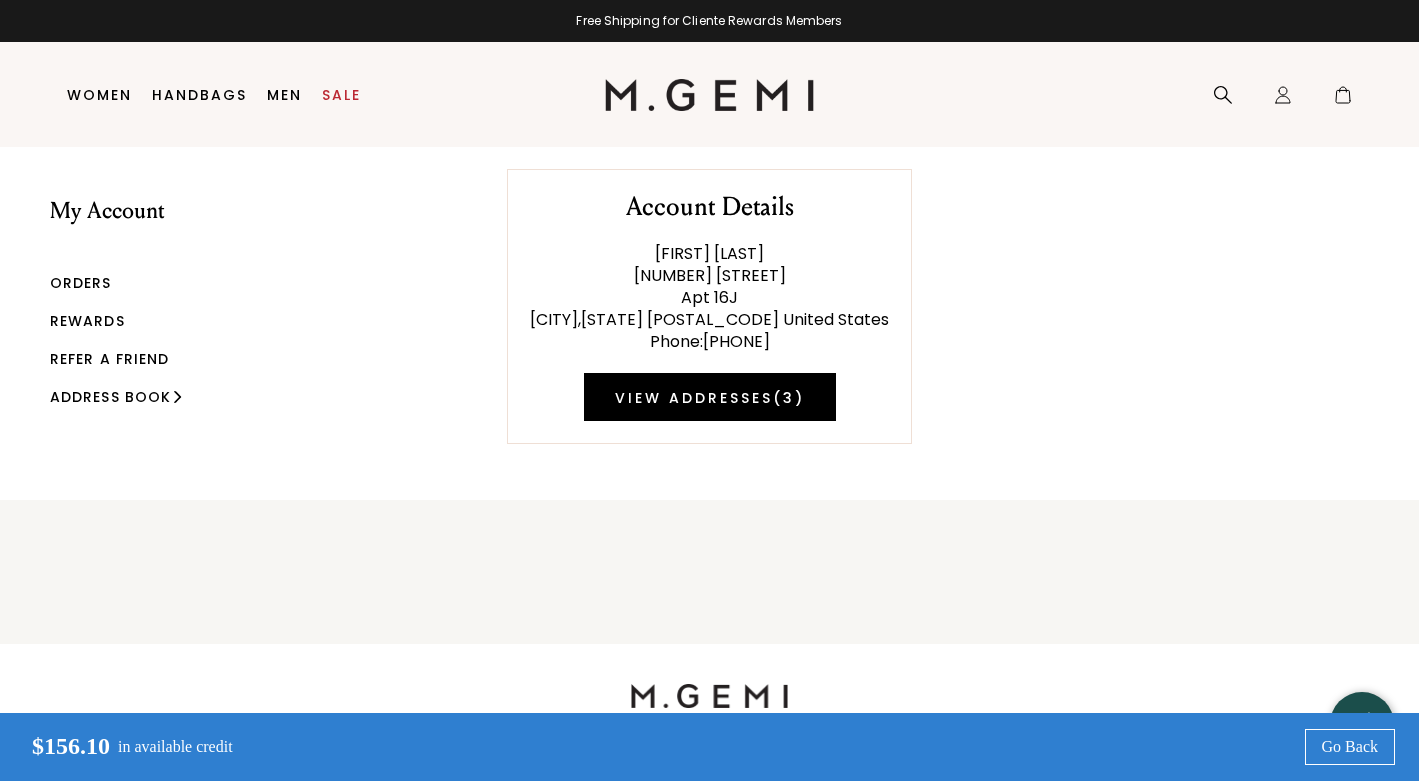 scroll, scrollTop: 0, scrollLeft: 0, axis: both 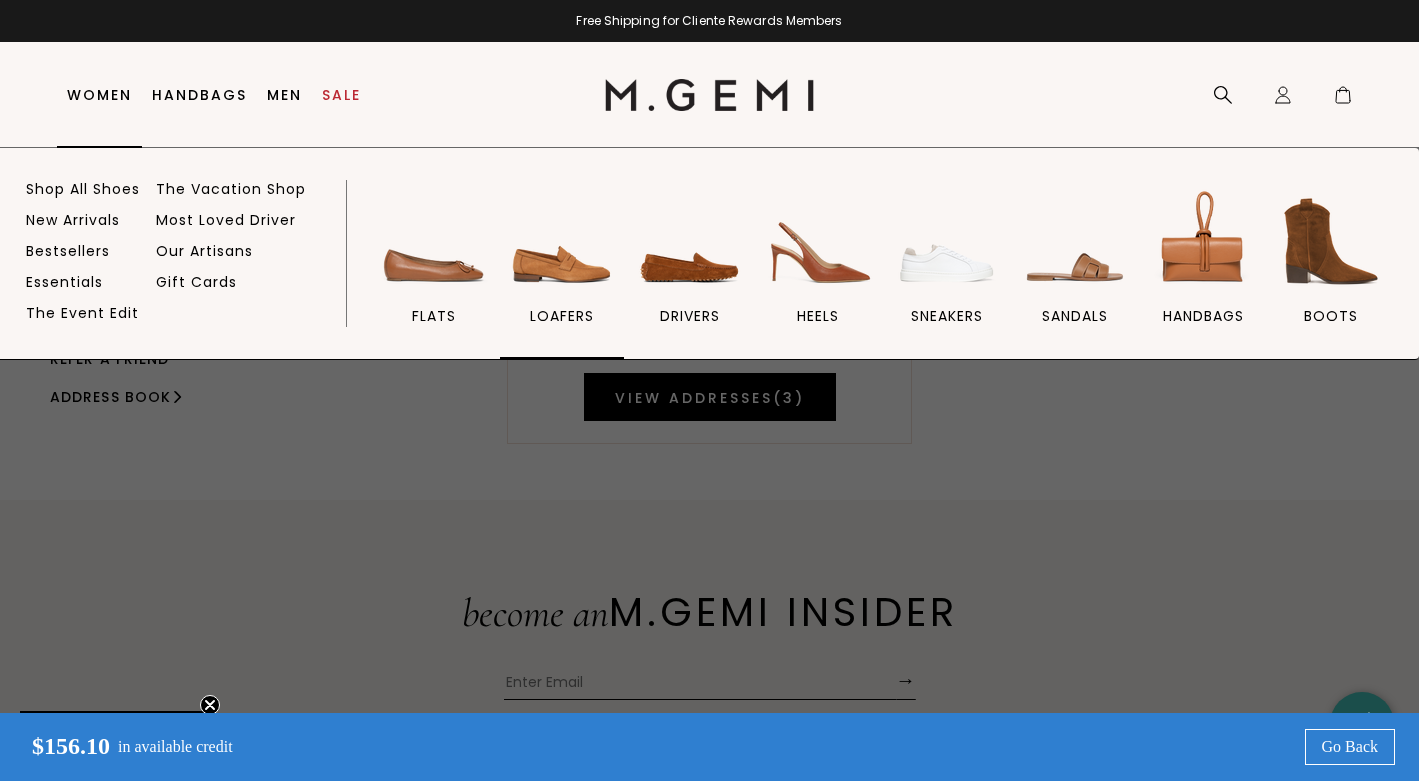 click at bounding box center [562, 241] 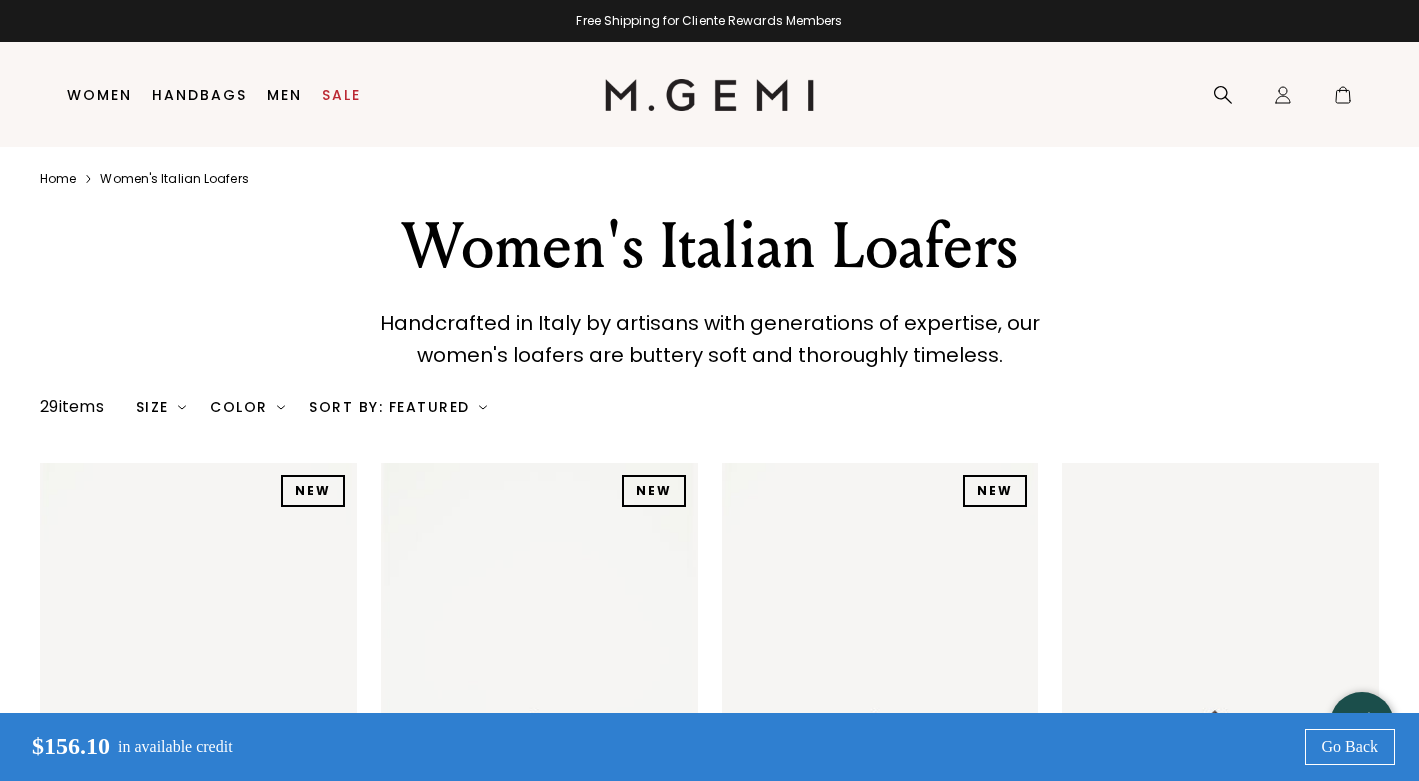 scroll, scrollTop: 0, scrollLeft: 0, axis: both 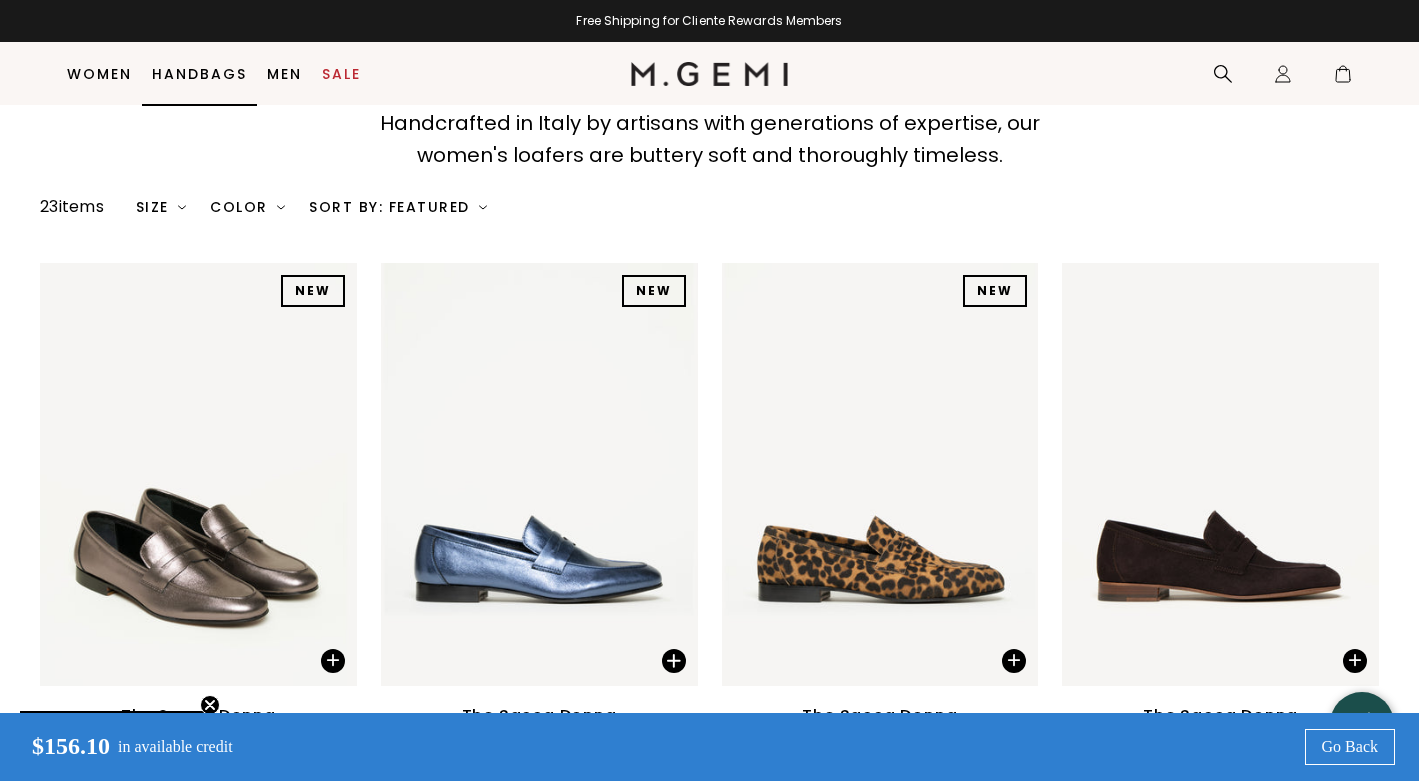 click on "Handbags" at bounding box center [199, 74] 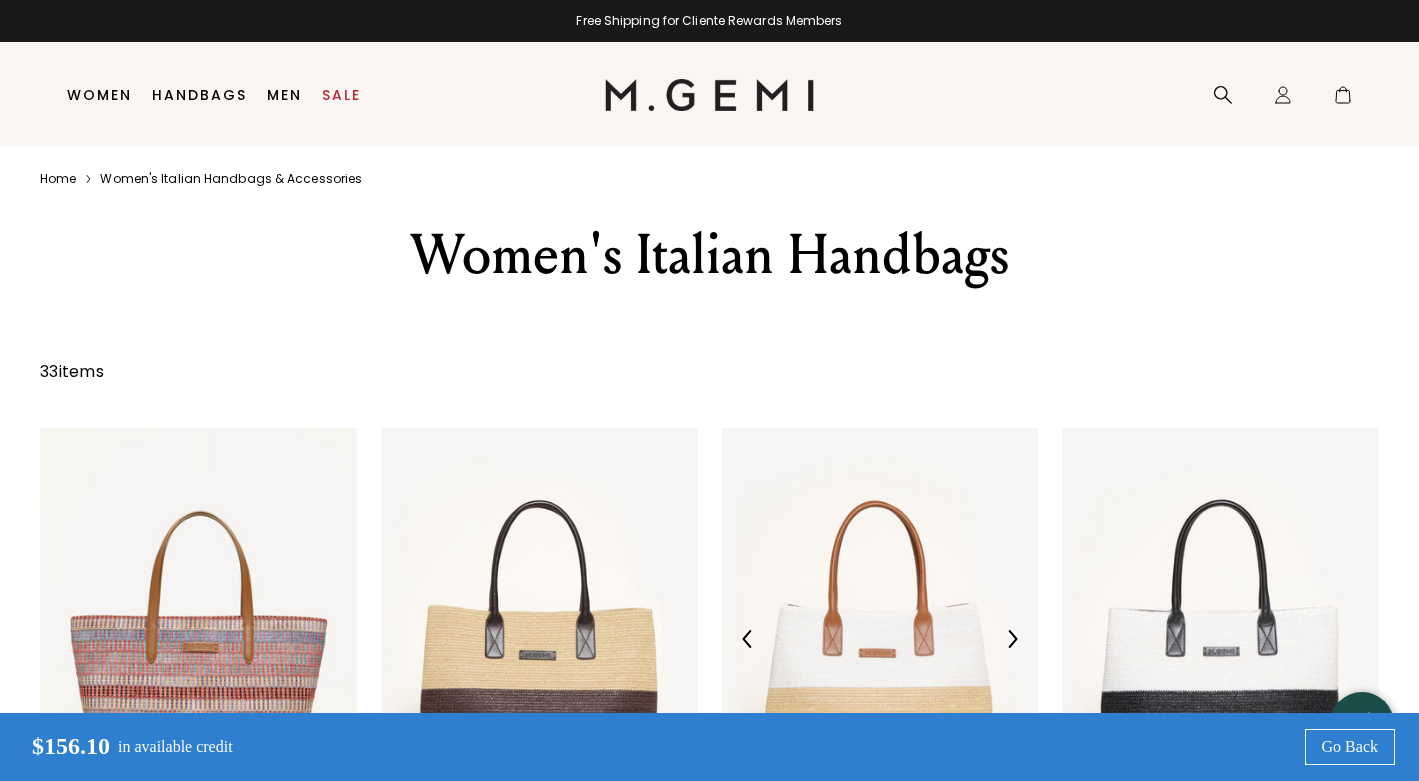 scroll, scrollTop: 129, scrollLeft: 0, axis: vertical 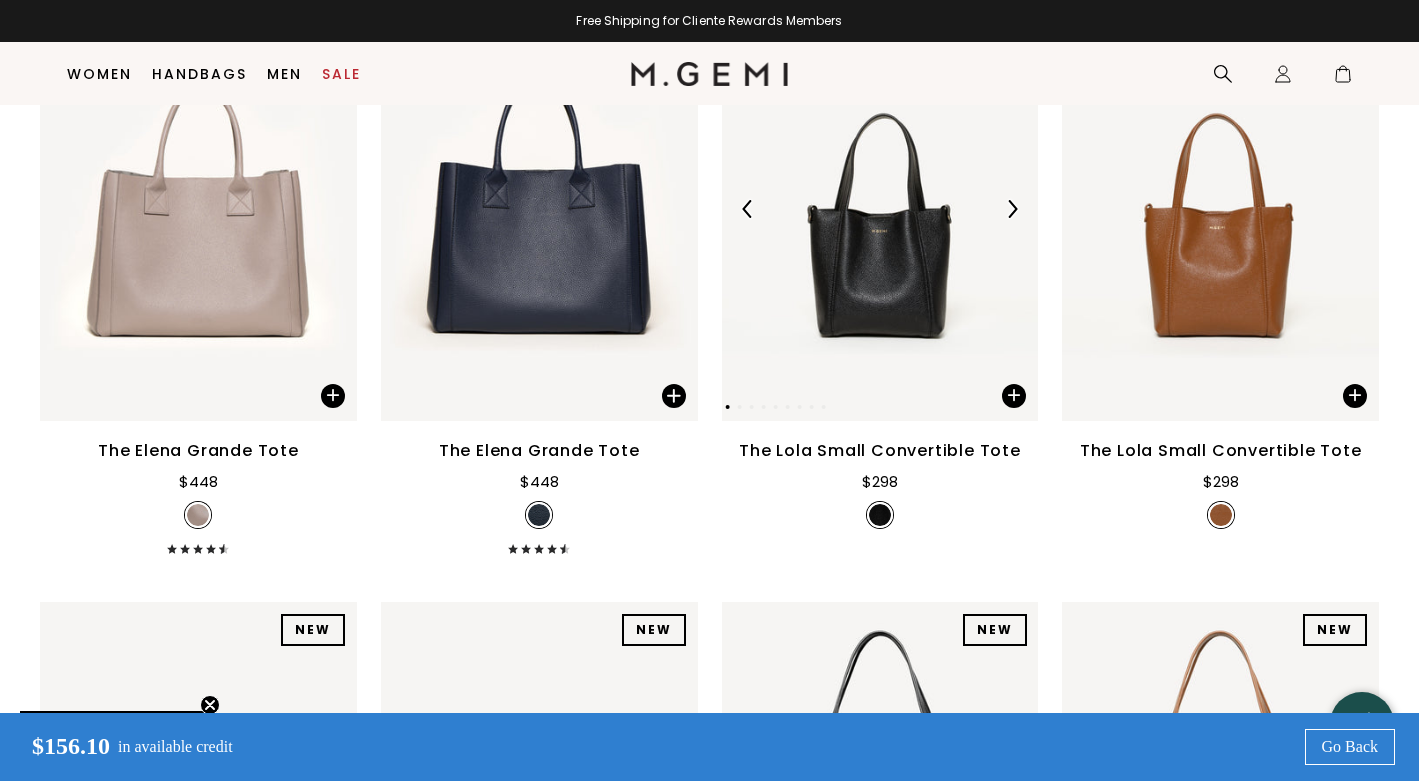 click at bounding box center (1012, 209) 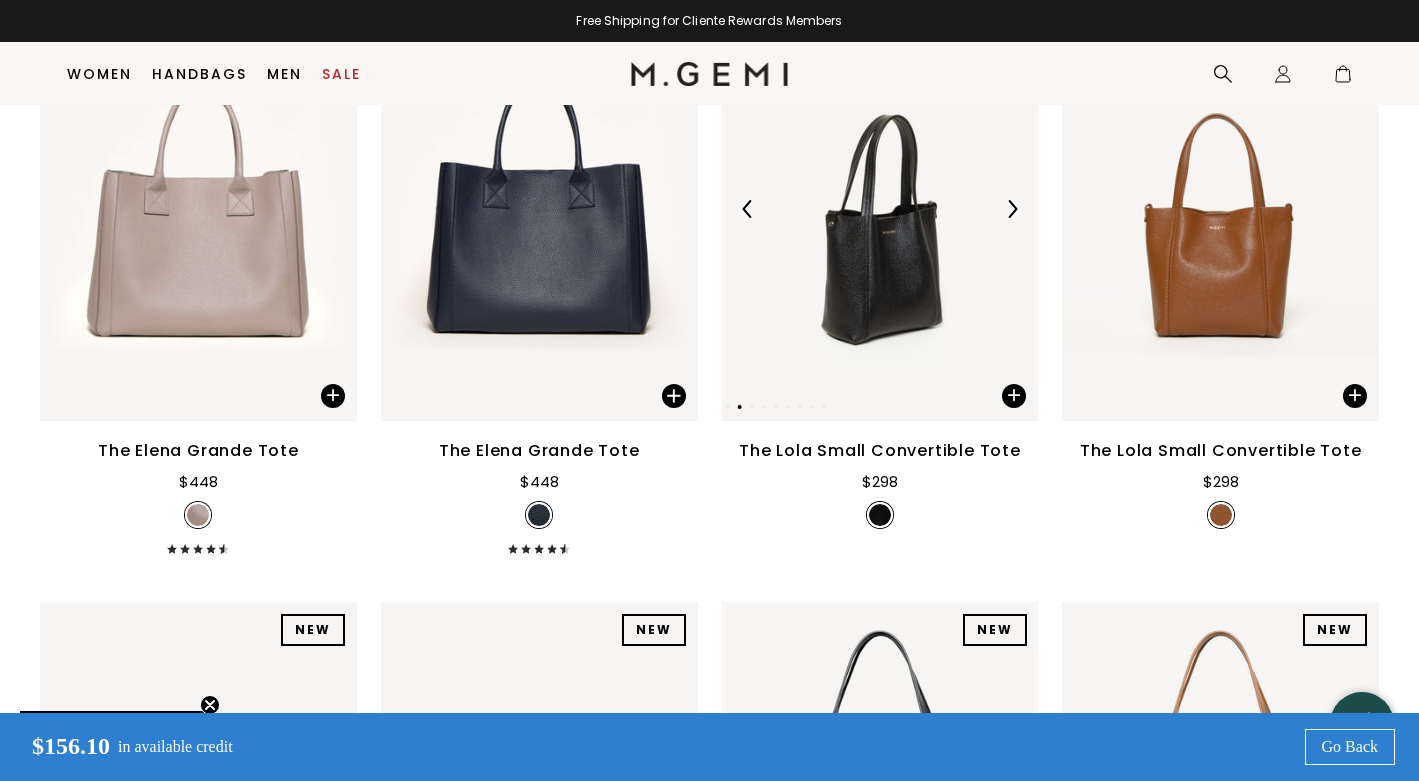 click at bounding box center (1012, 209) 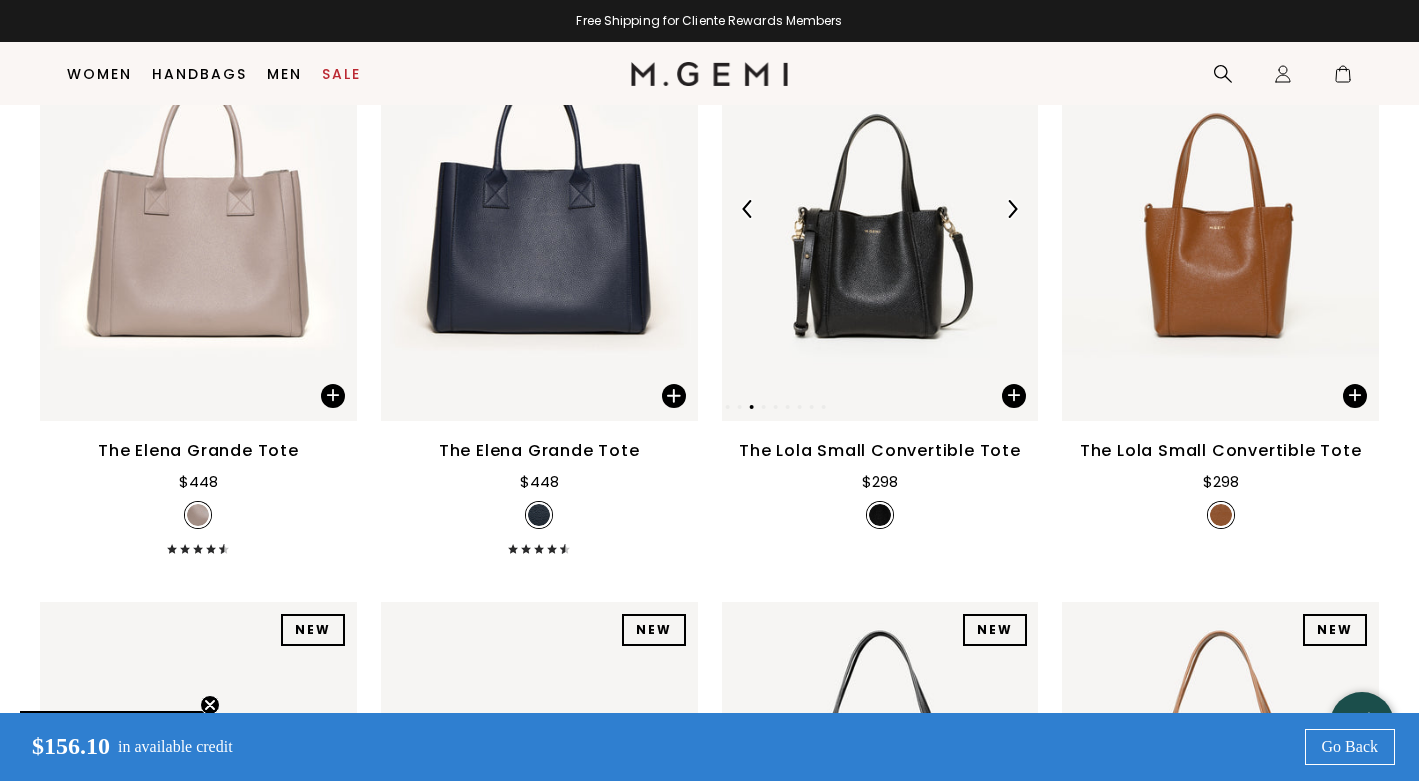 click at bounding box center [1012, 209] 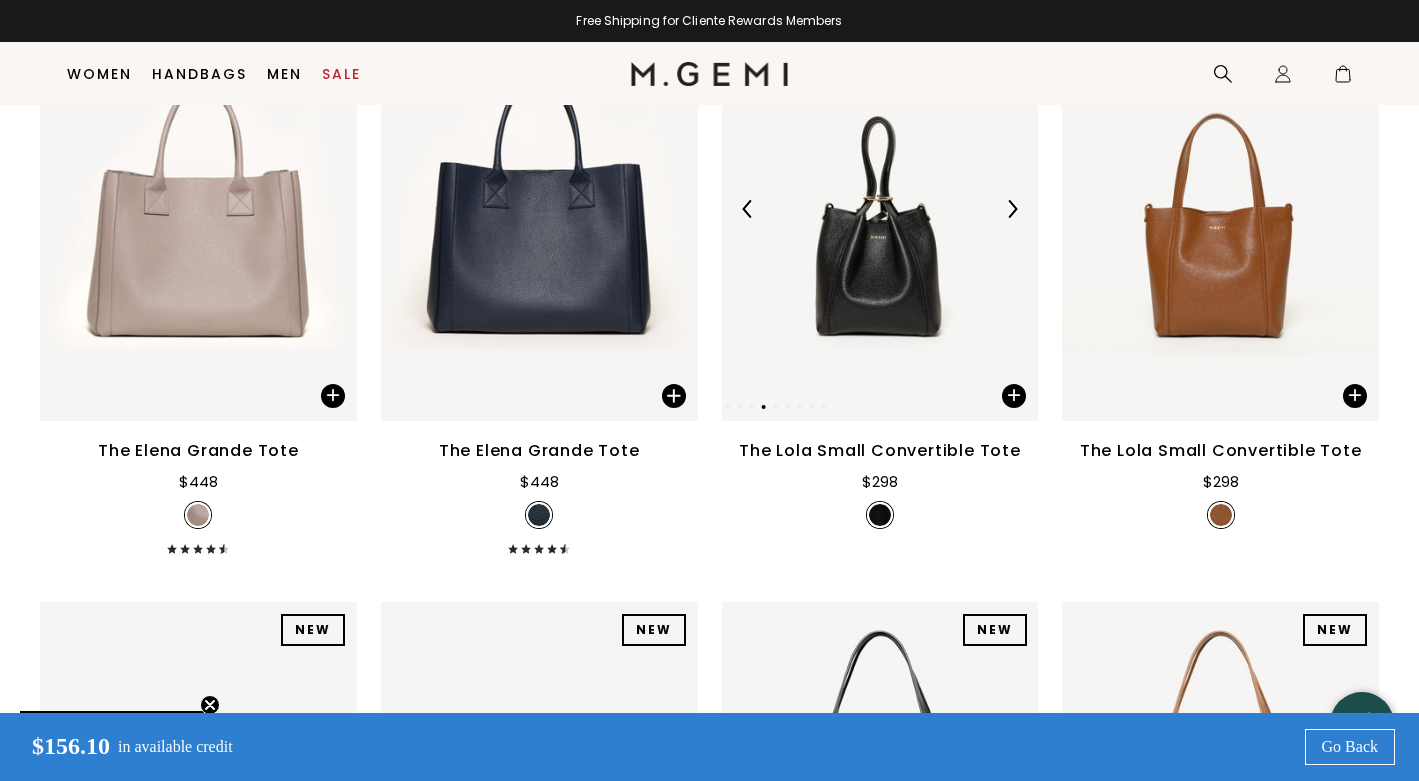 click at bounding box center [1012, 209] 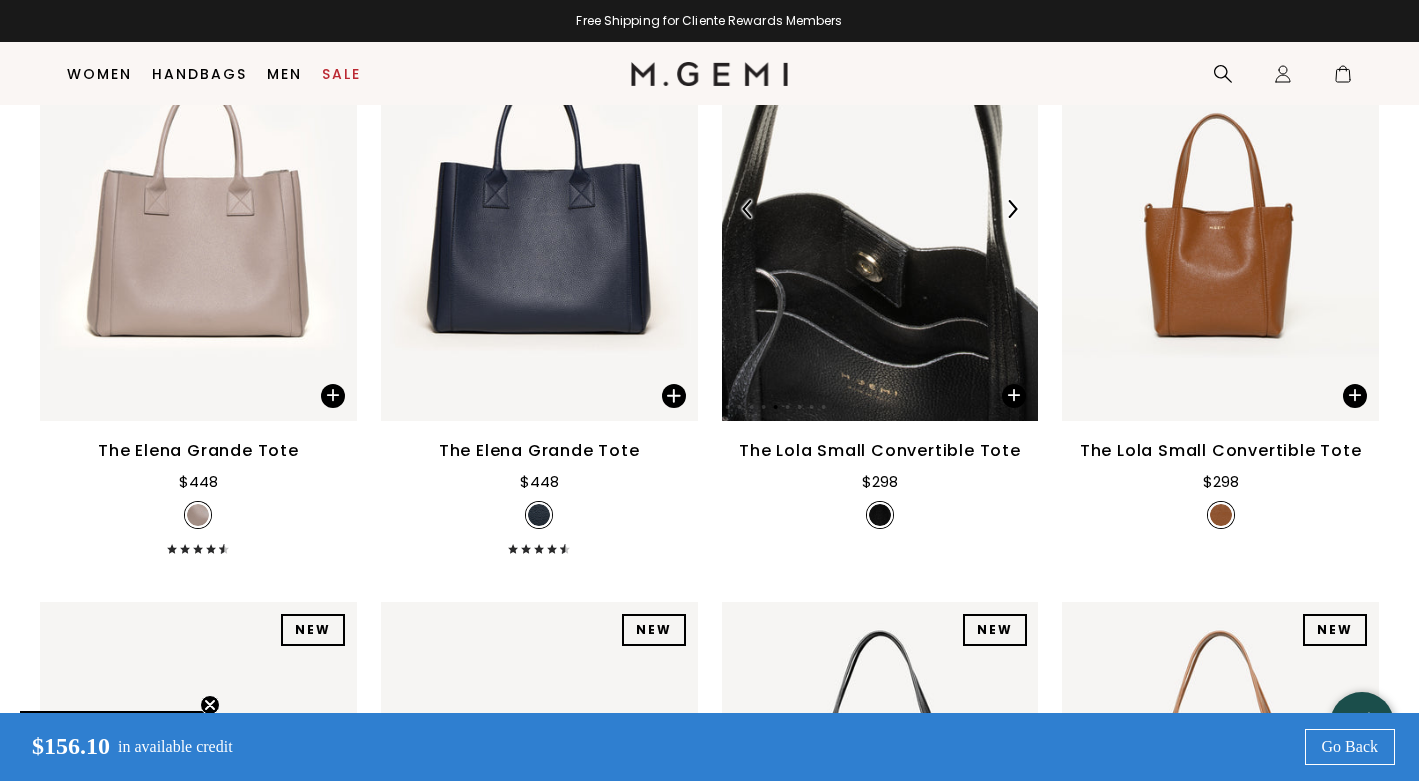 click at bounding box center (748, 209) 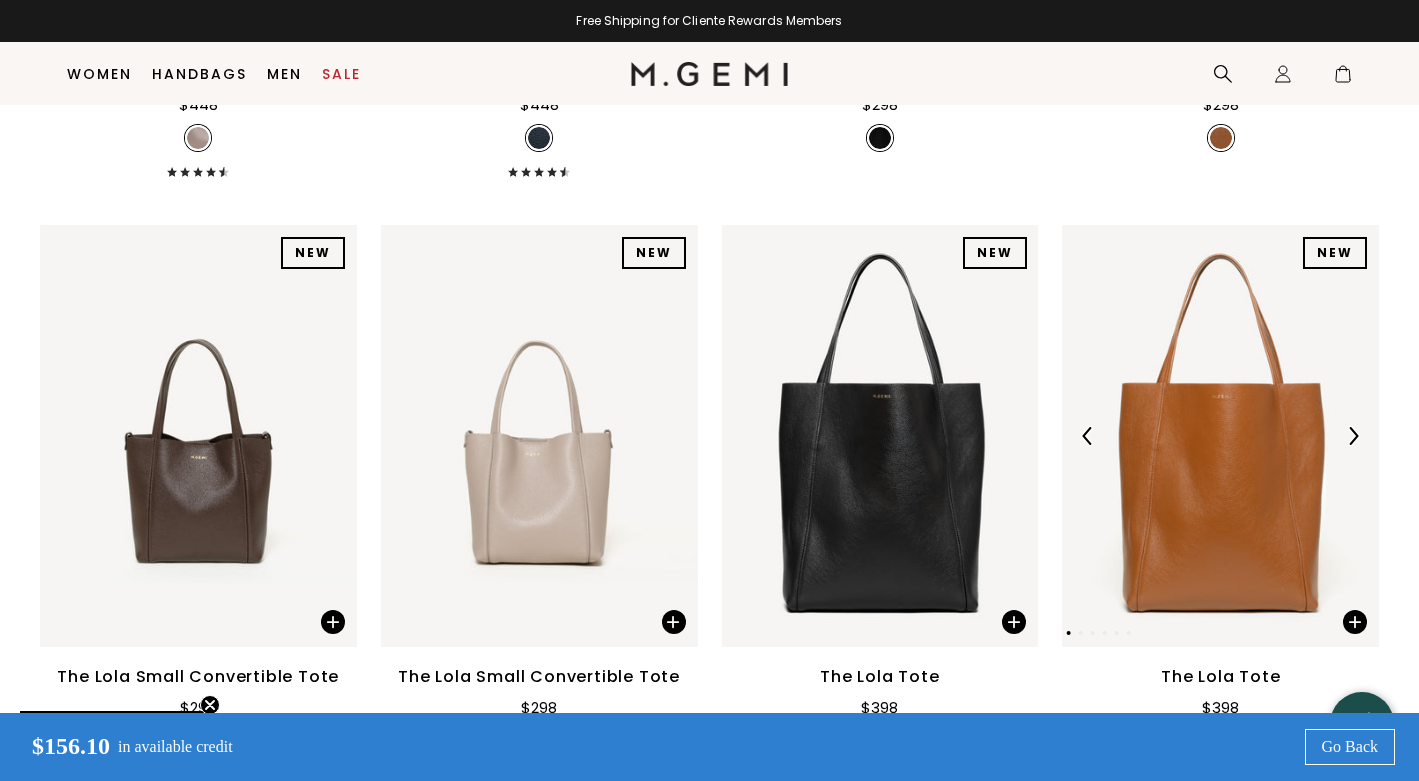 scroll, scrollTop: 4358, scrollLeft: 0, axis: vertical 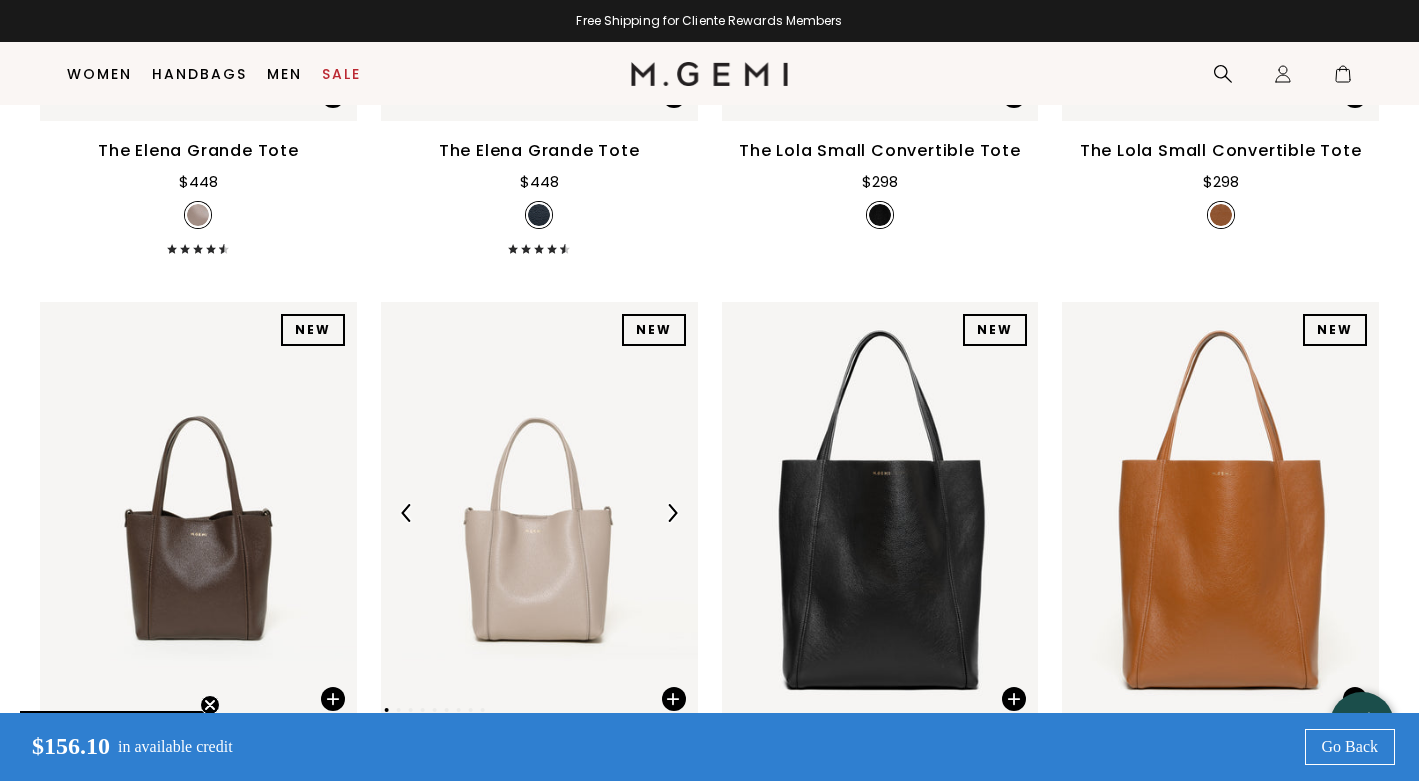 click at bounding box center (672, 513) 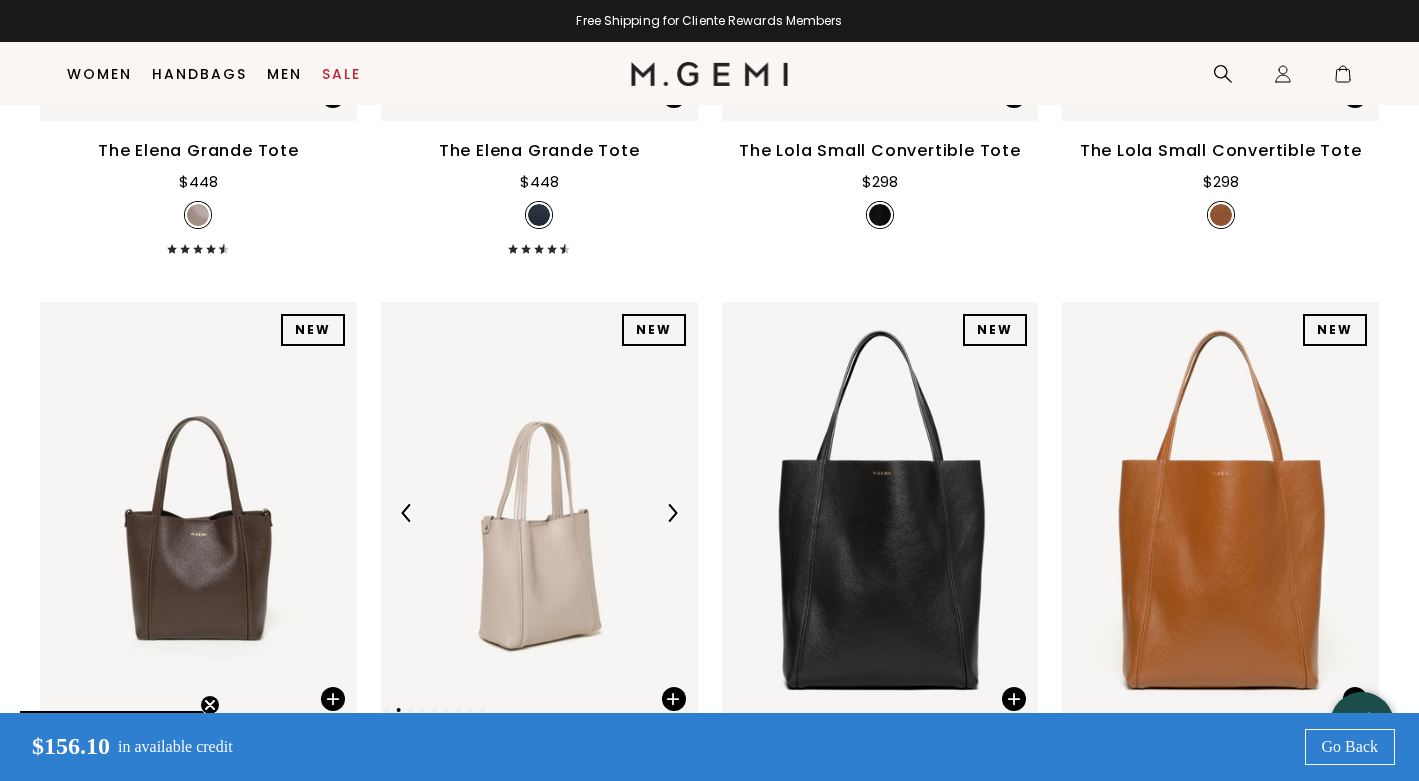click at bounding box center (672, 513) 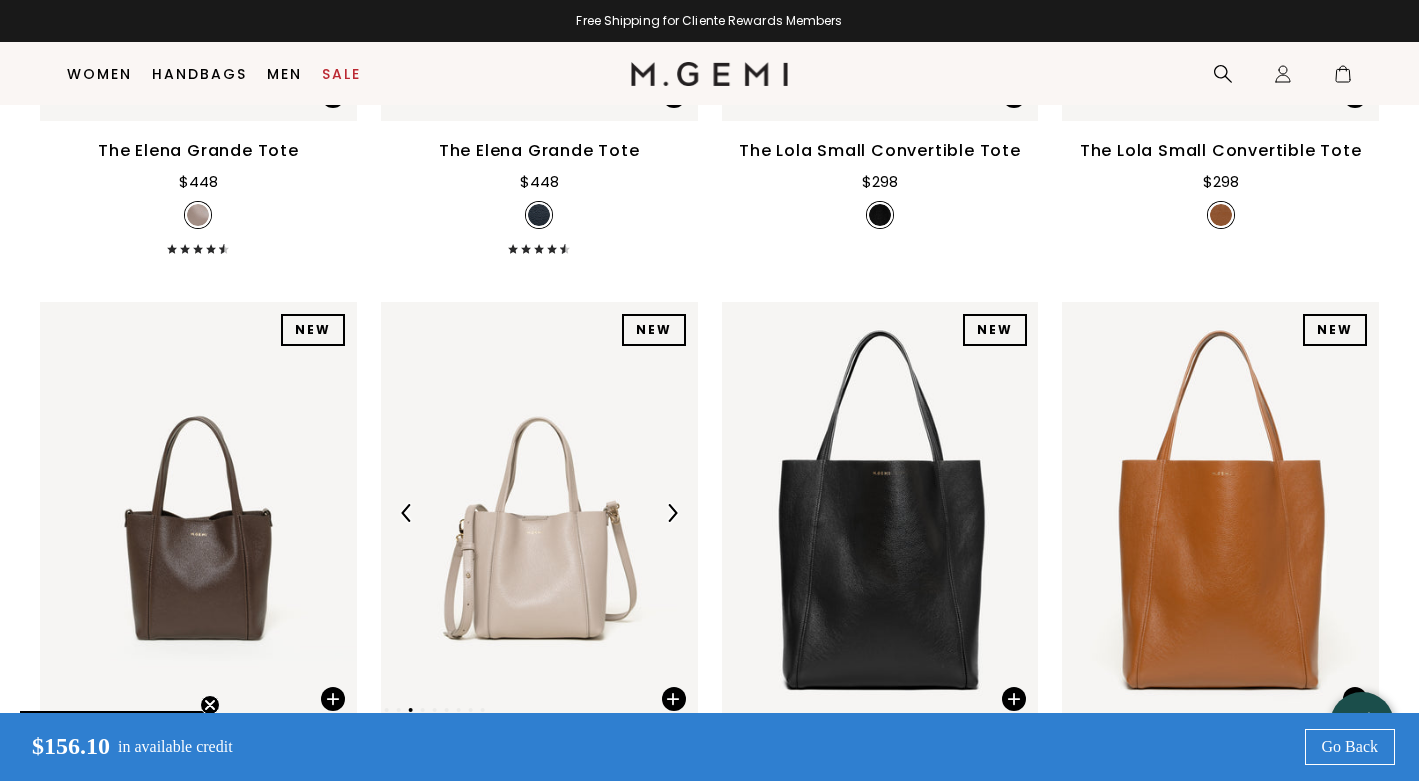 click at bounding box center (672, 513) 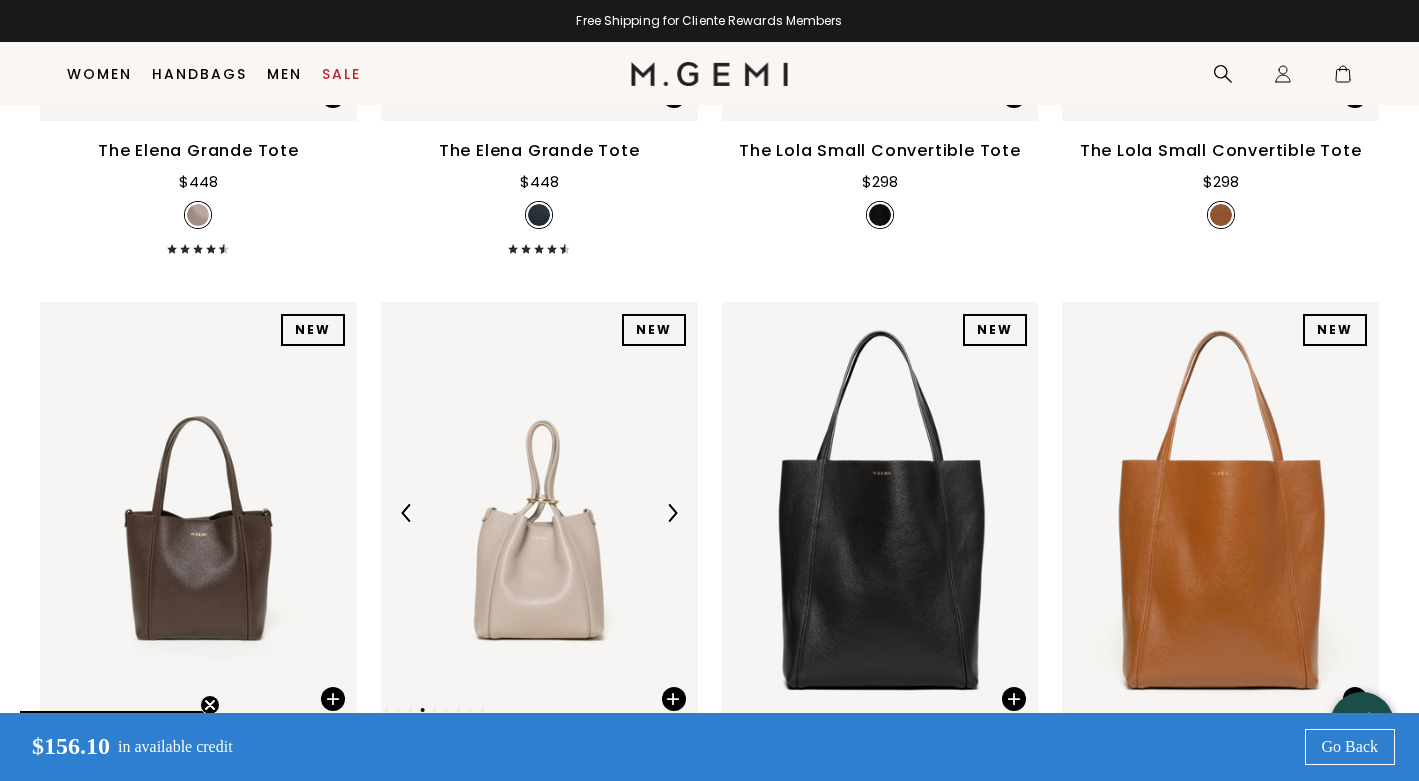 click at bounding box center (672, 513) 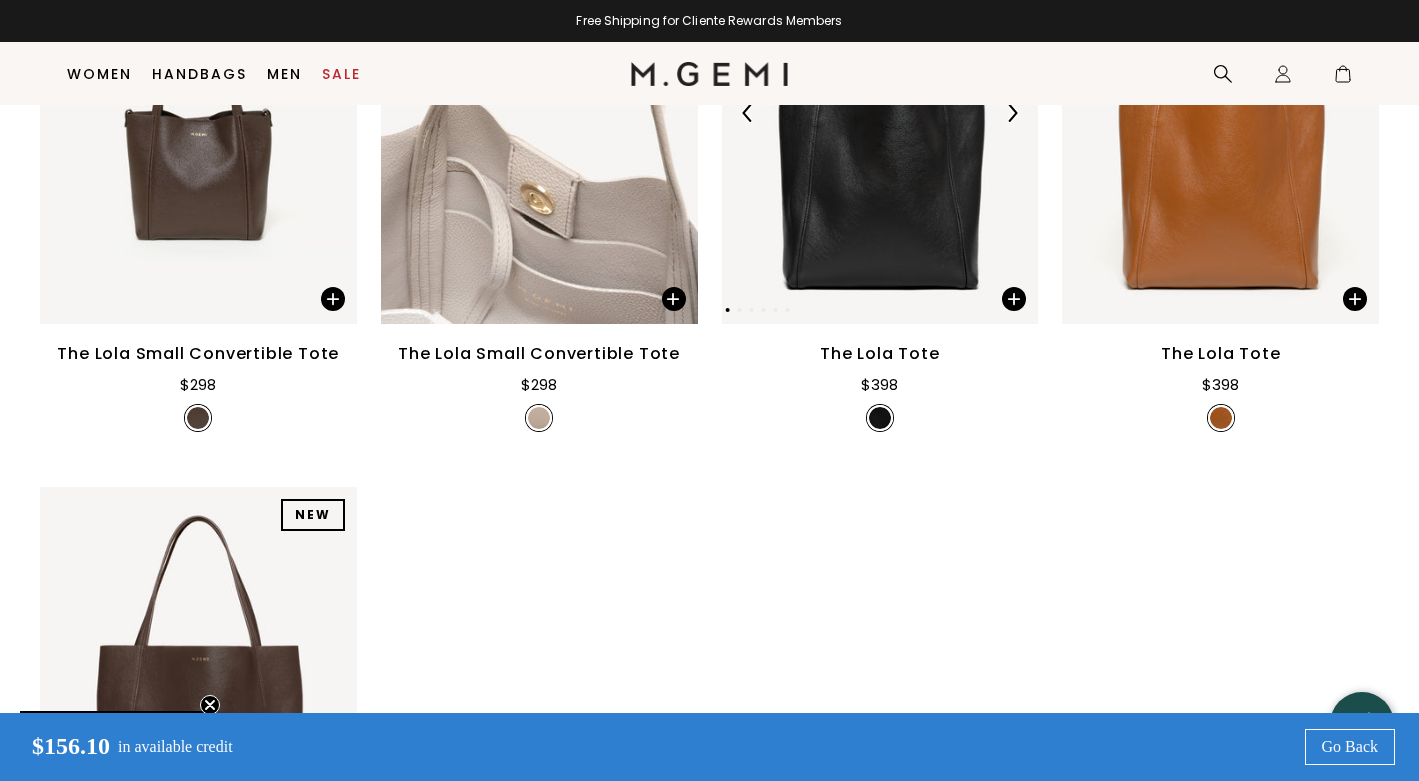 scroll, scrollTop: 4358, scrollLeft: 0, axis: vertical 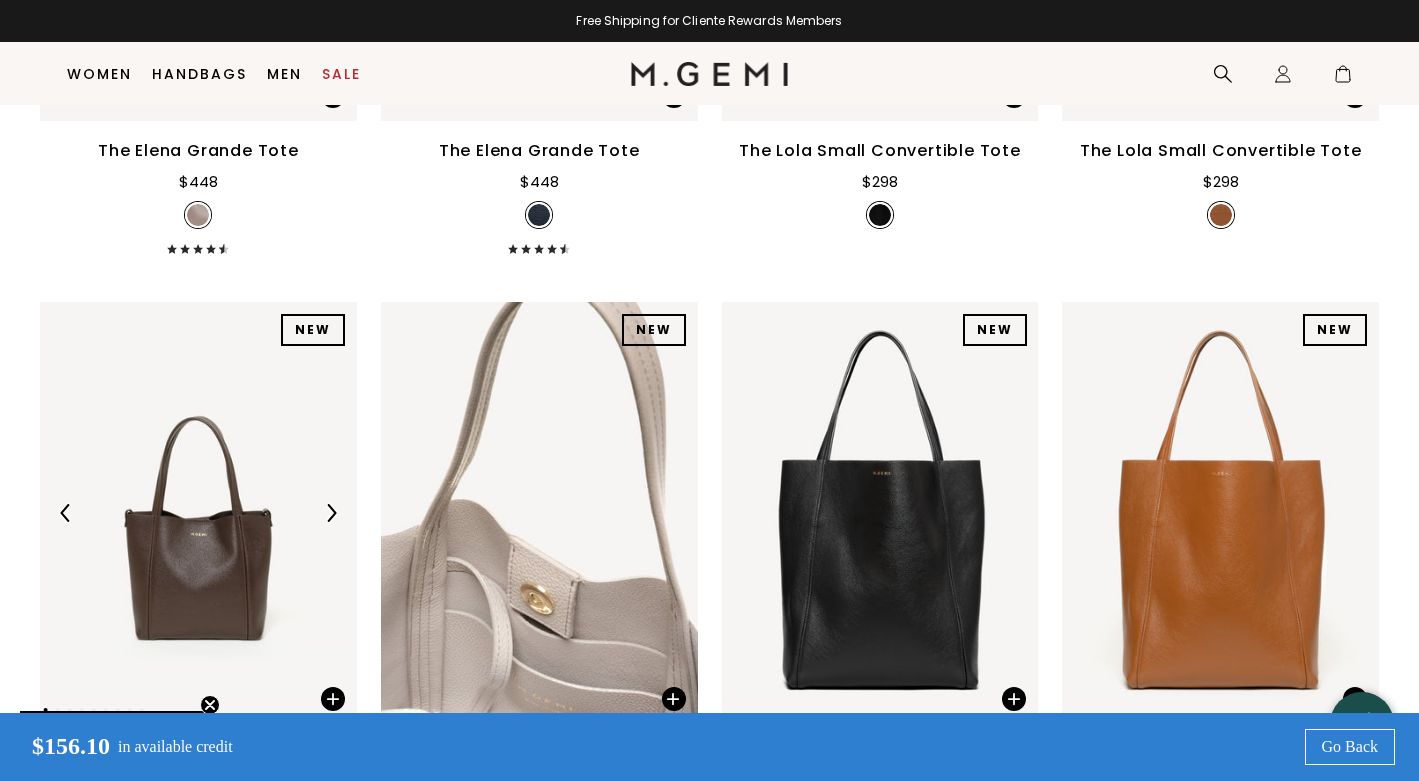 click at bounding box center (331, 513) 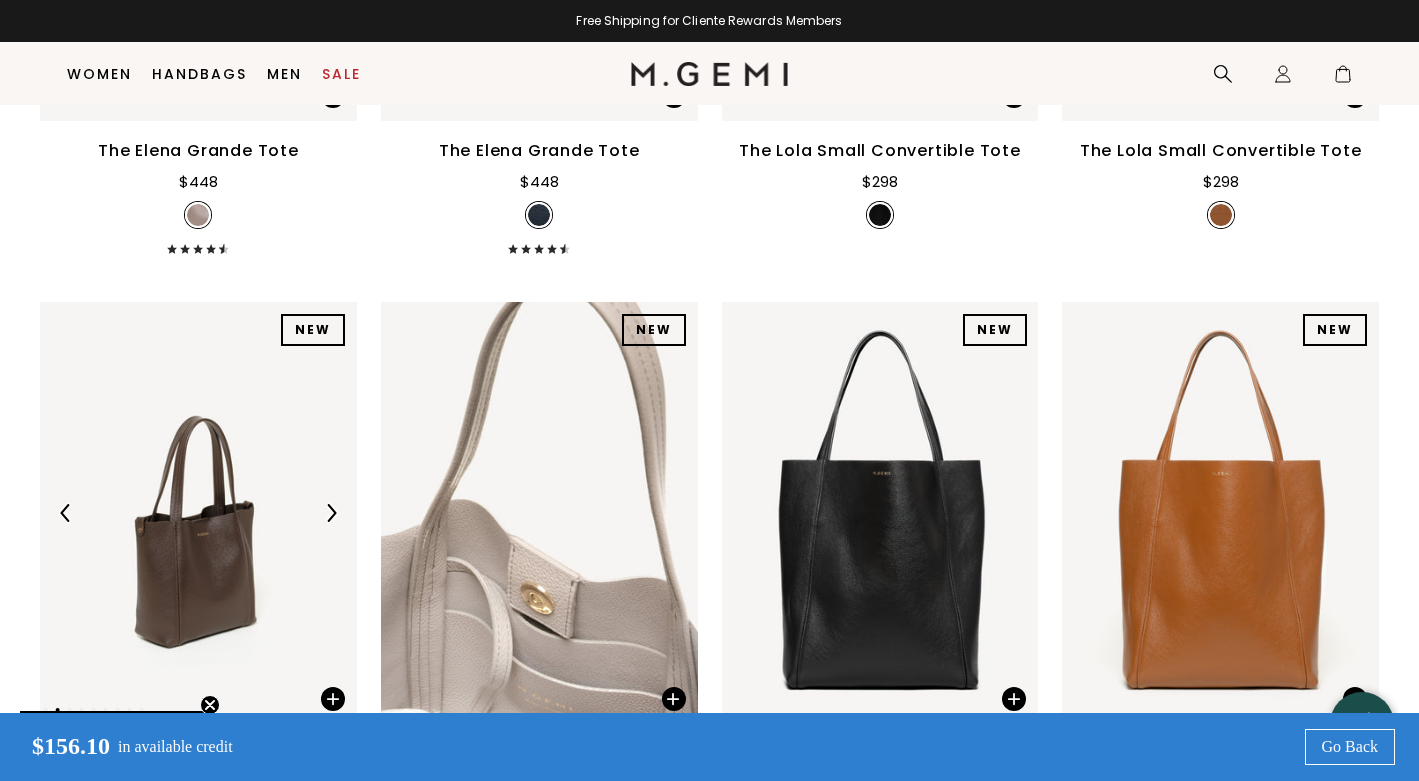 click at bounding box center [331, 513] 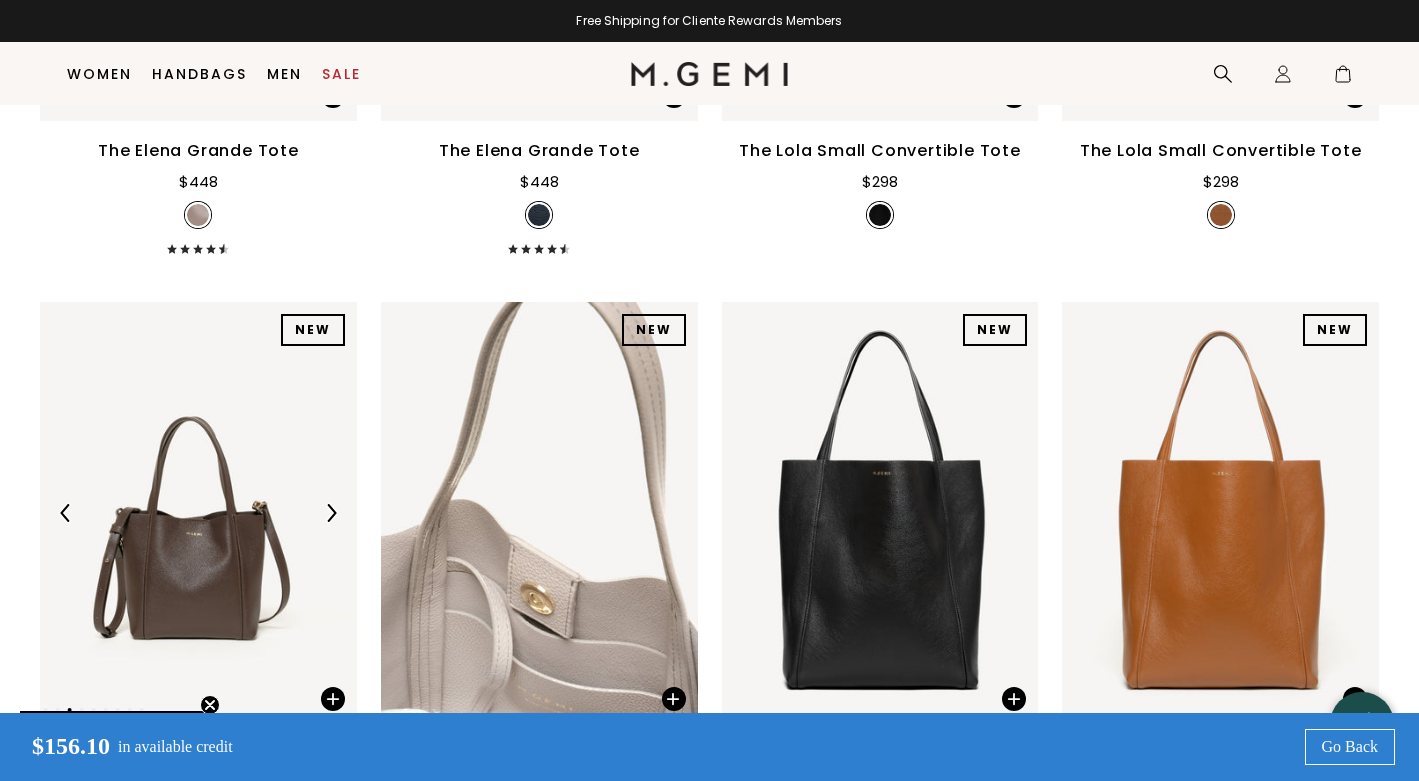 click at bounding box center (331, 513) 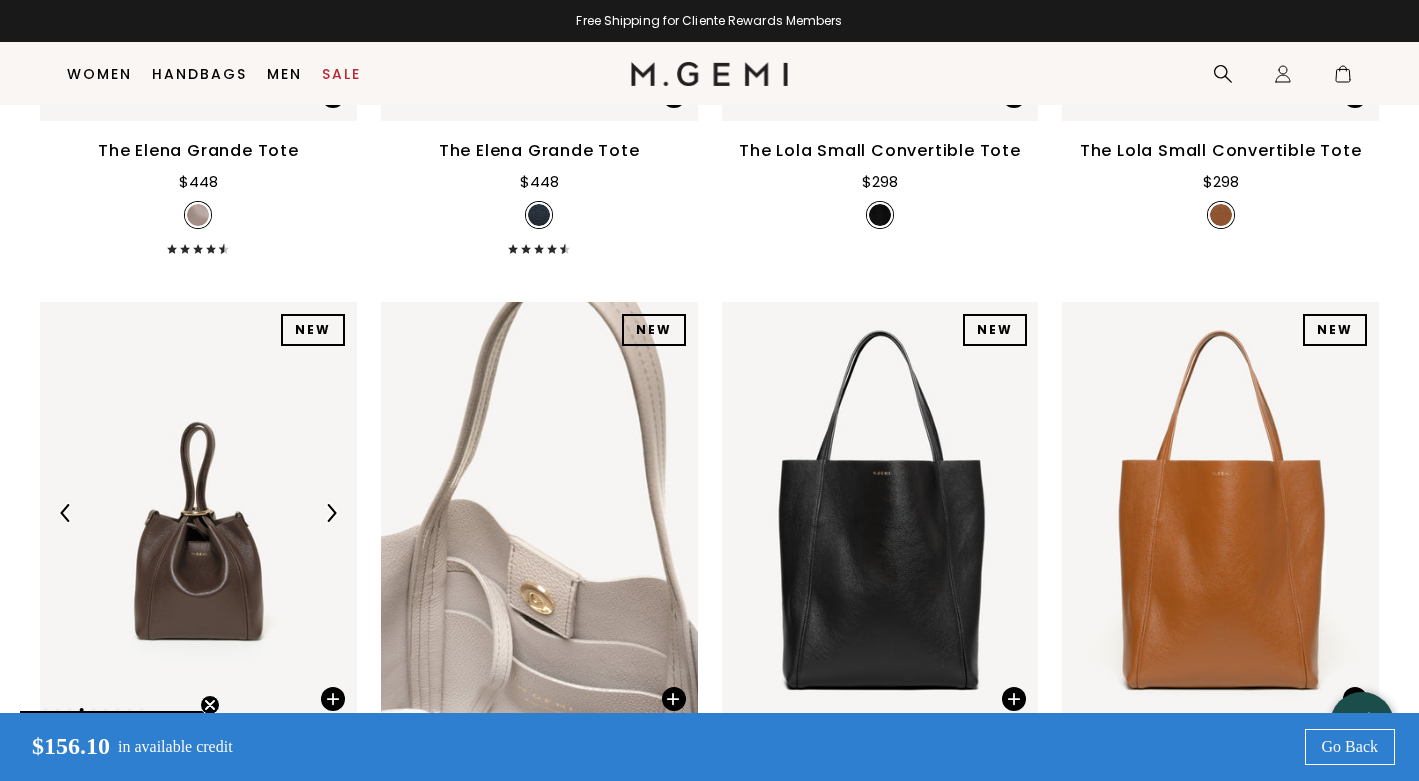 click at bounding box center (331, 513) 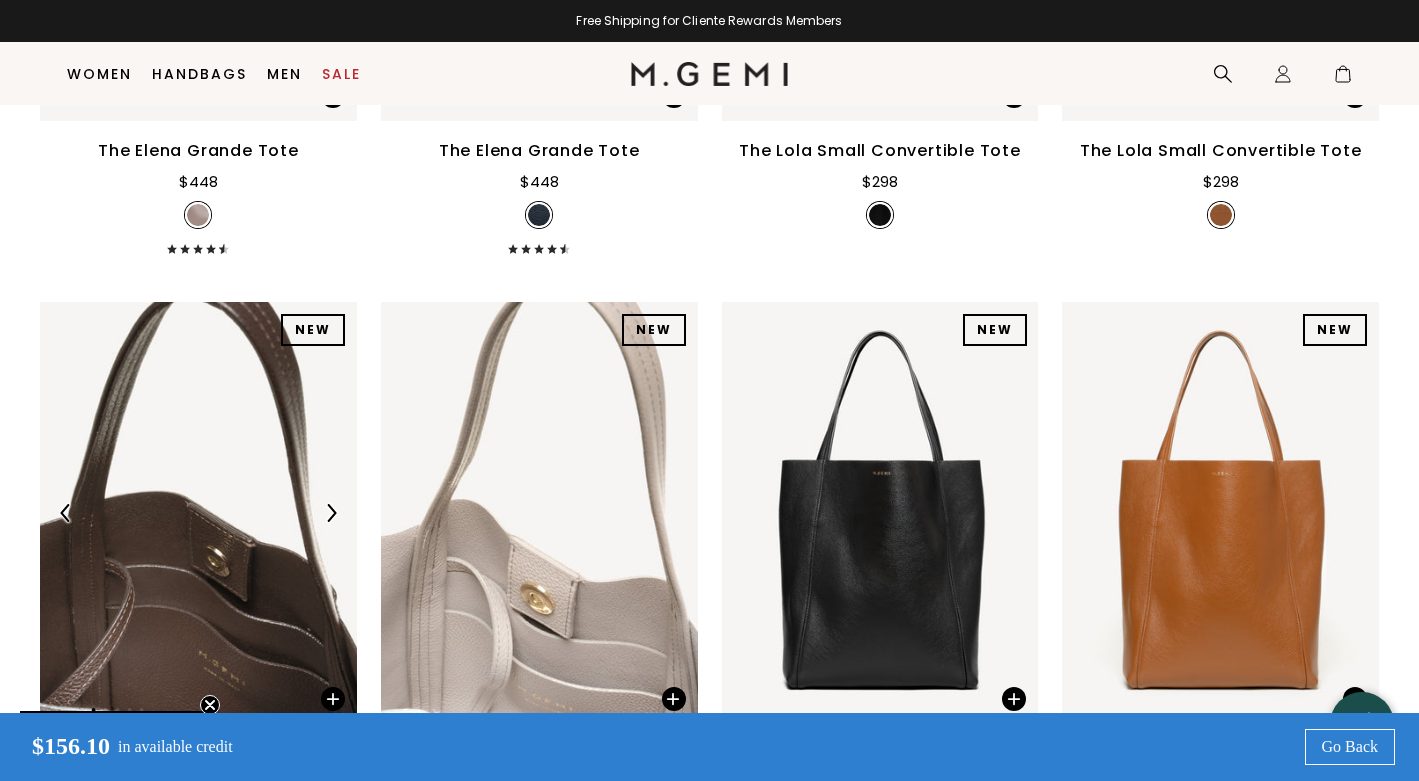 click at bounding box center [331, 513] 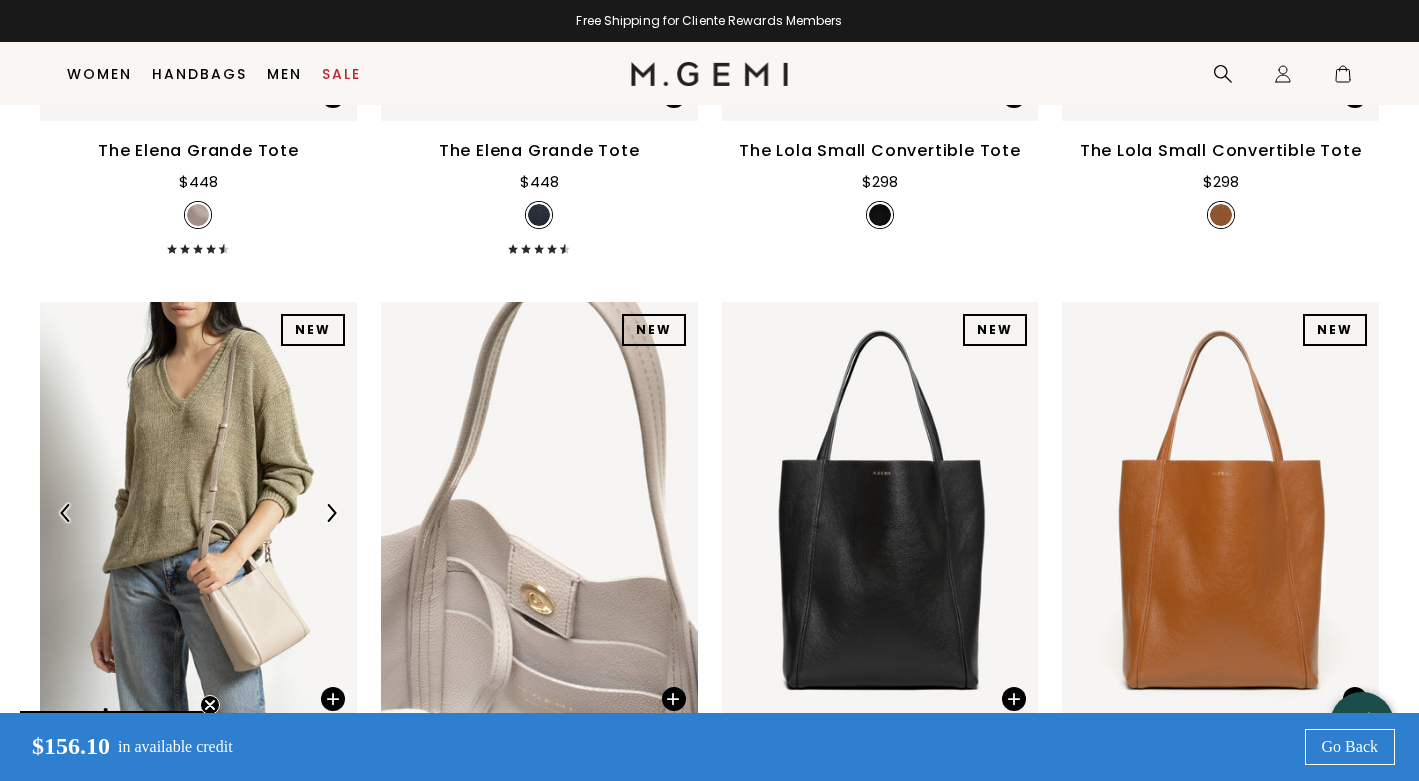 click at bounding box center (331, 513) 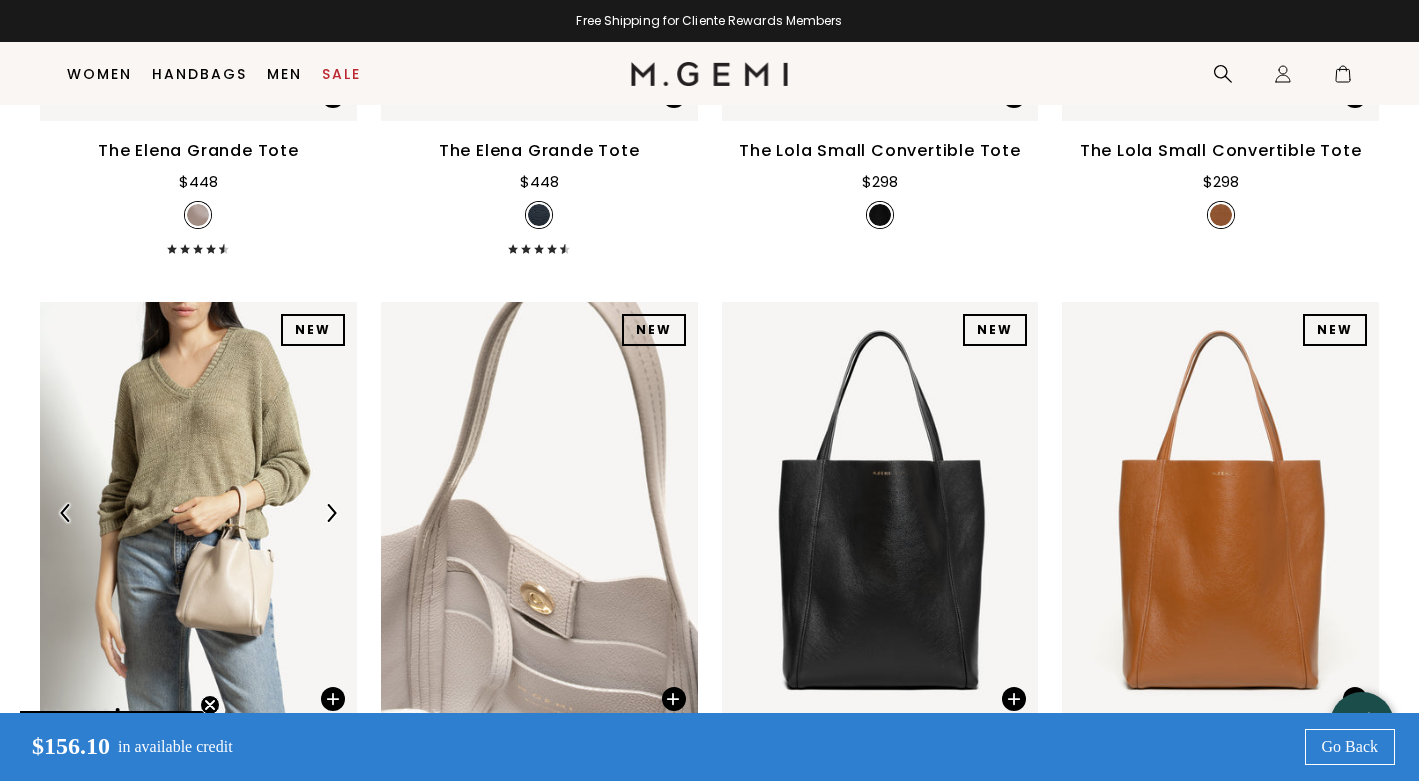 click at bounding box center (331, 513) 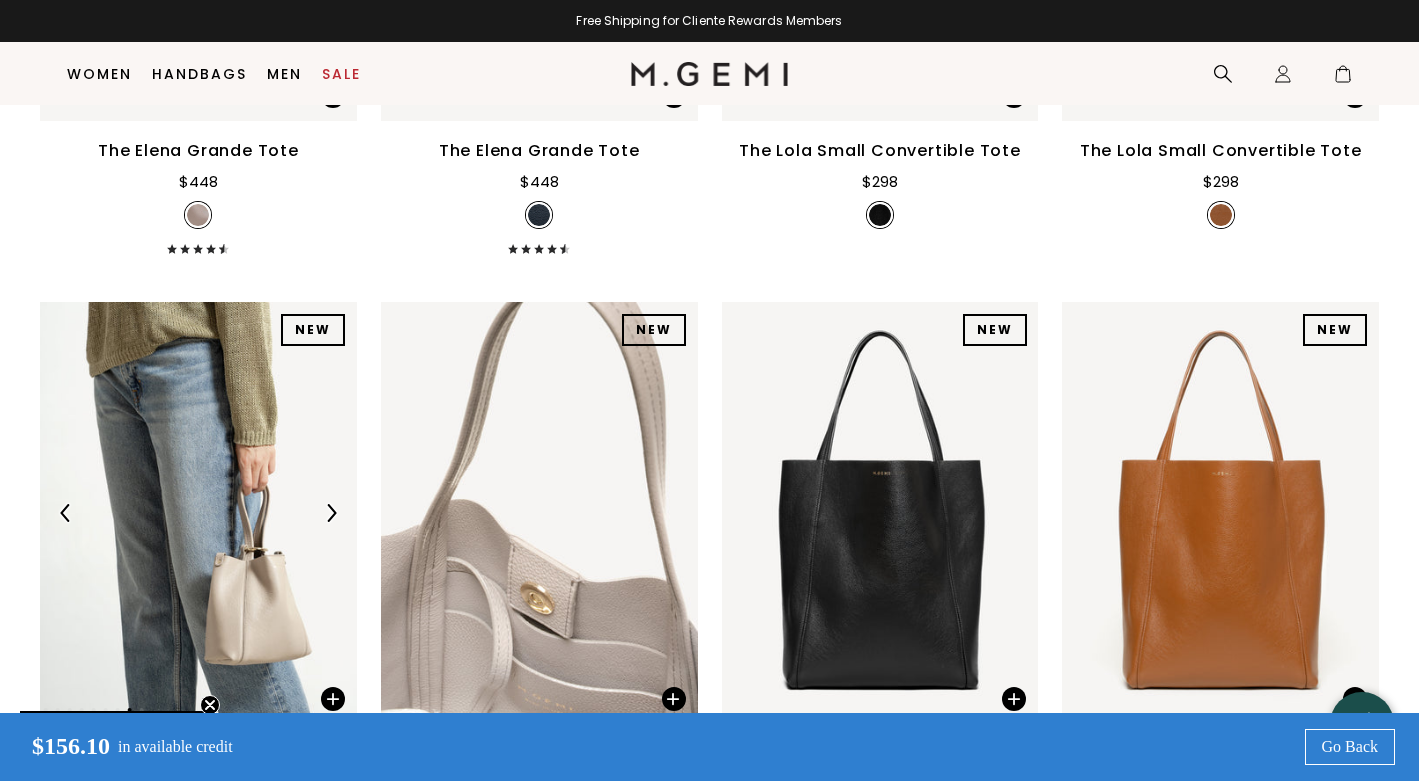 click at bounding box center [331, 513] 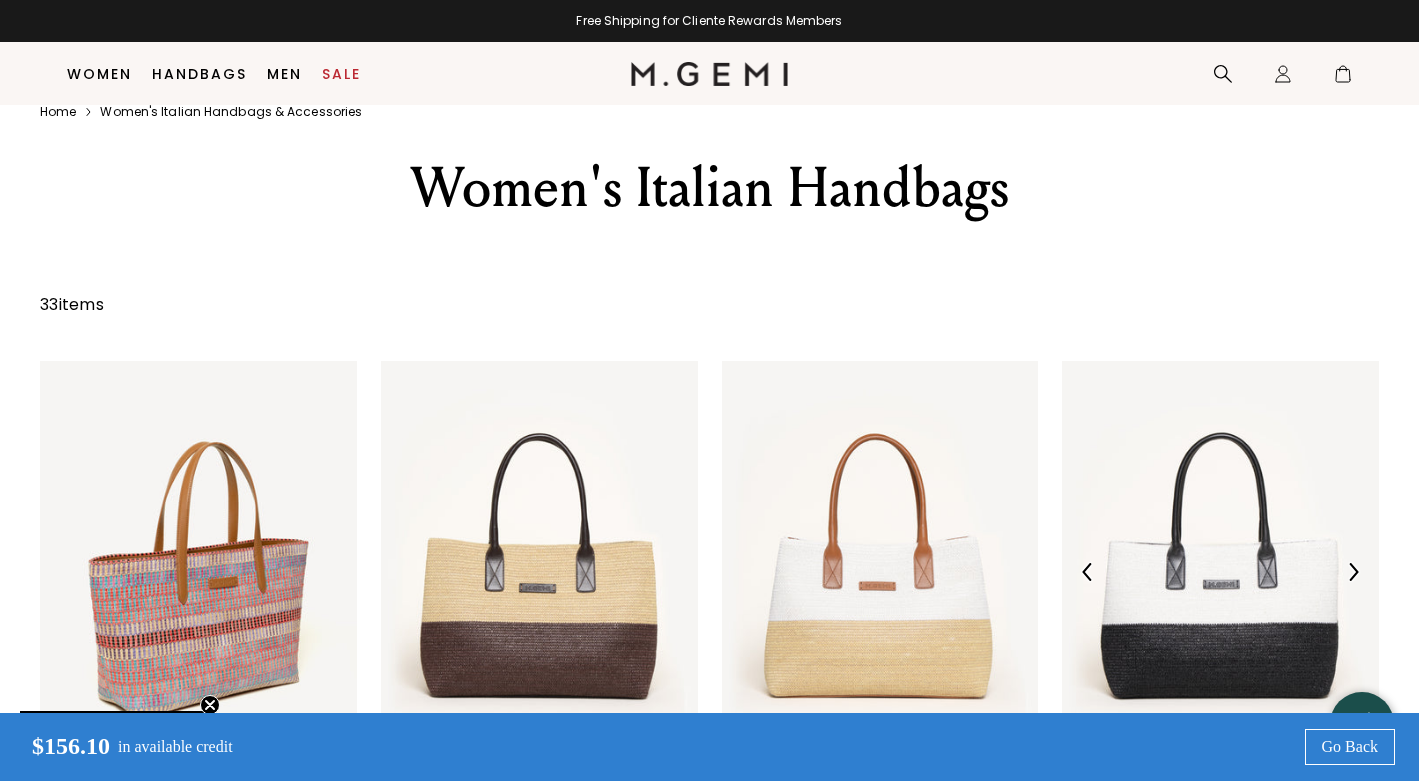 scroll, scrollTop: 42, scrollLeft: 0, axis: vertical 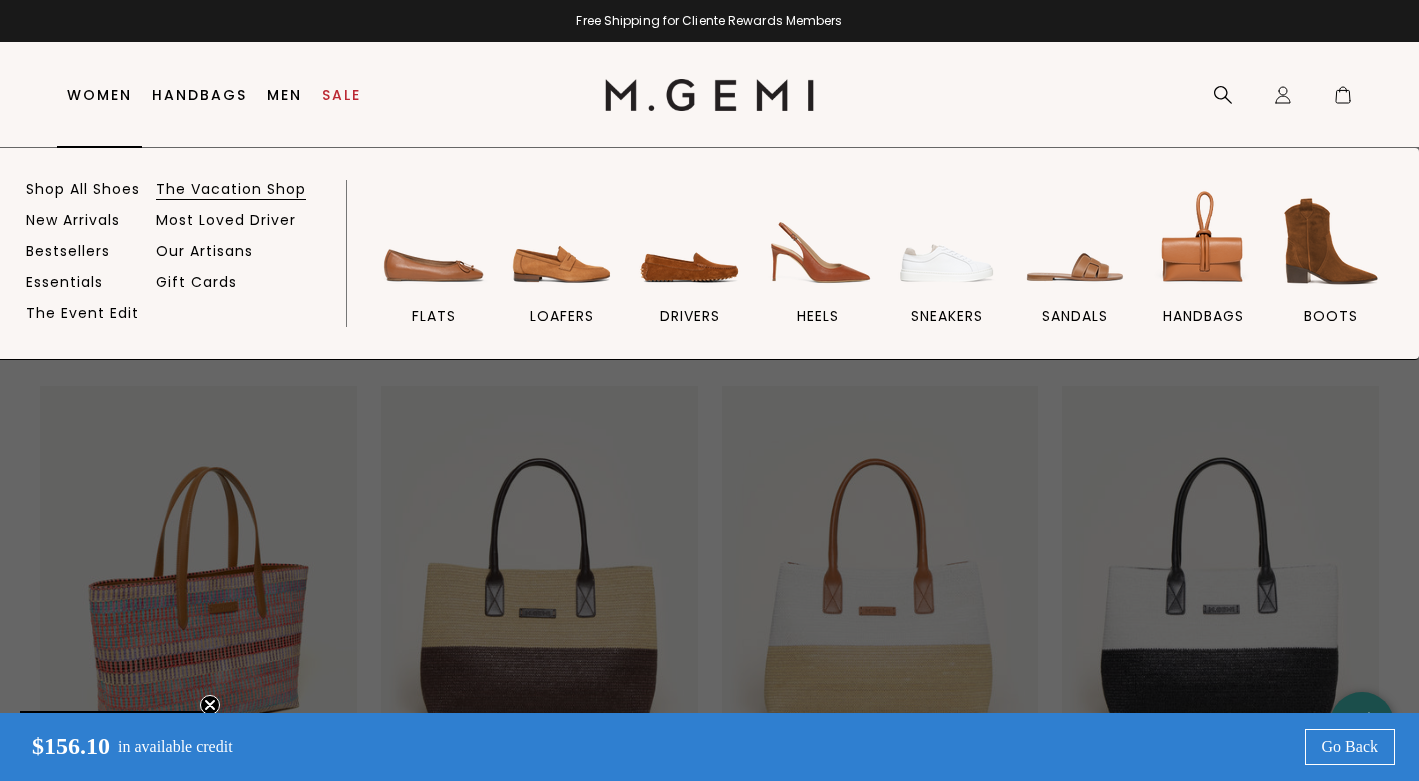 click on "The Vacation Shop" at bounding box center [231, 189] 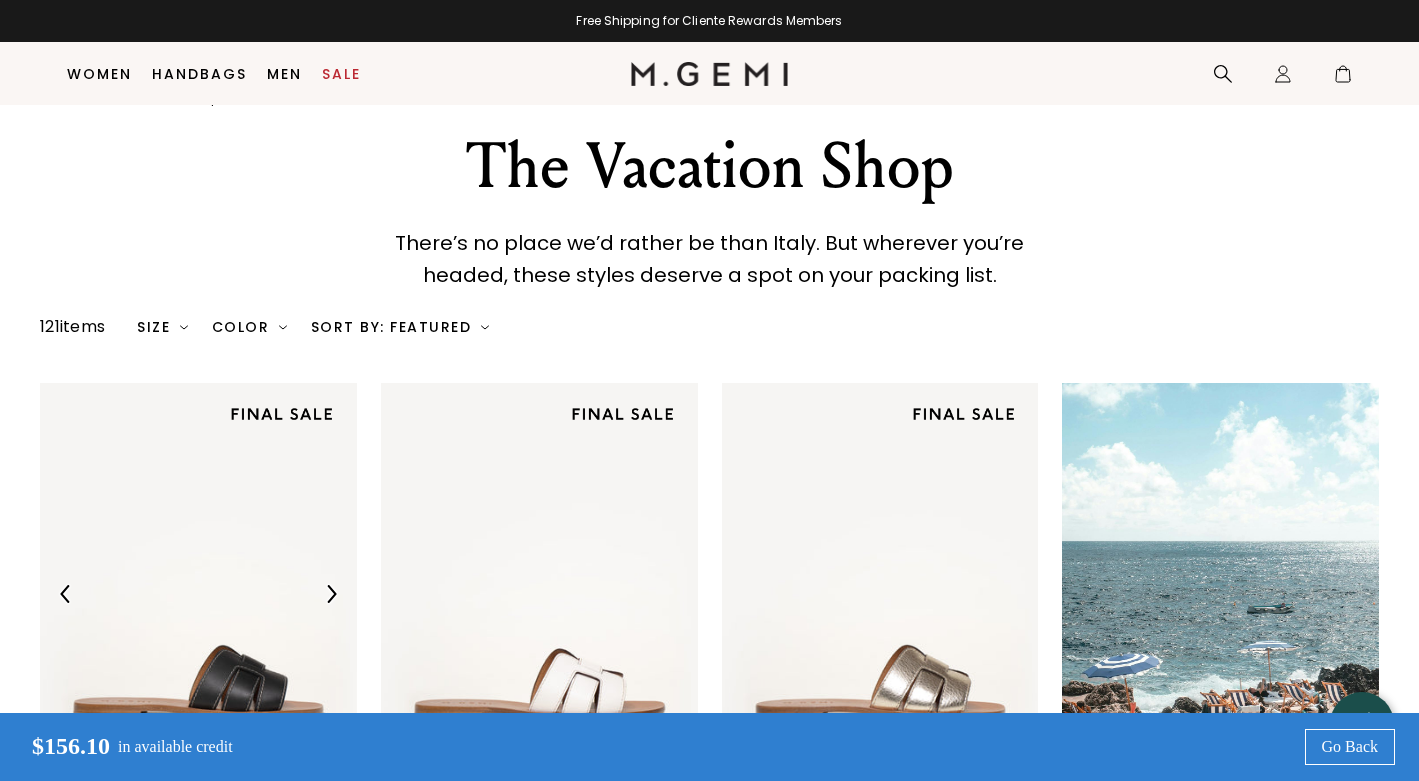 scroll, scrollTop: 235, scrollLeft: 0, axis: vertical 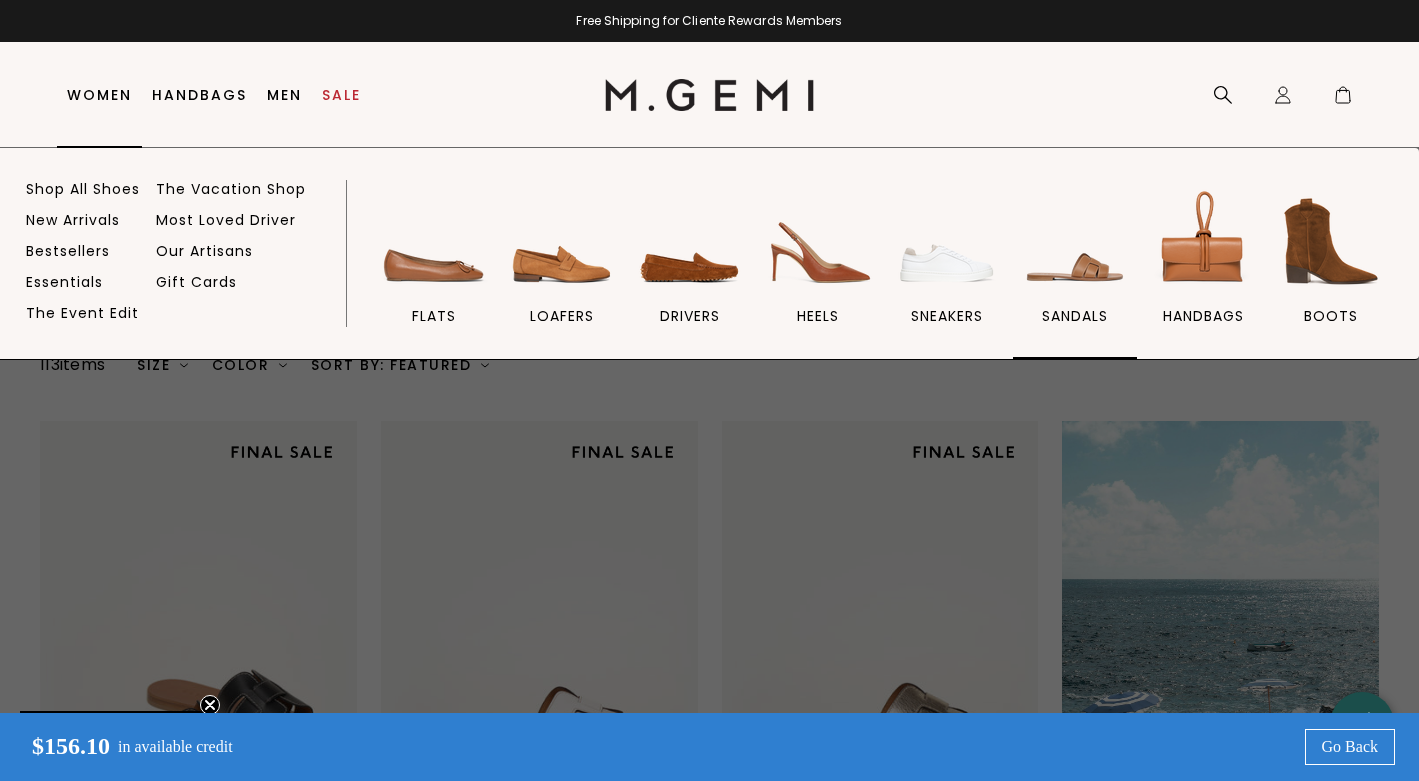 click at bounding box center [1075, 241] 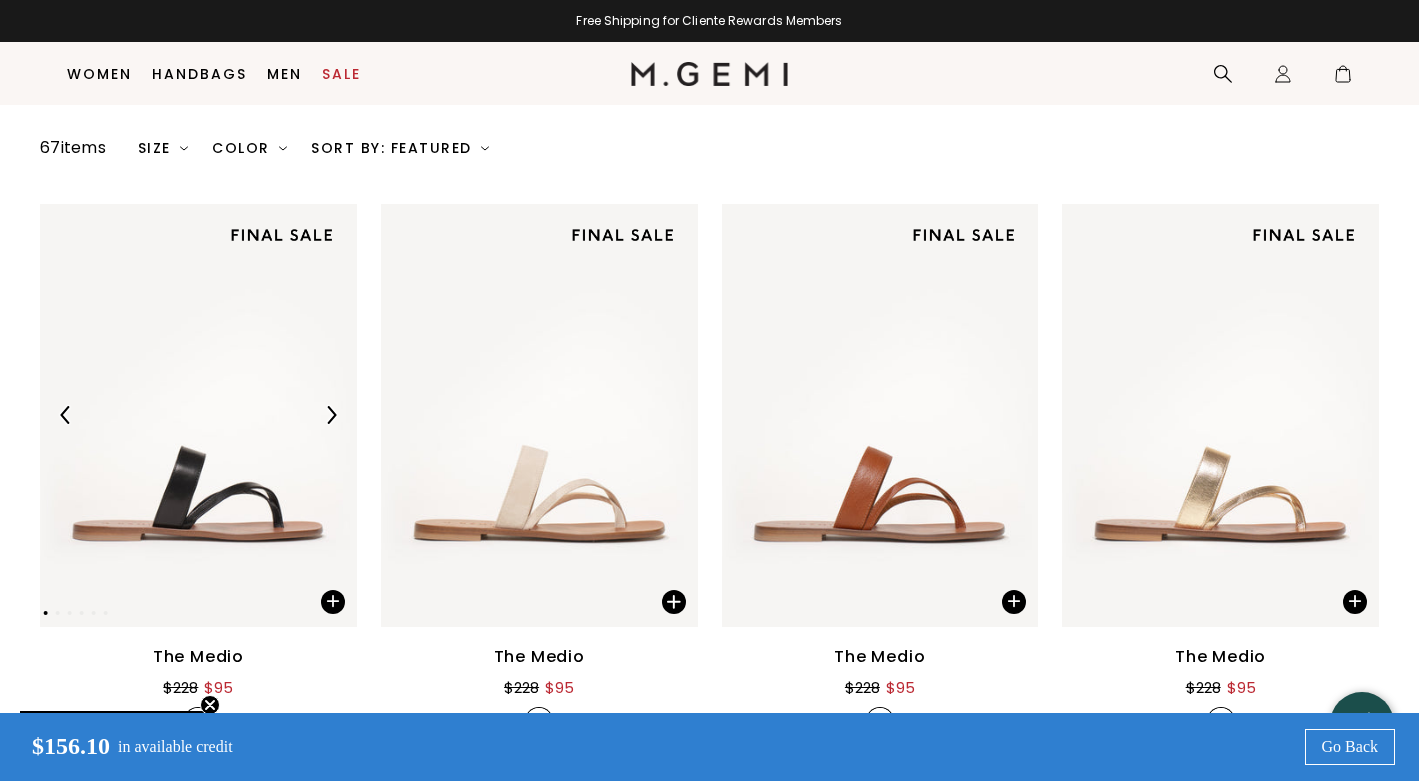 scroll, scrollTop: 258, scrollLeft: 0, axis: vertical 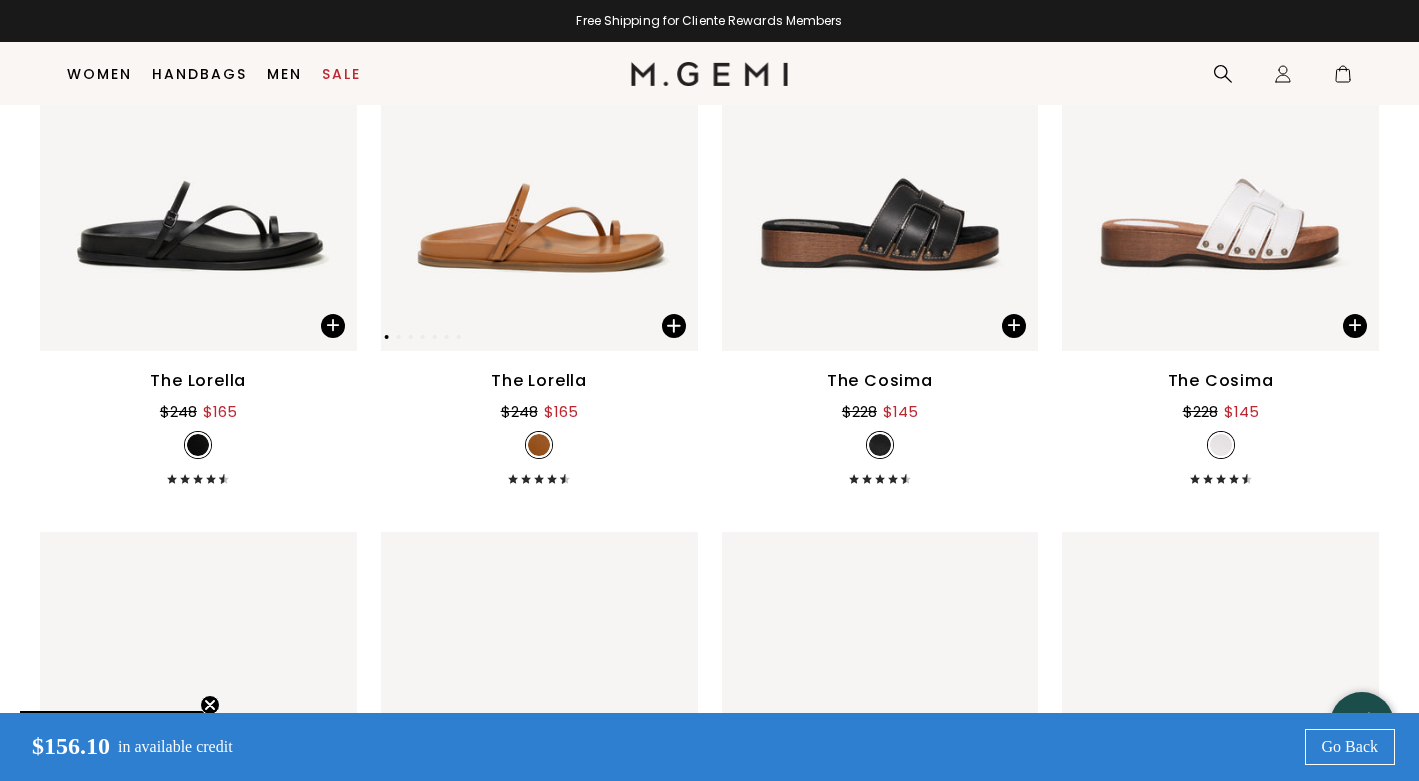 click at bounding box center [674, 326] 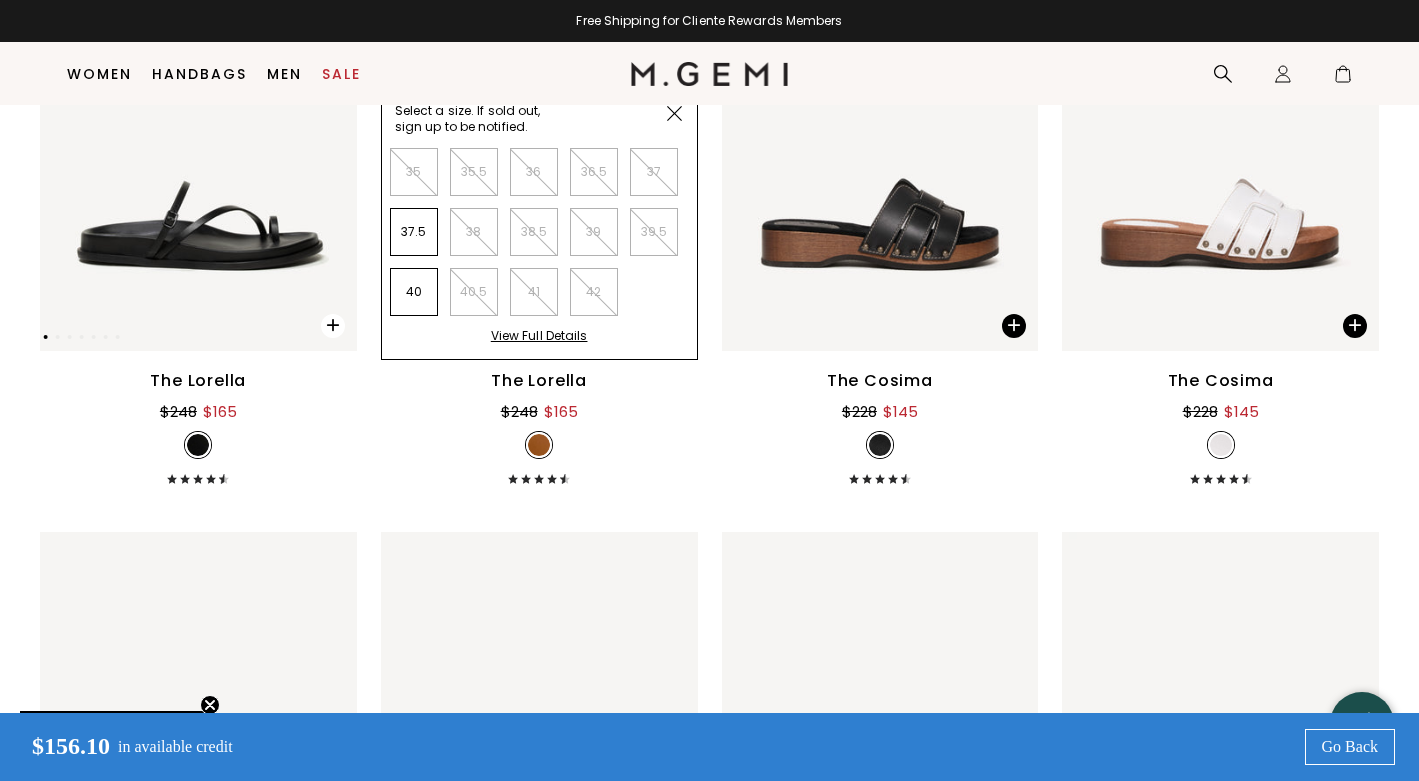 click at bounding box center (333, 326) 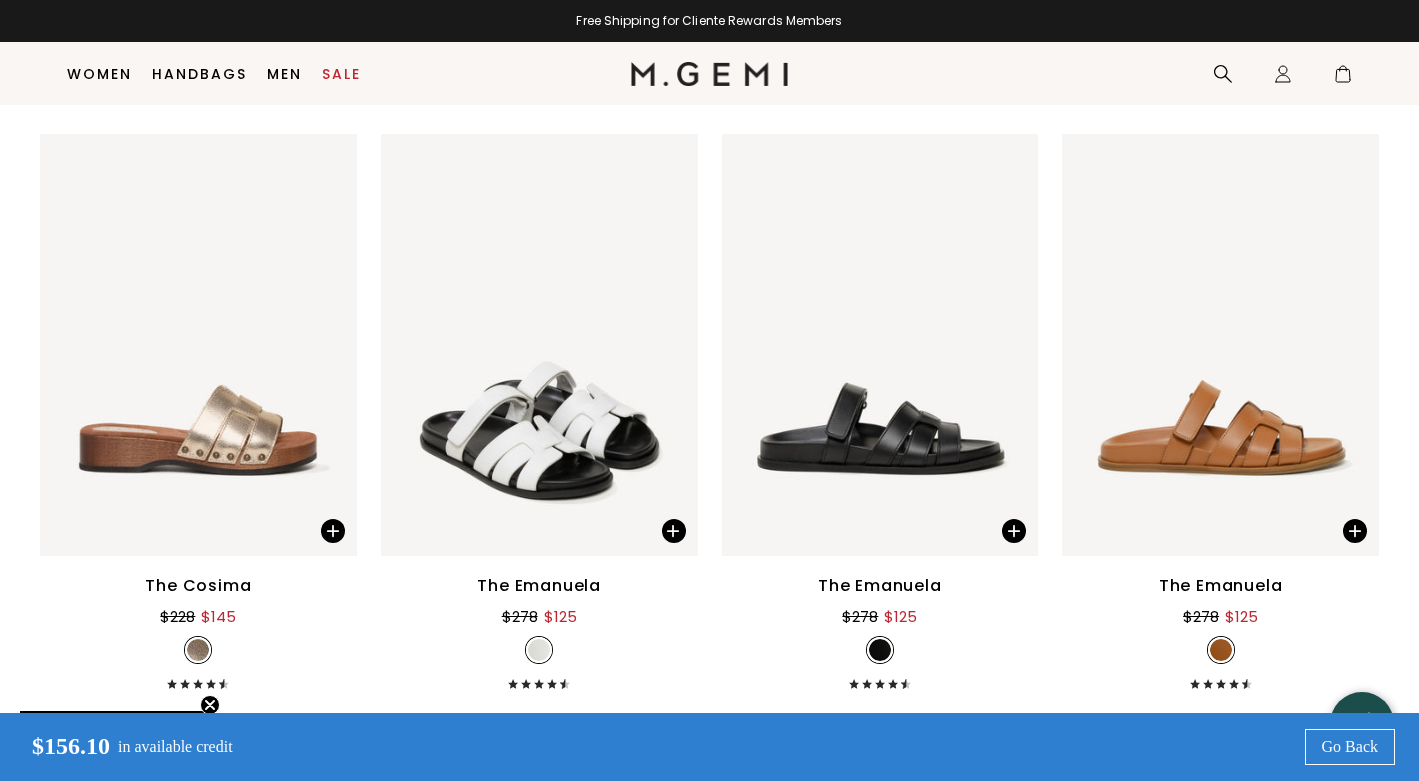 scroll, scrollTop: 6358, scrollLeft: 0, axis: vertical 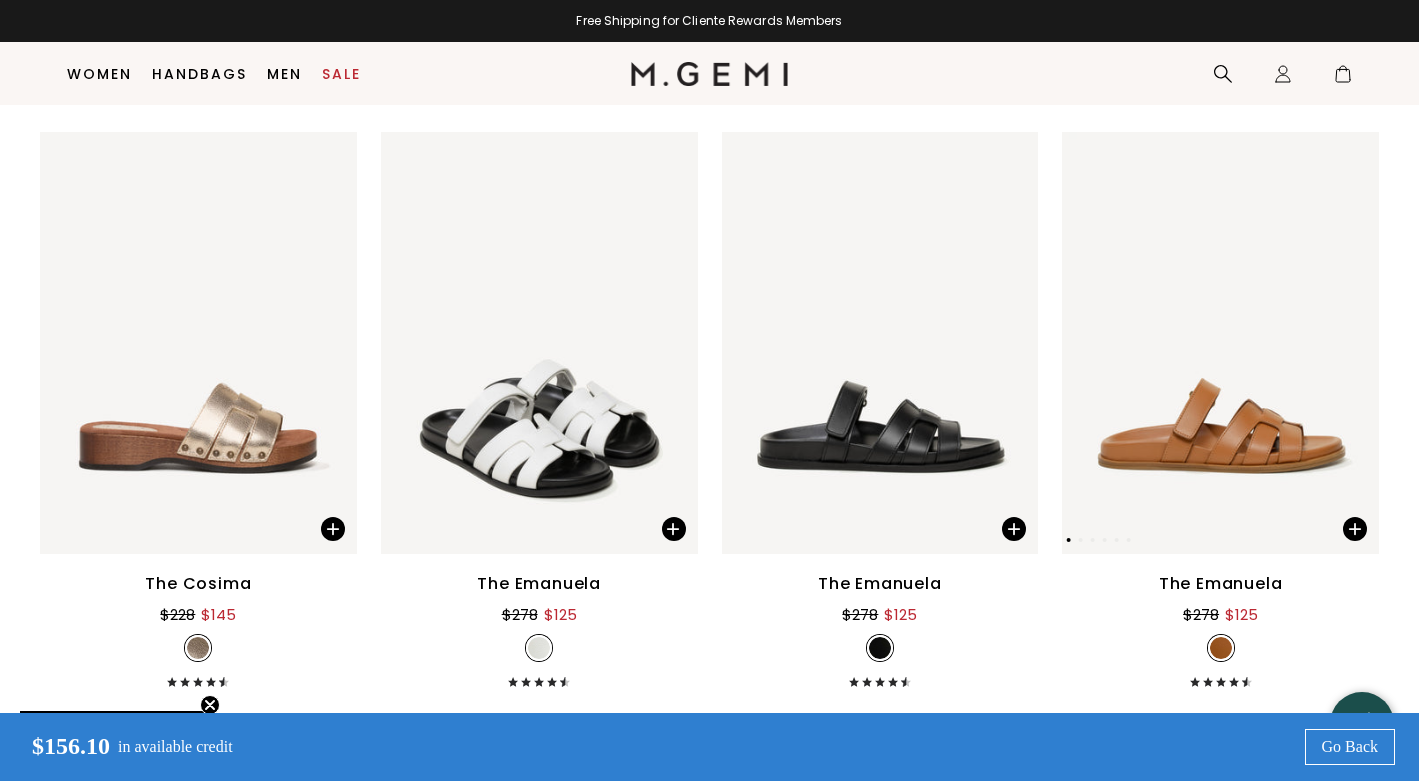 click at bounding box center [1355, 529] 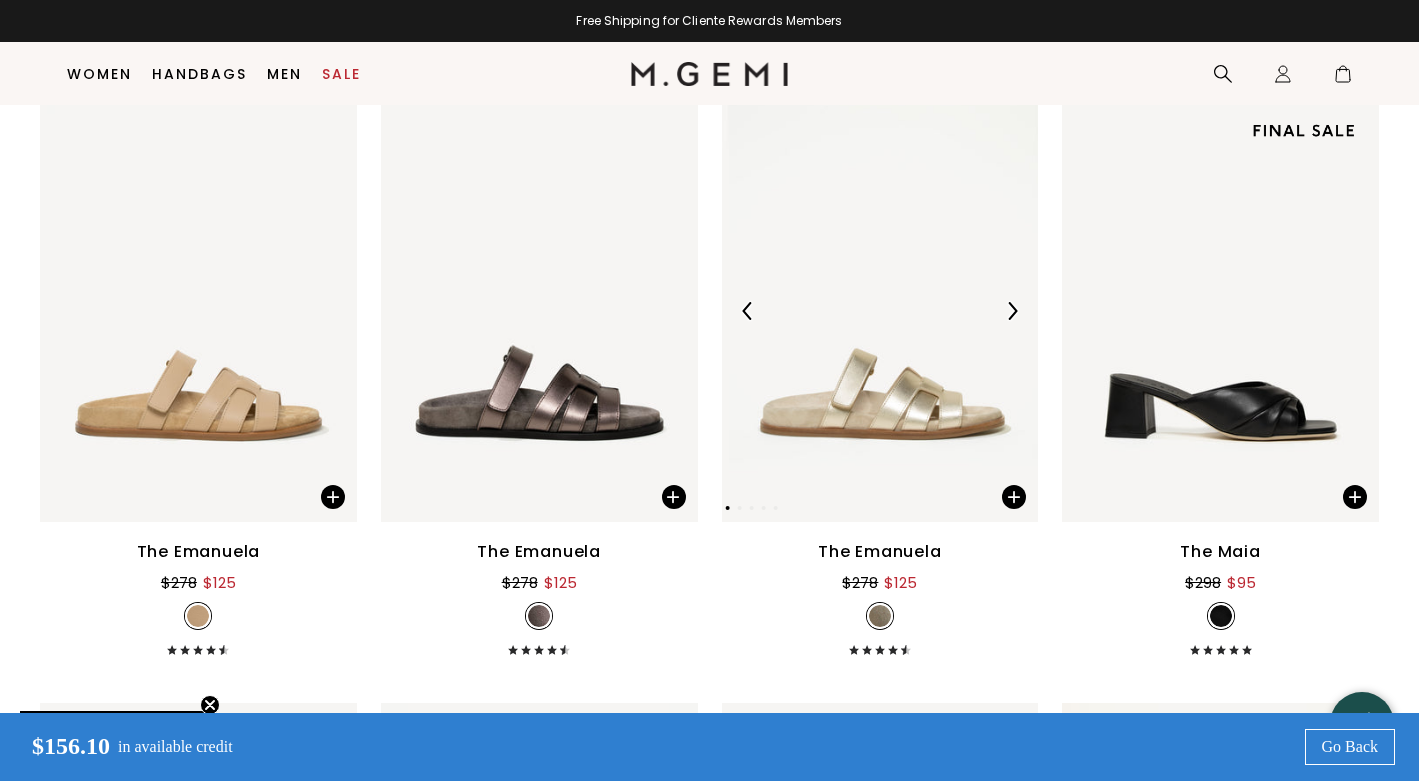scroll, scrollTop: 7058, scrollLeft: 0, axis: vertical 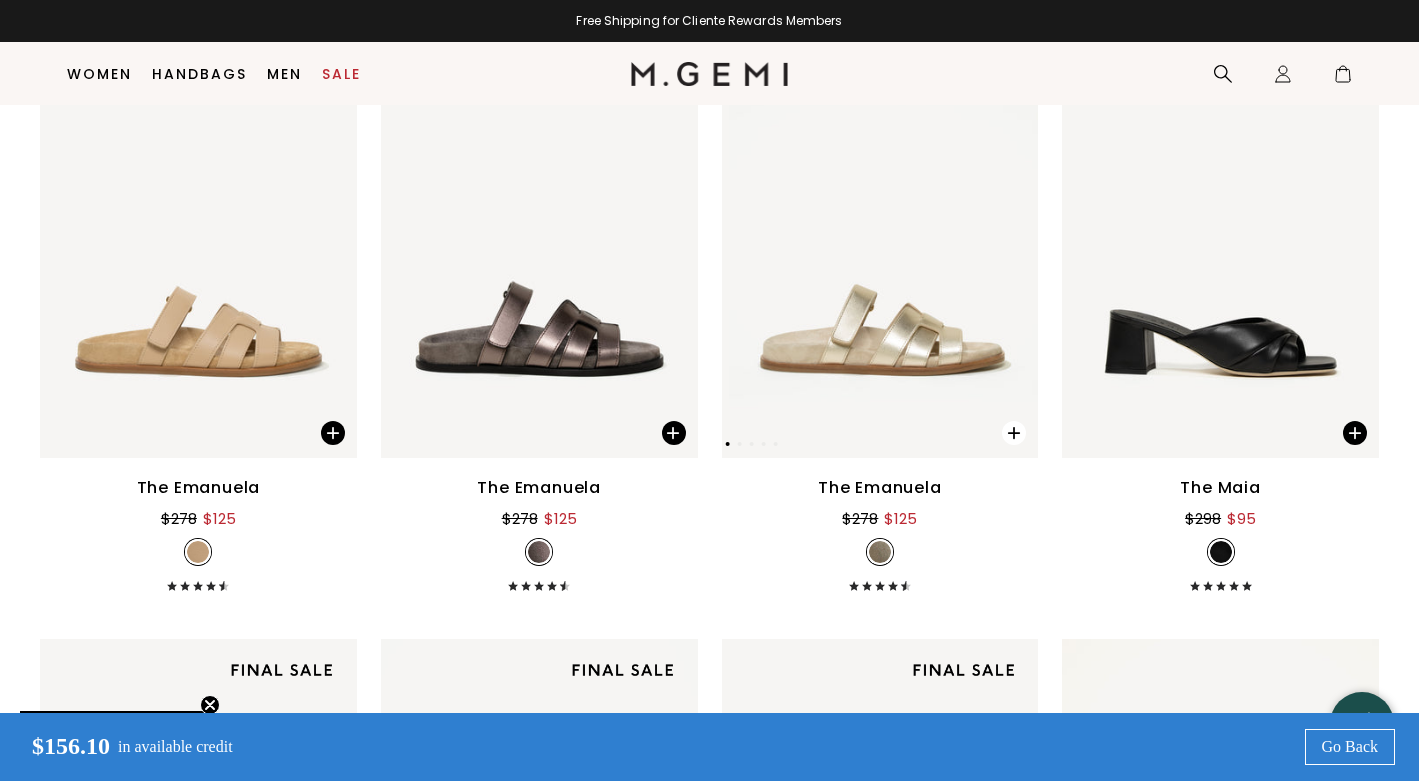click at bounding box center [1014, 433] 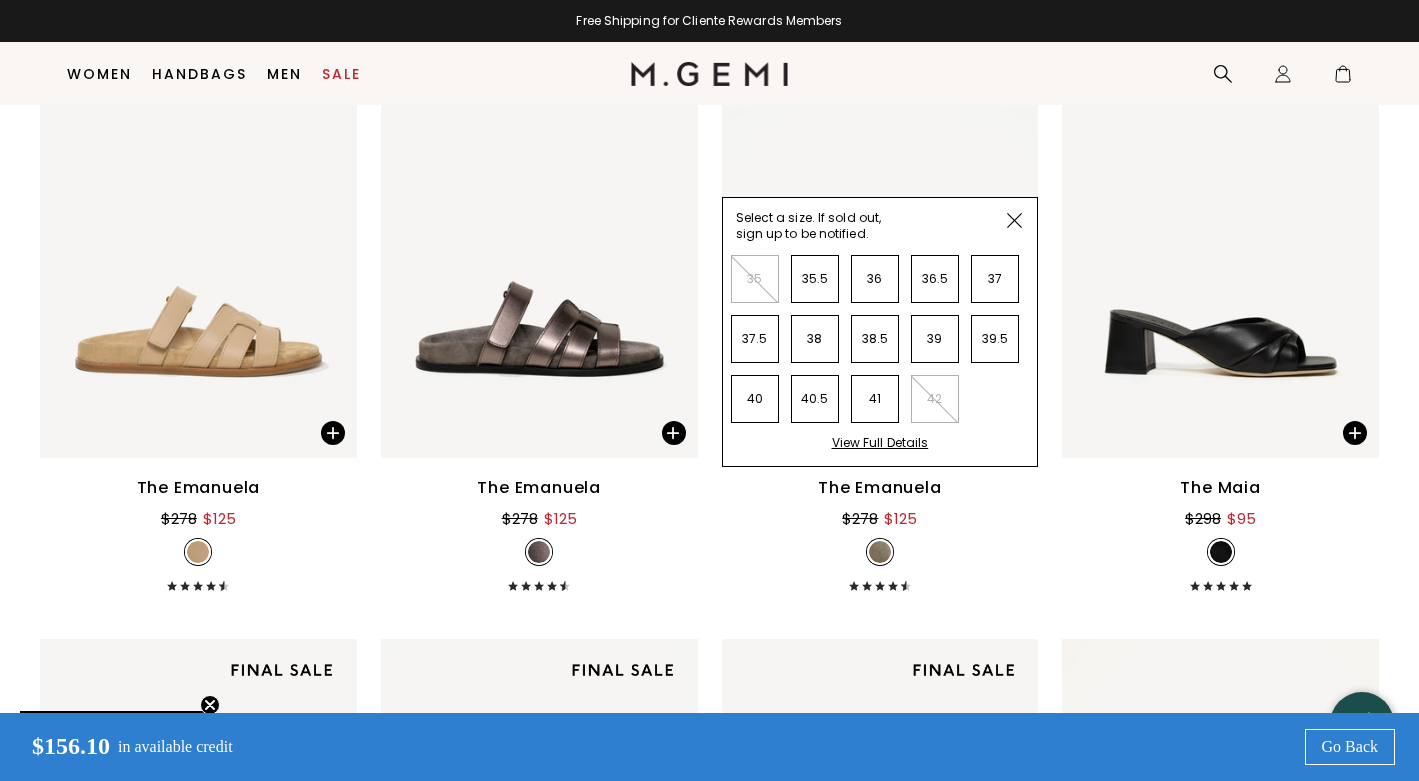 click on "The Emanuela $278 $125 + 2" at bounding box center (880, 533) 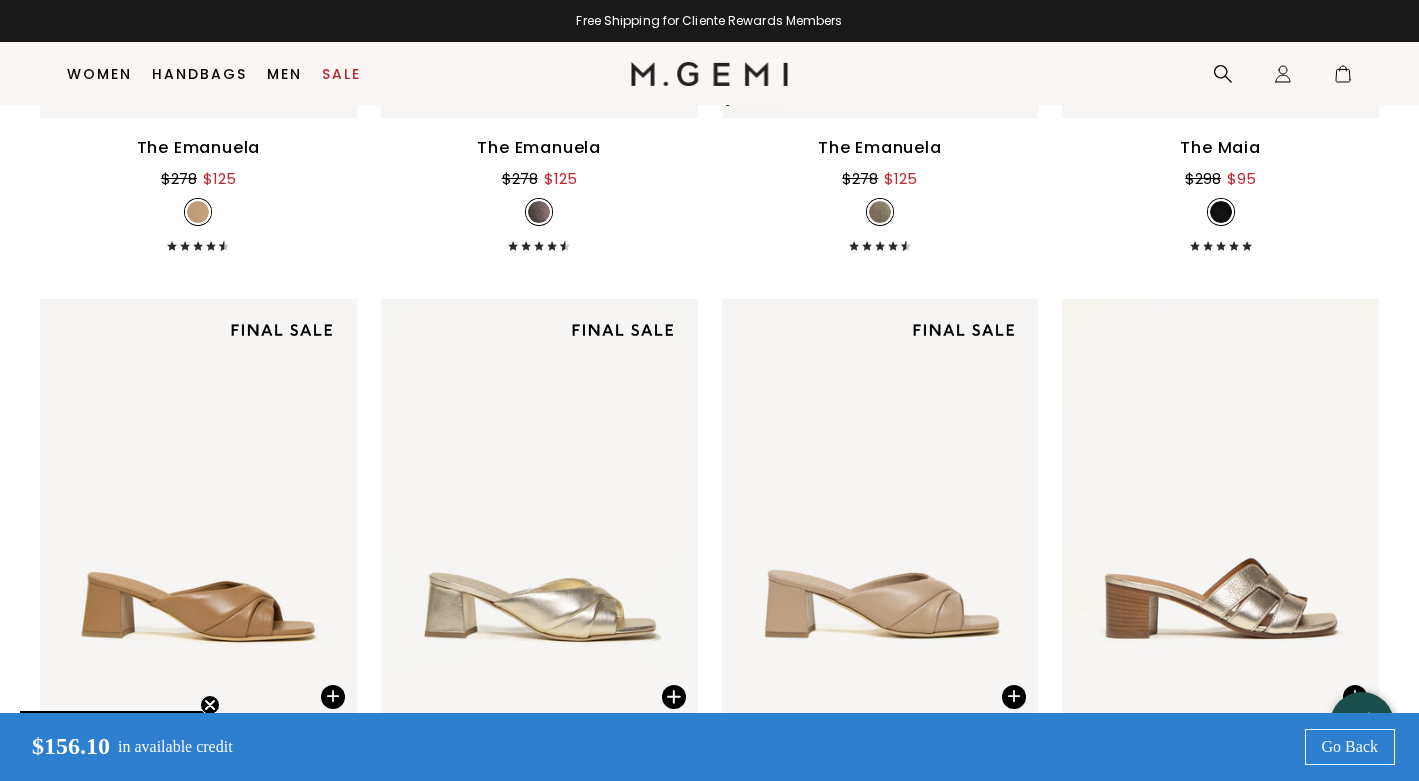 scroll, scrollTop: 7358, scrollLeft: 0, axis: vertical 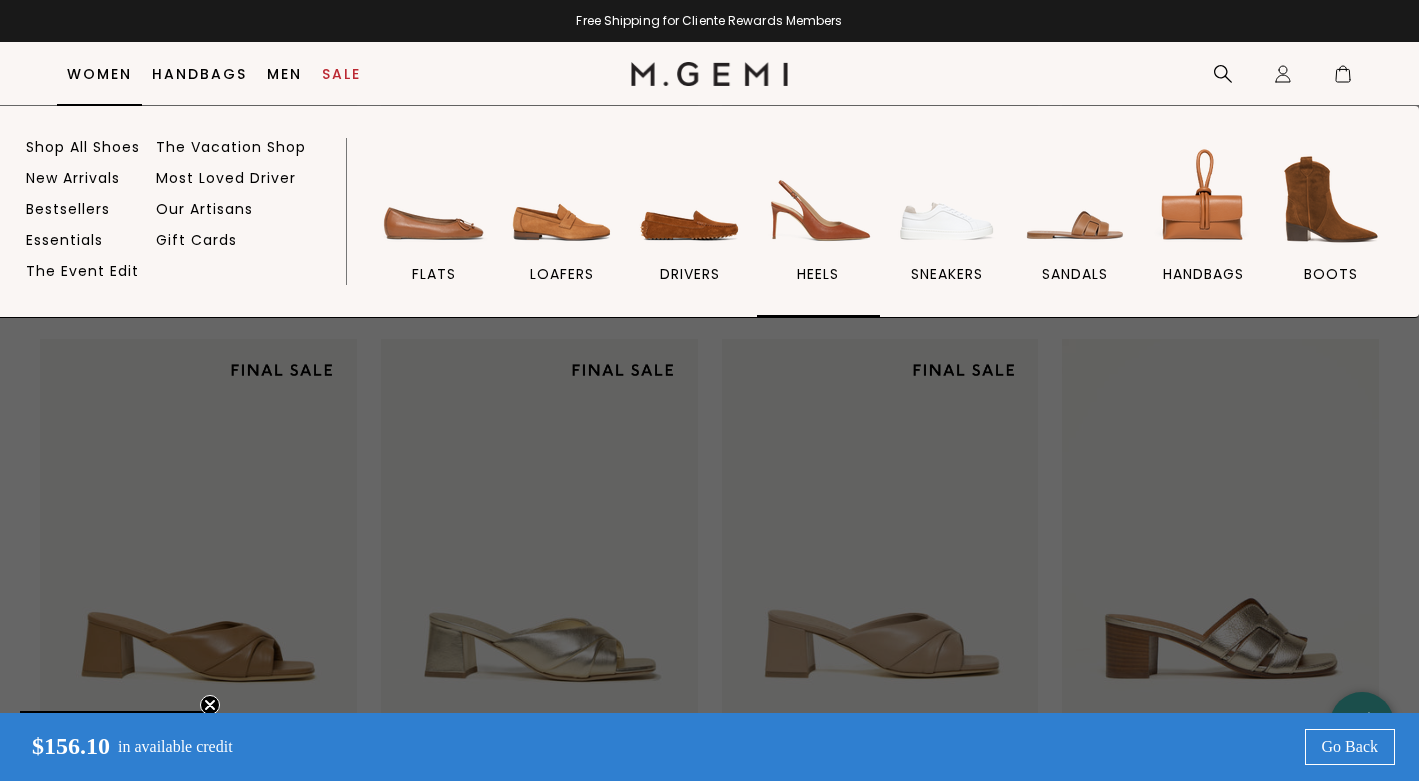 click at bounding box center [818, 199] 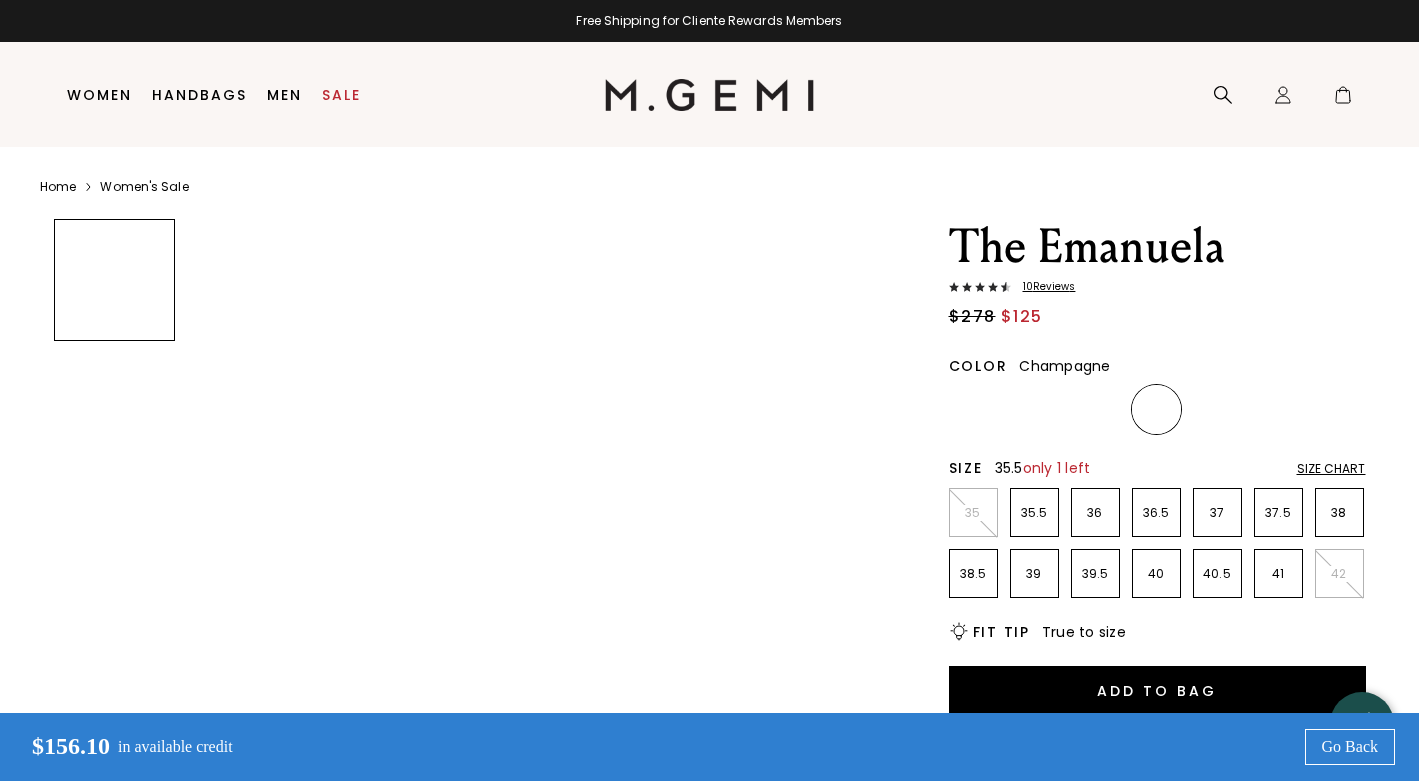 scroll, scrollTop: 0, scrollLeft: 0, axis: both 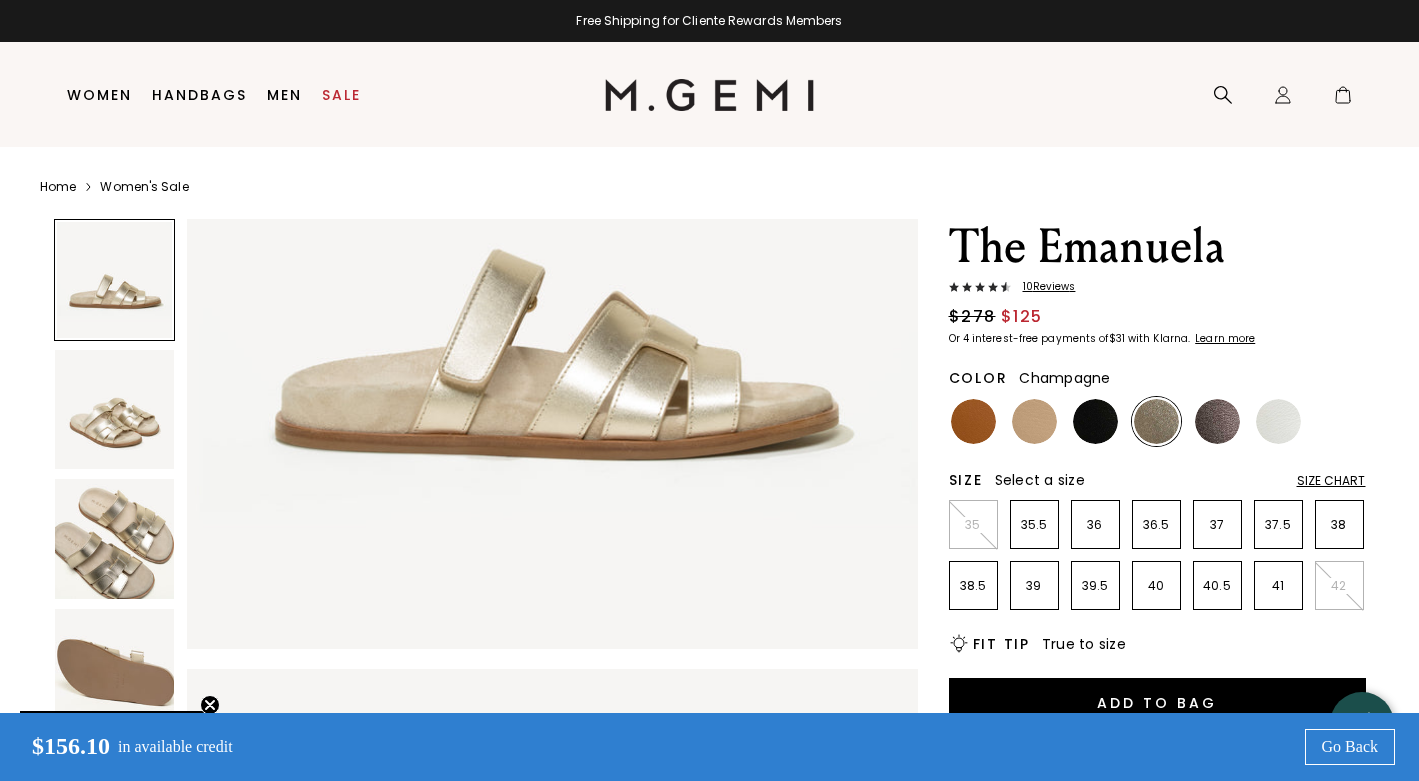 click at bounding box center [115, 410] 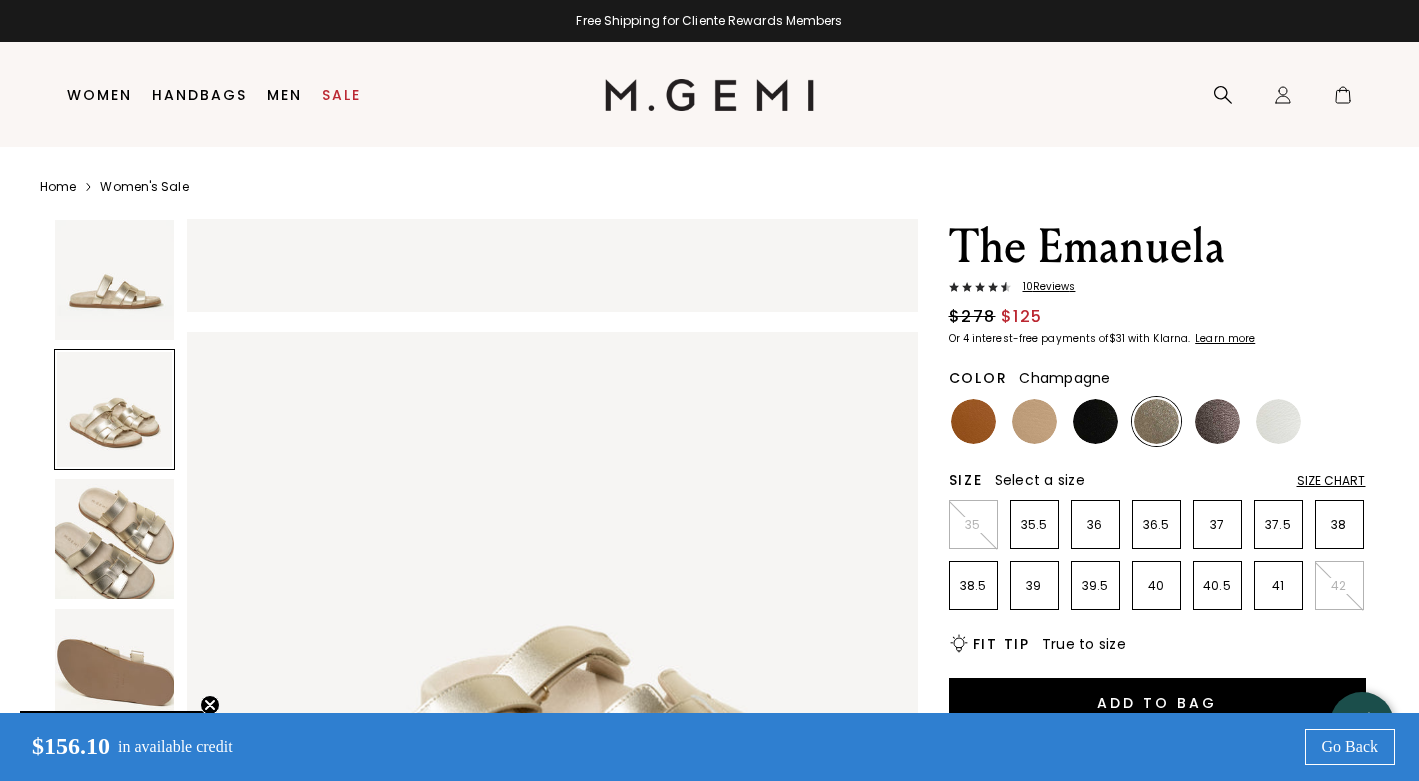 scroll, scrollTop: 735, scrollLeft: 0, axis: vertical 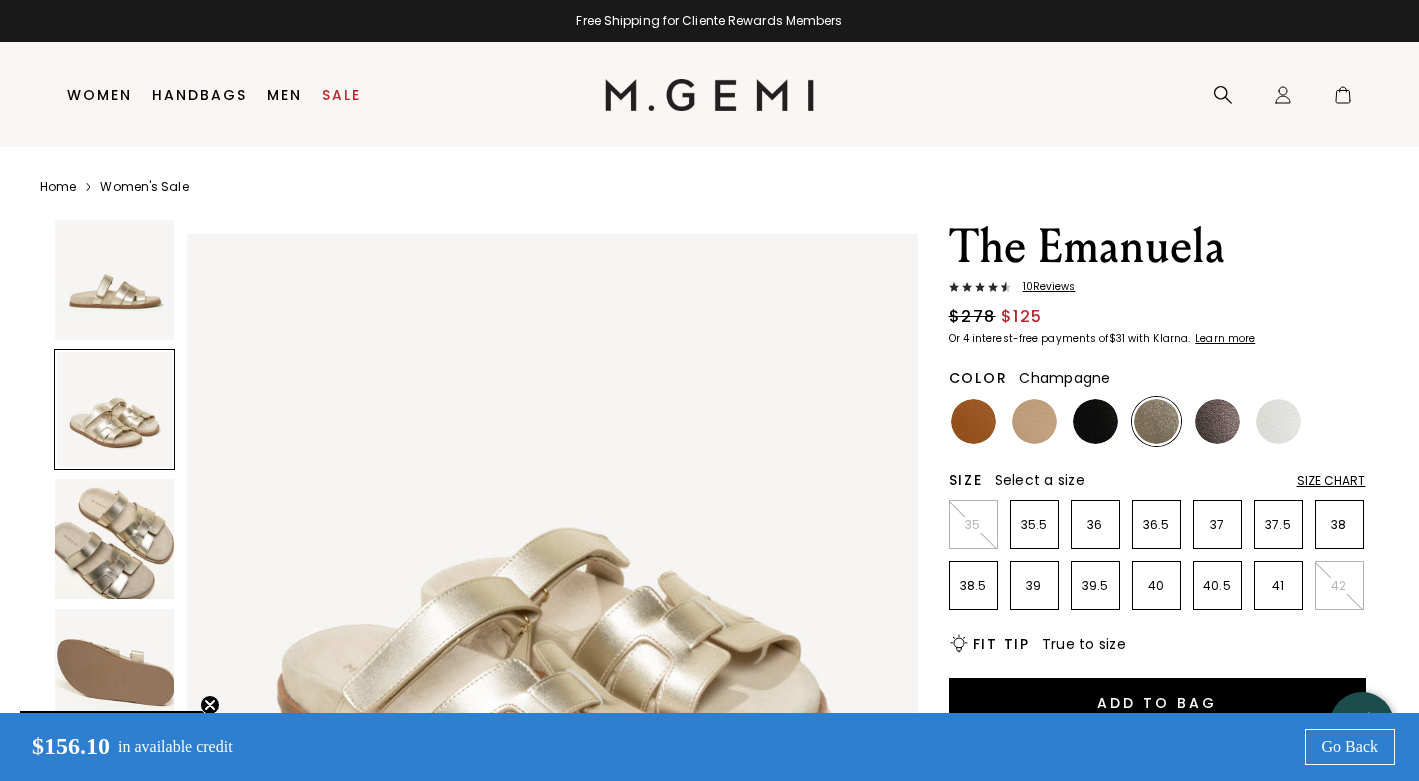 click at bounding box center [115, 539] 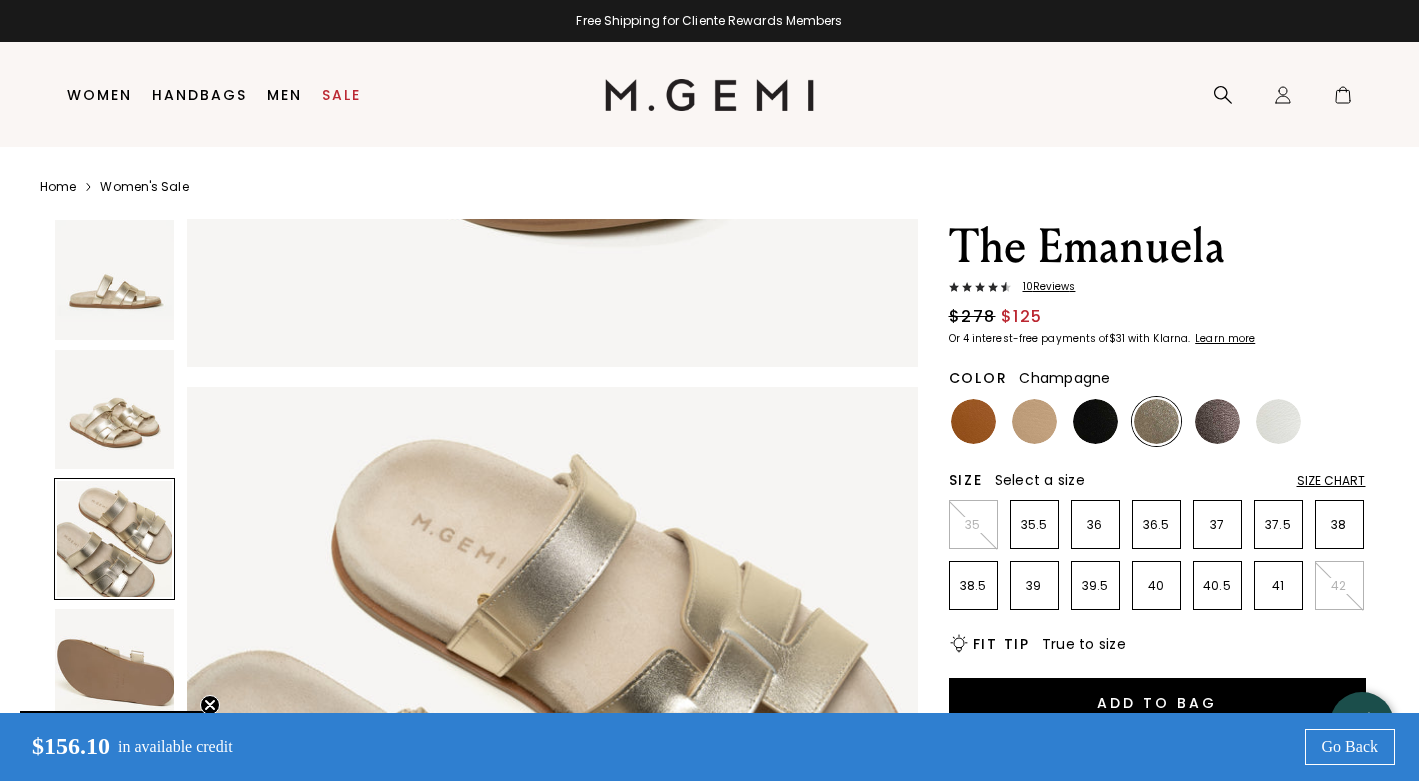 scroll, scrollTop: 1471, scrollLeft: 0, axis: vertical 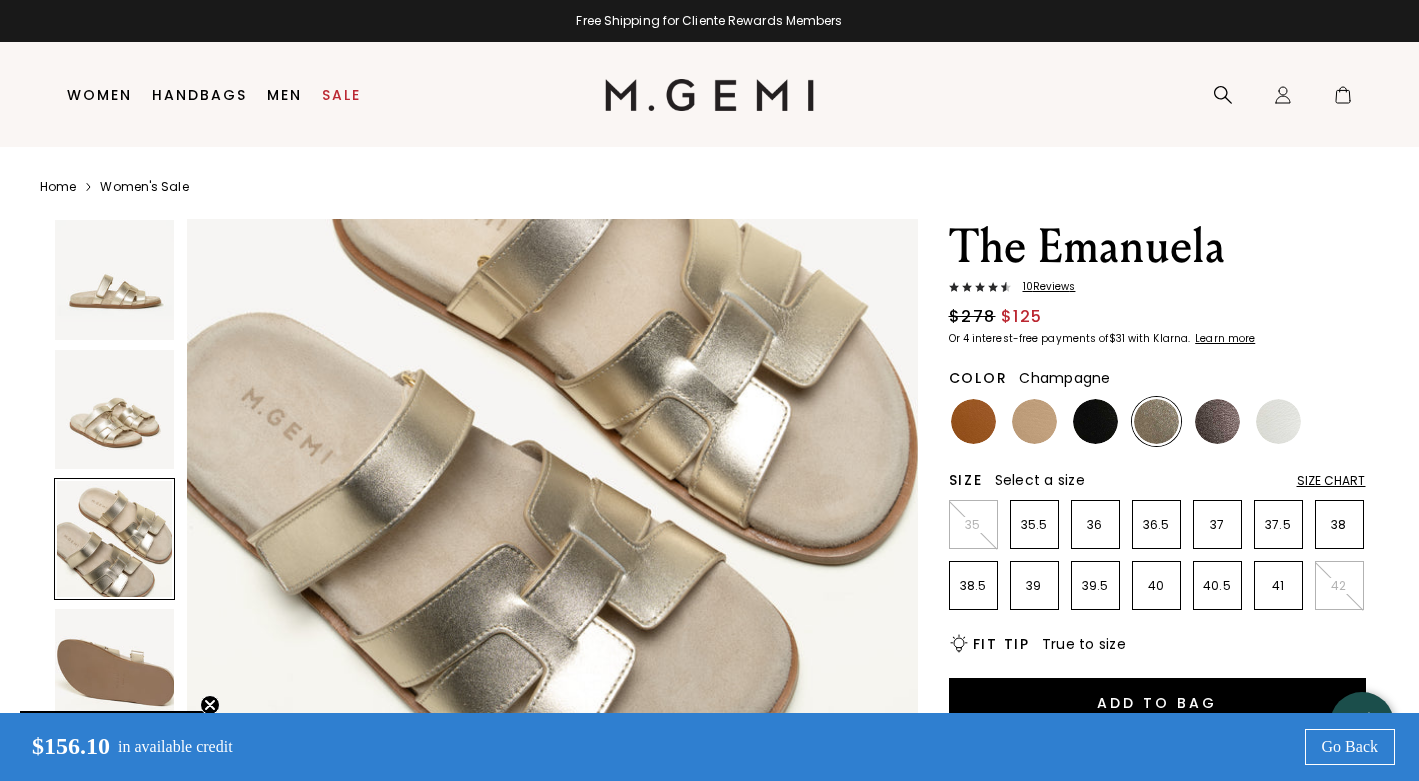 click at bounding box center [115, 669] 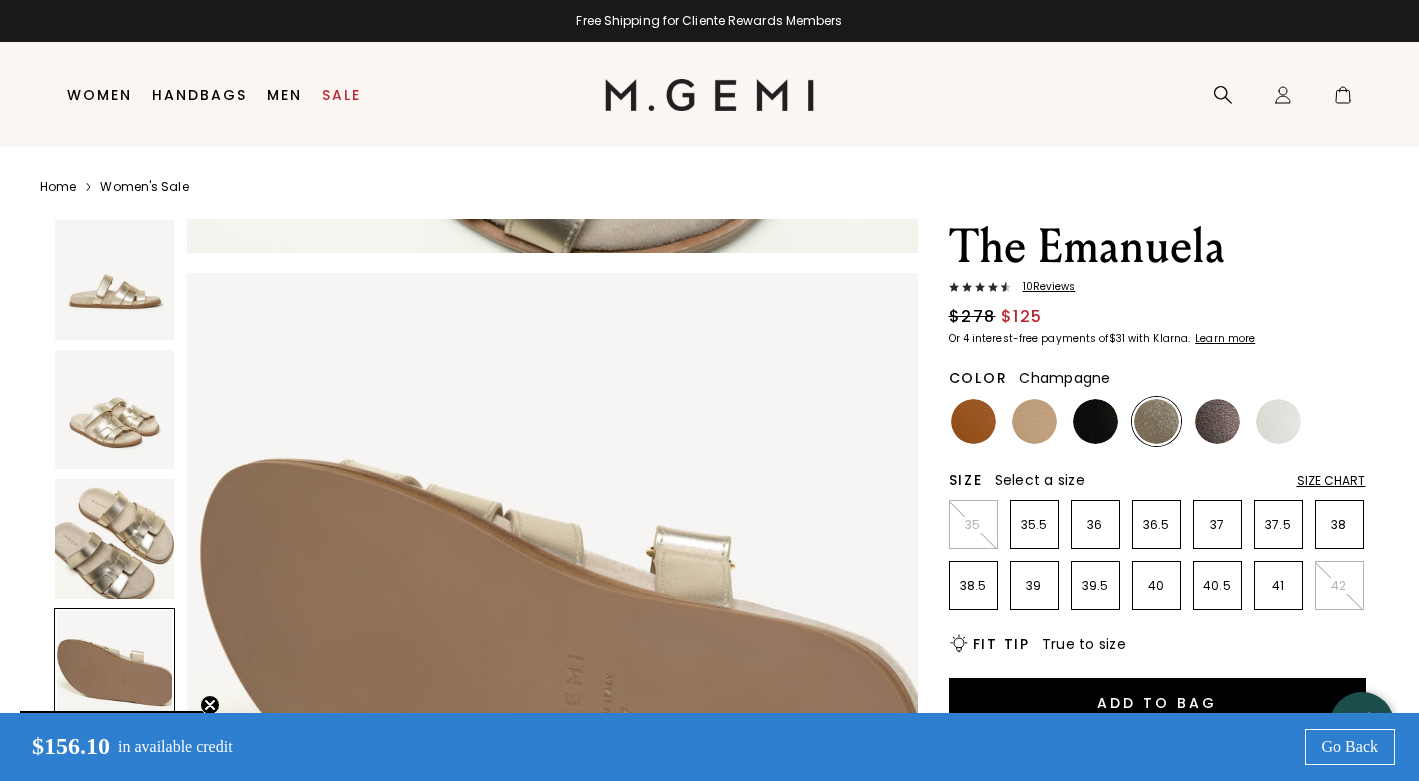 scroll, scrollTop: 2206, scrollLeft: 0, axis: vertical 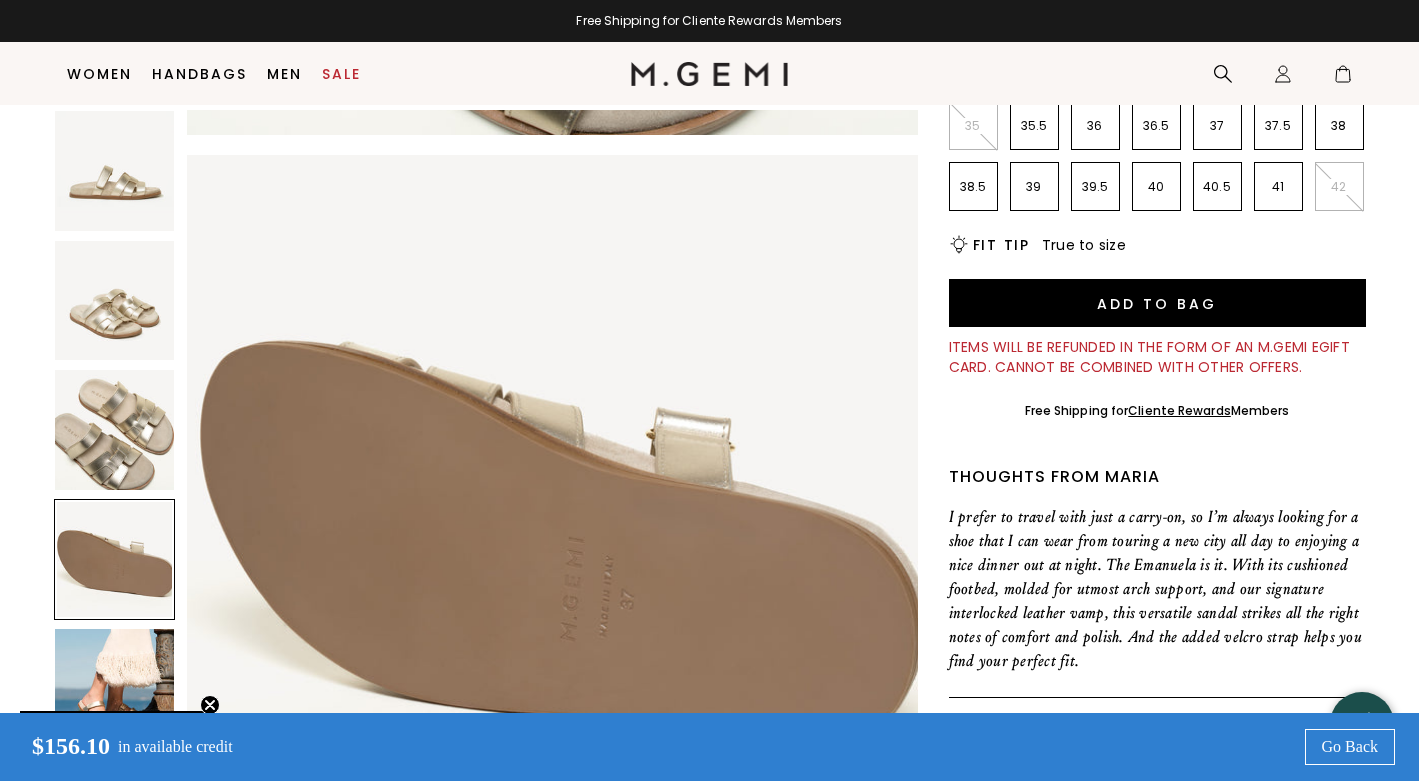 click at bounding box center [115, 689] 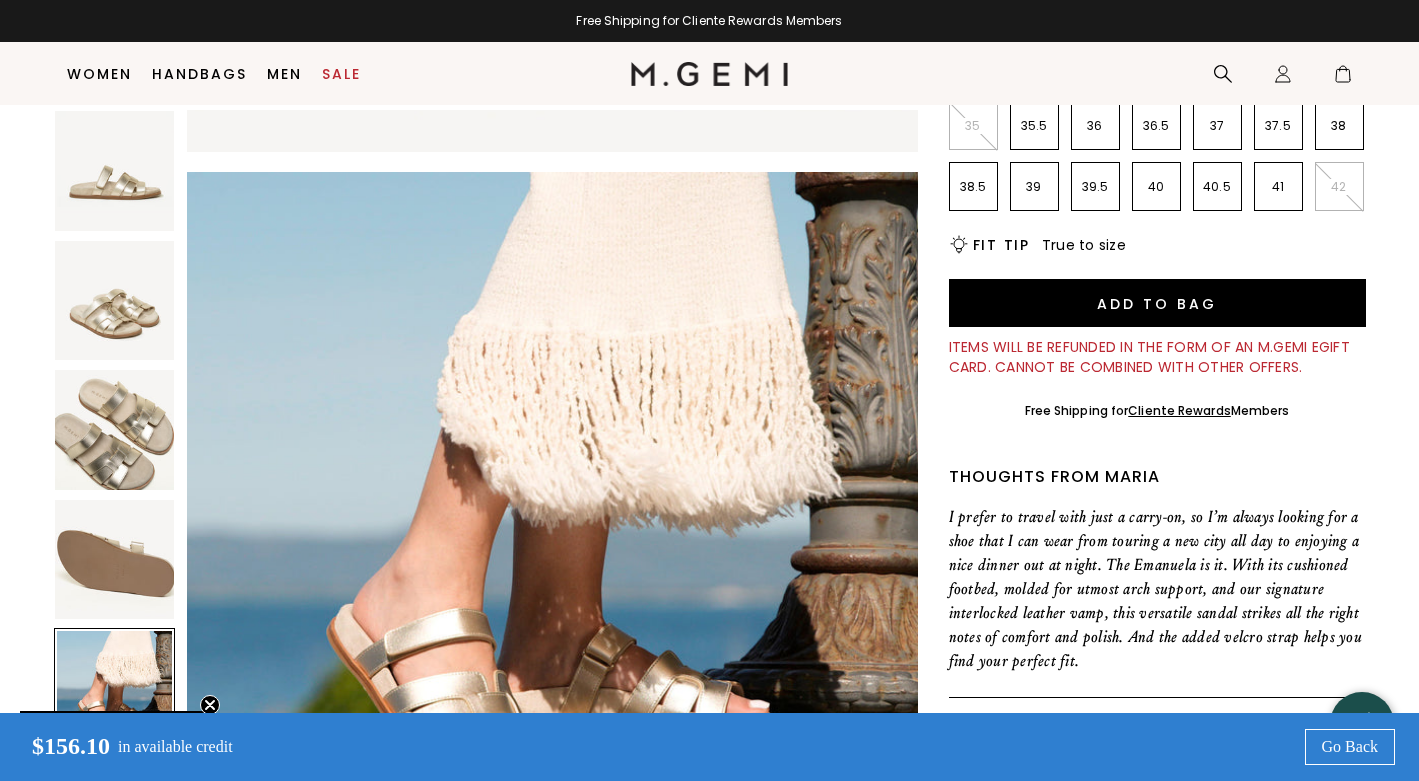 scroll, scrollTop: 2942, scrollLeft: 0, axis: vertical 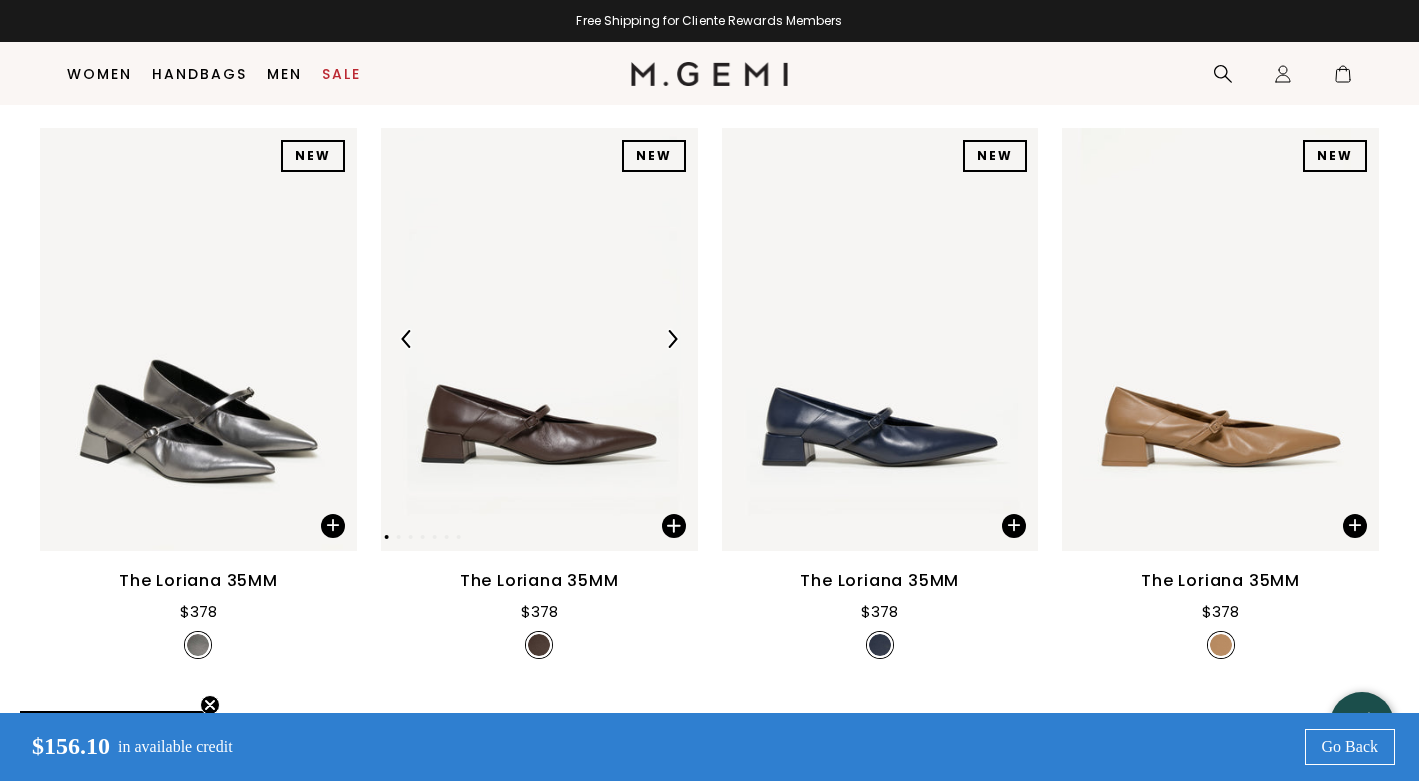 click at bounding box center (672, 339) 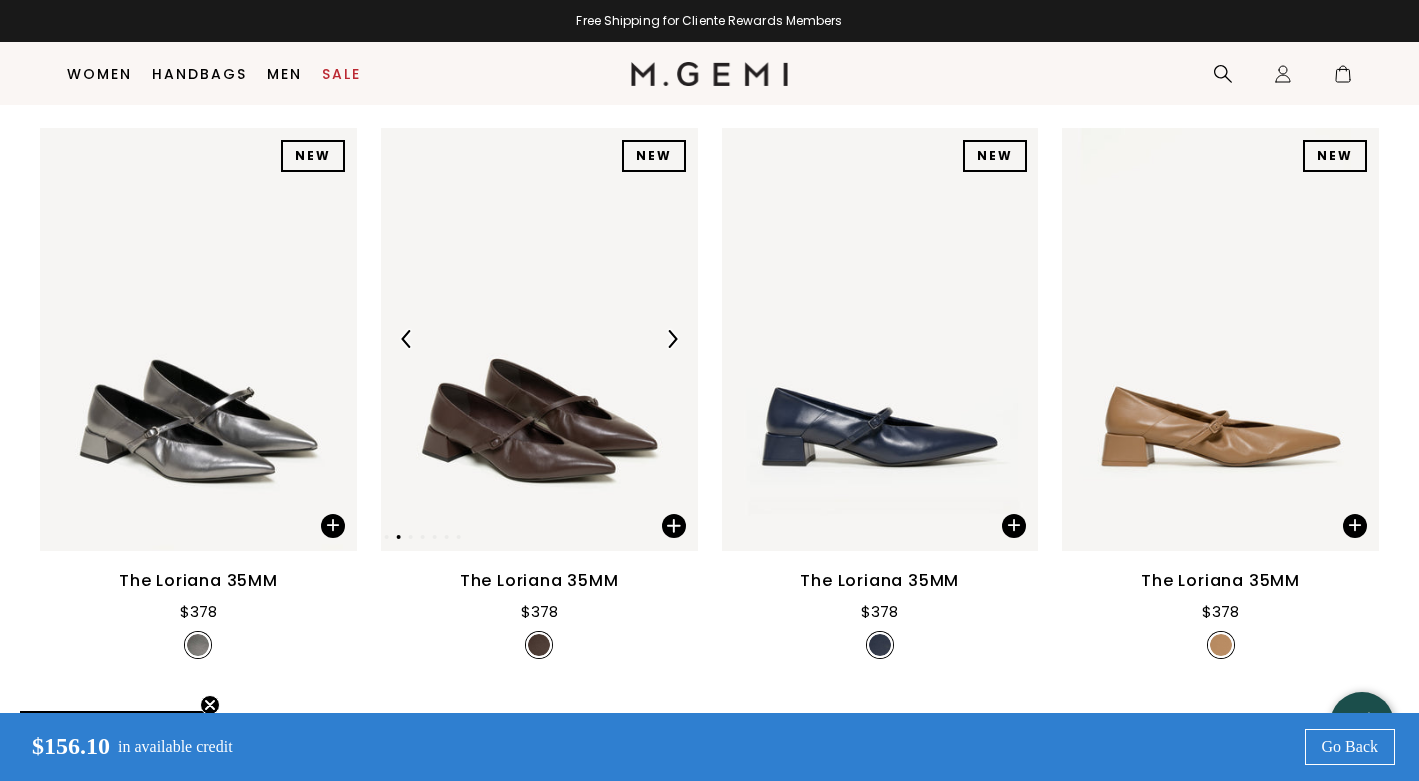 click at bounding box center (672, 339) 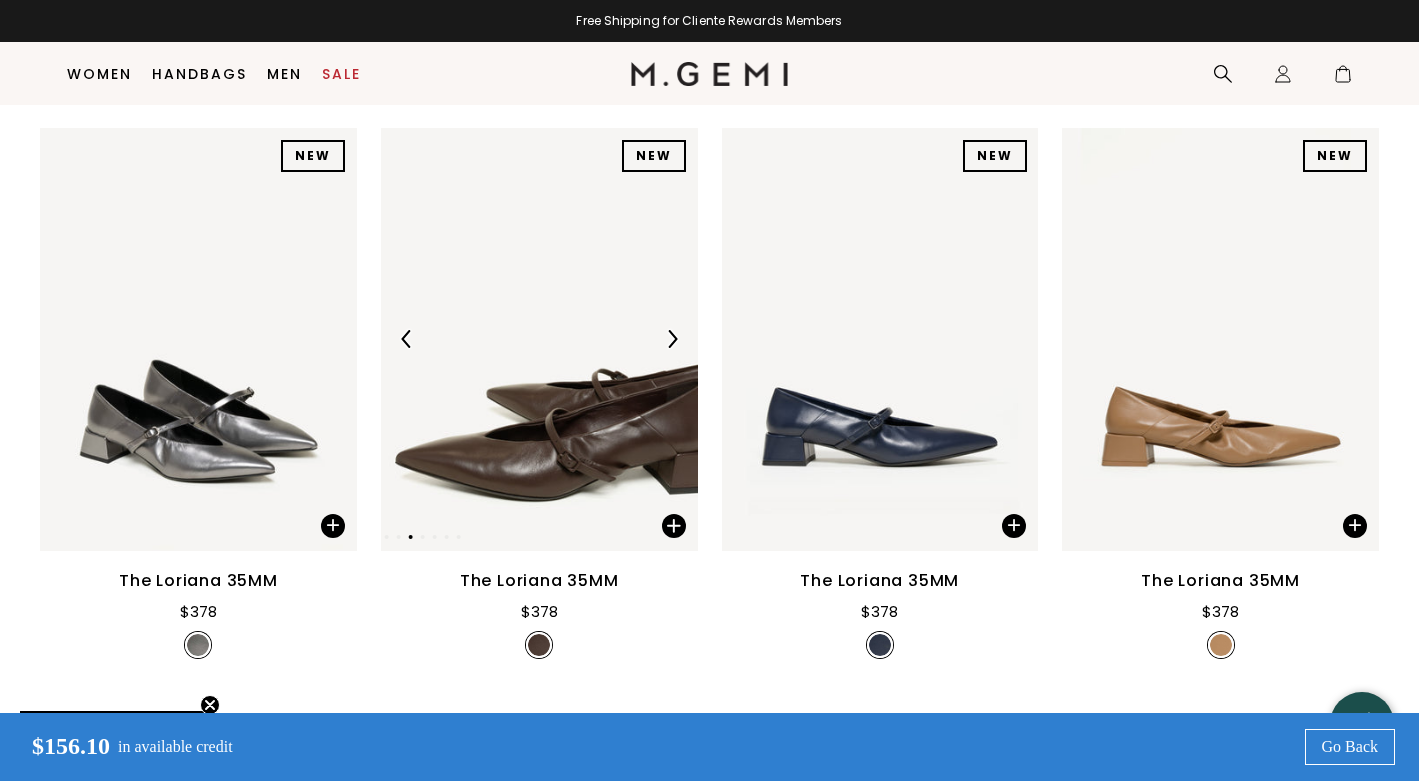 click at bounding box center (672, 339) 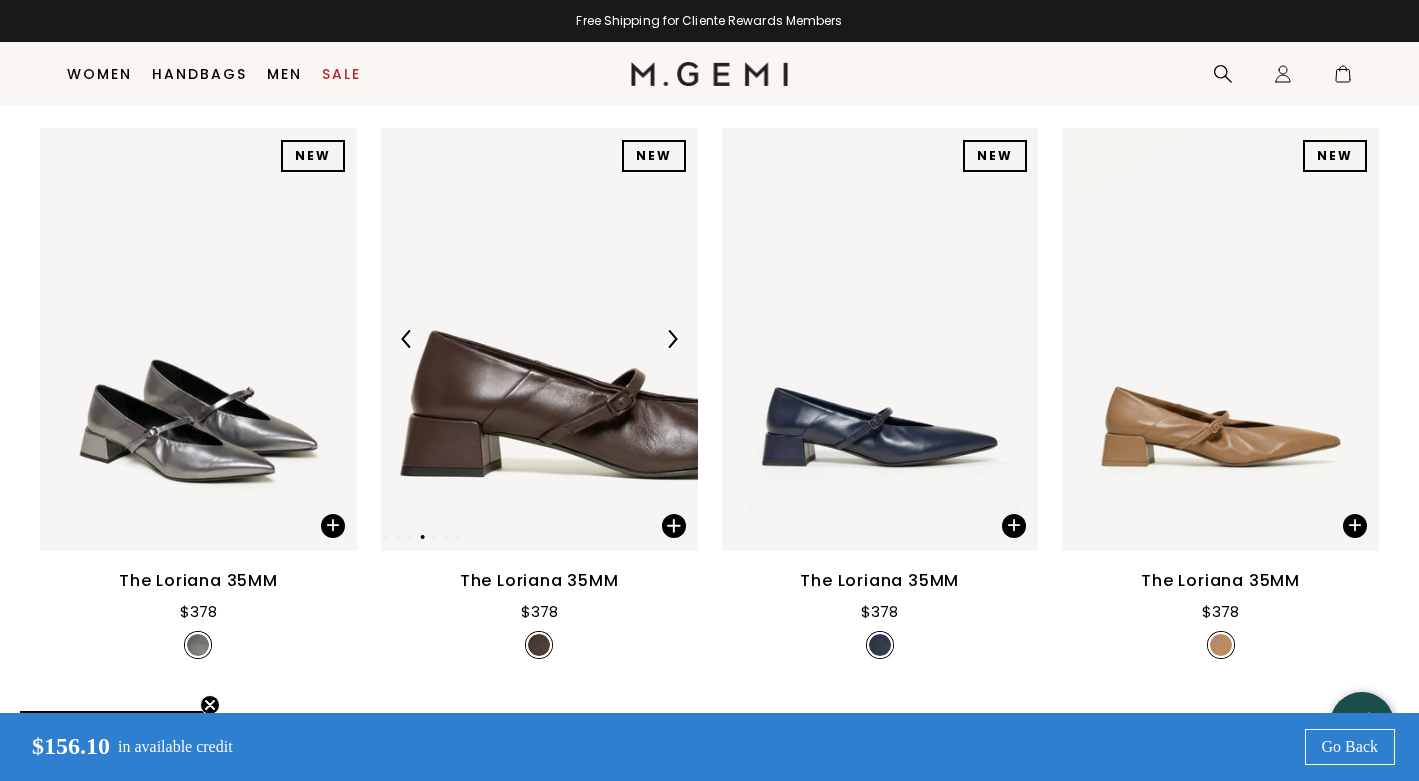 click at bounding box center [672, 339] 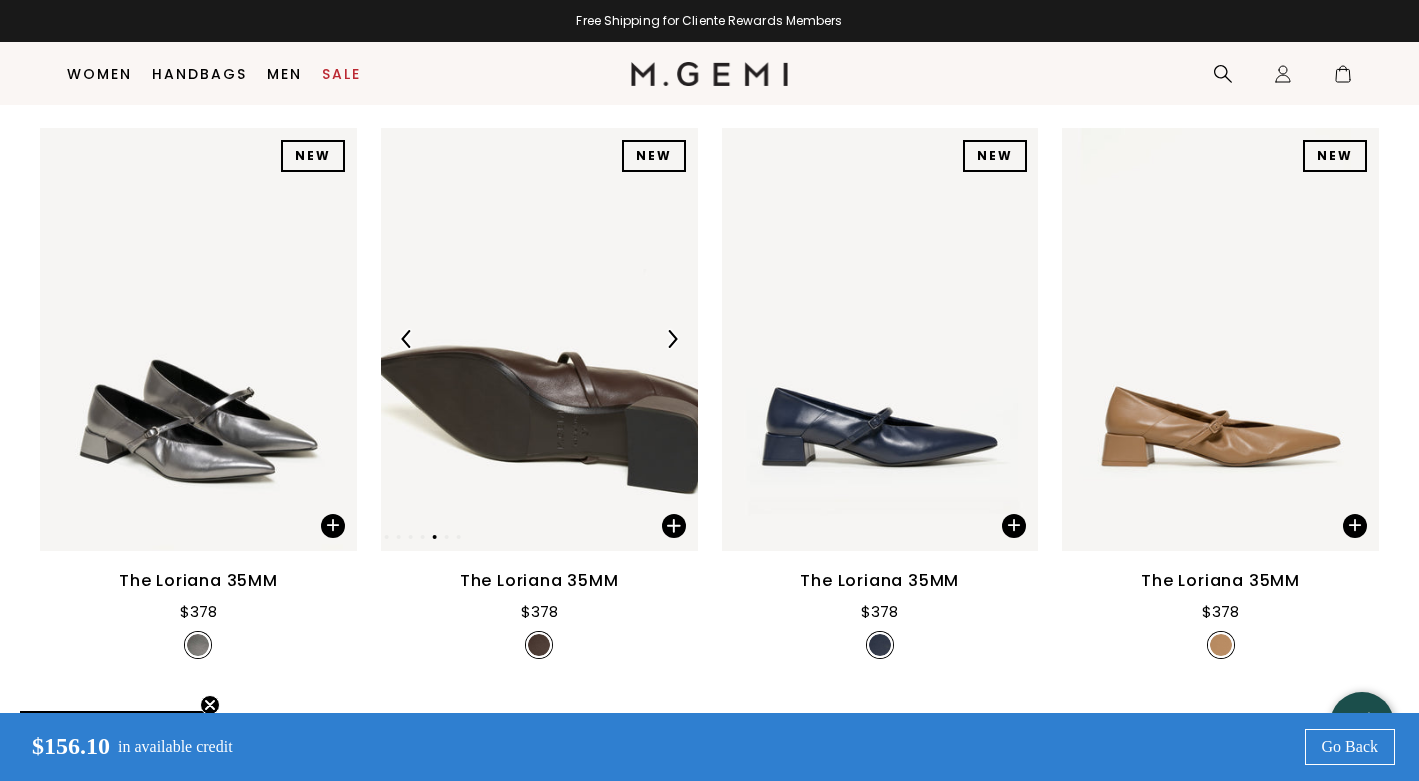 click at bounding box center [672, 339] 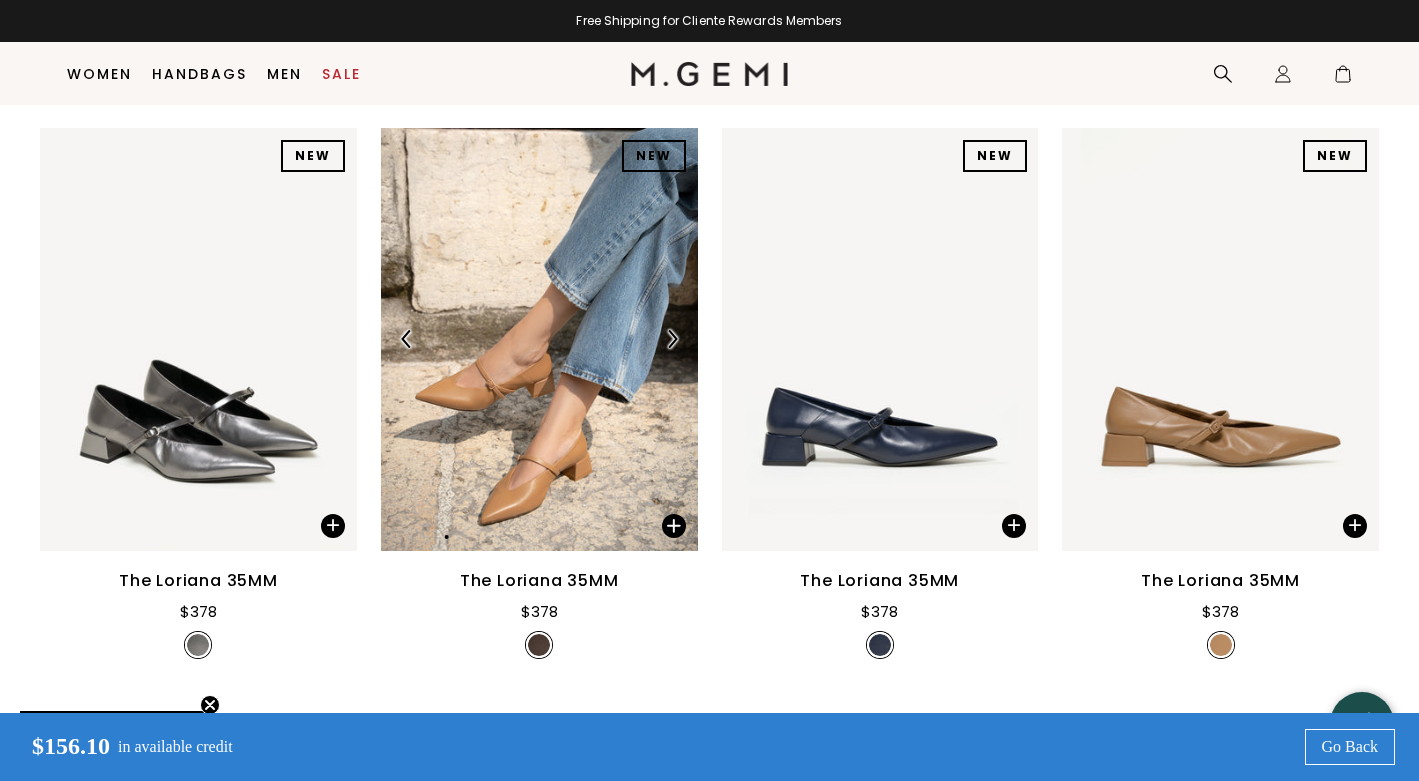 click at bounding box center [672, 339] 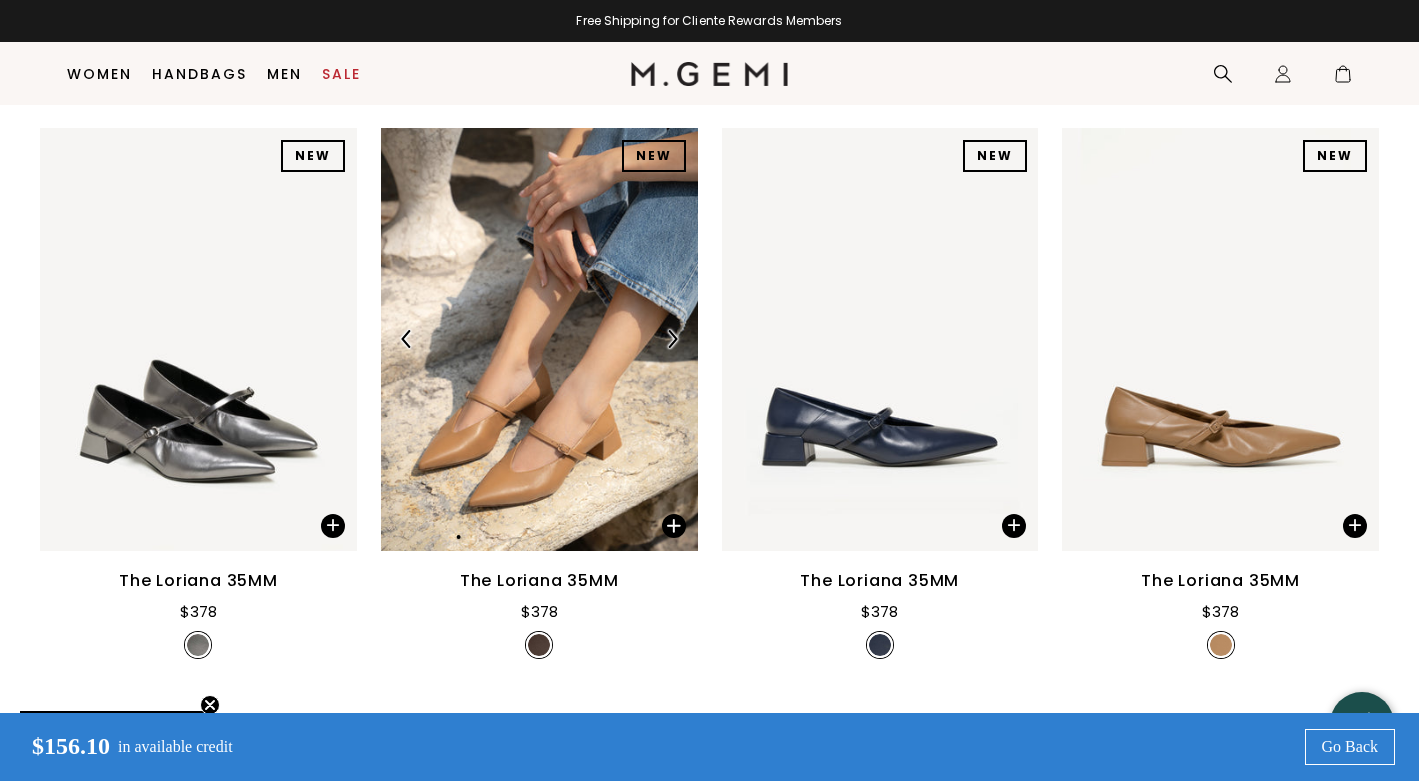 click at bounding box center [672, 339] 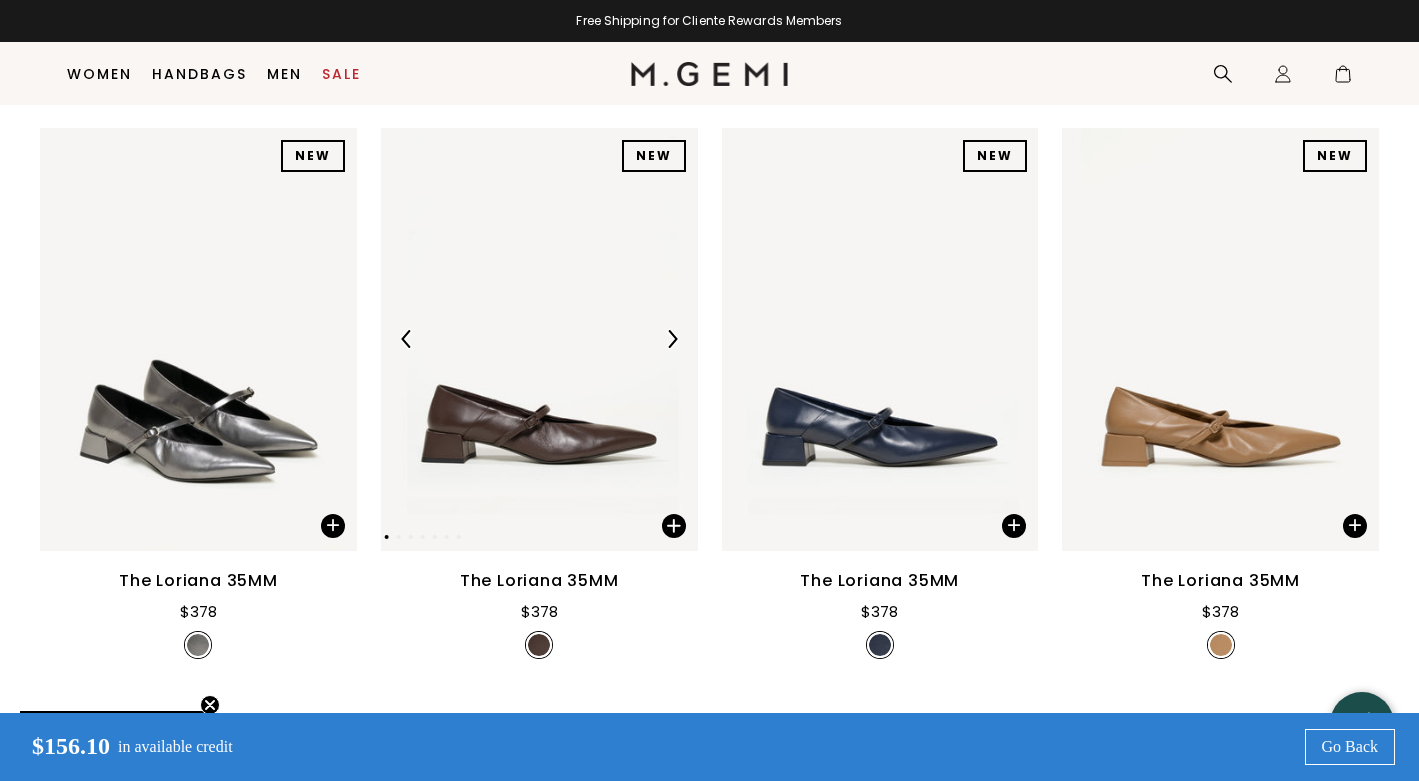 click at bounding box center (672, 339) 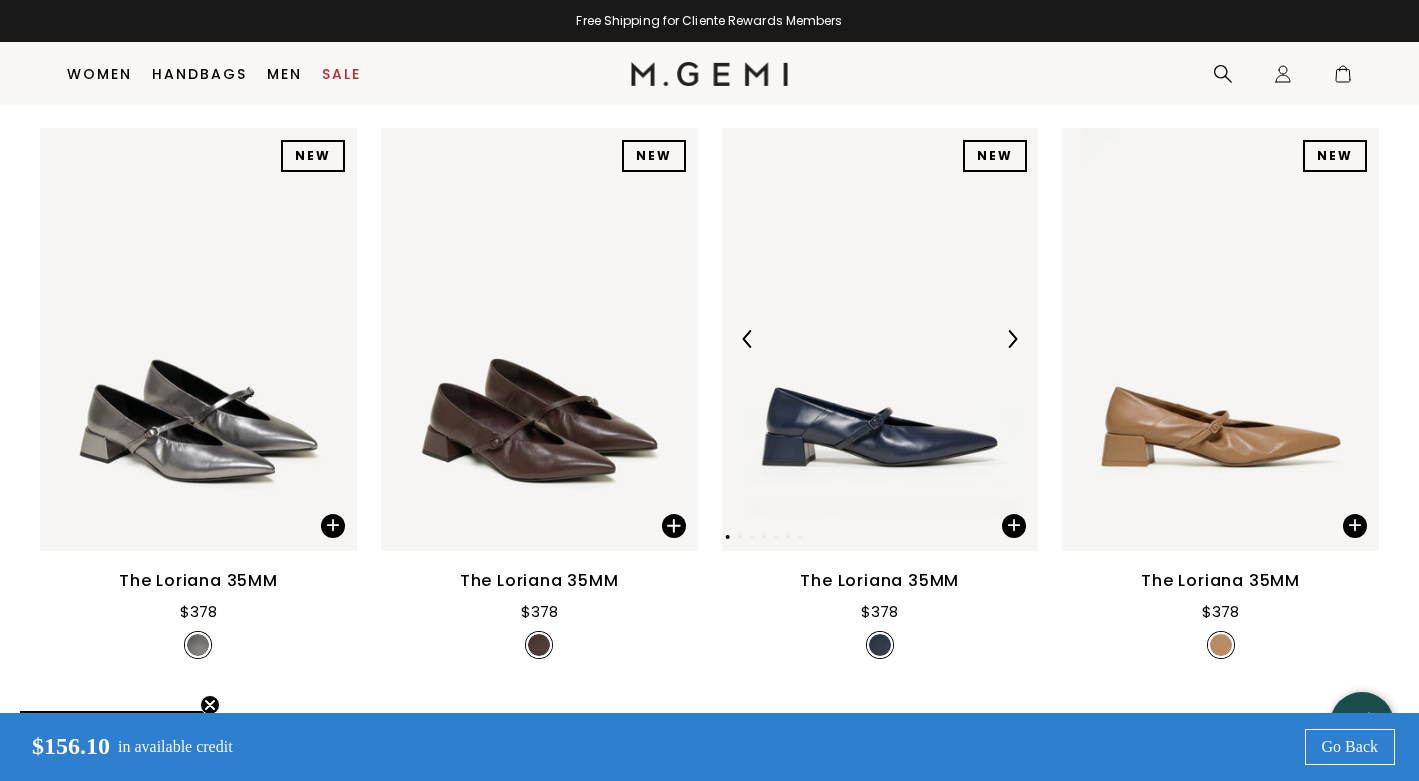 click at bounding box center (880, 339) 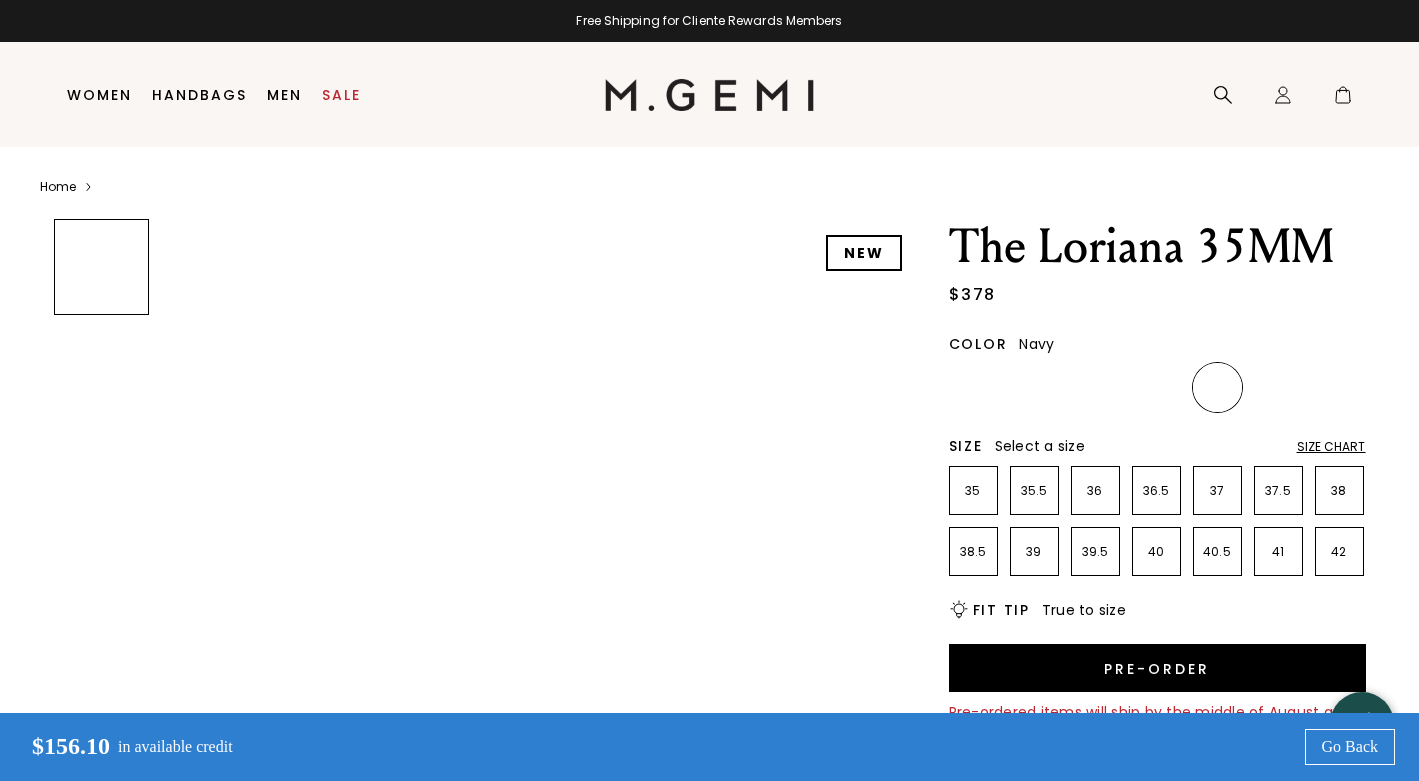 scroll, scrollTop: 0, scrollLeft: 0, axis: both 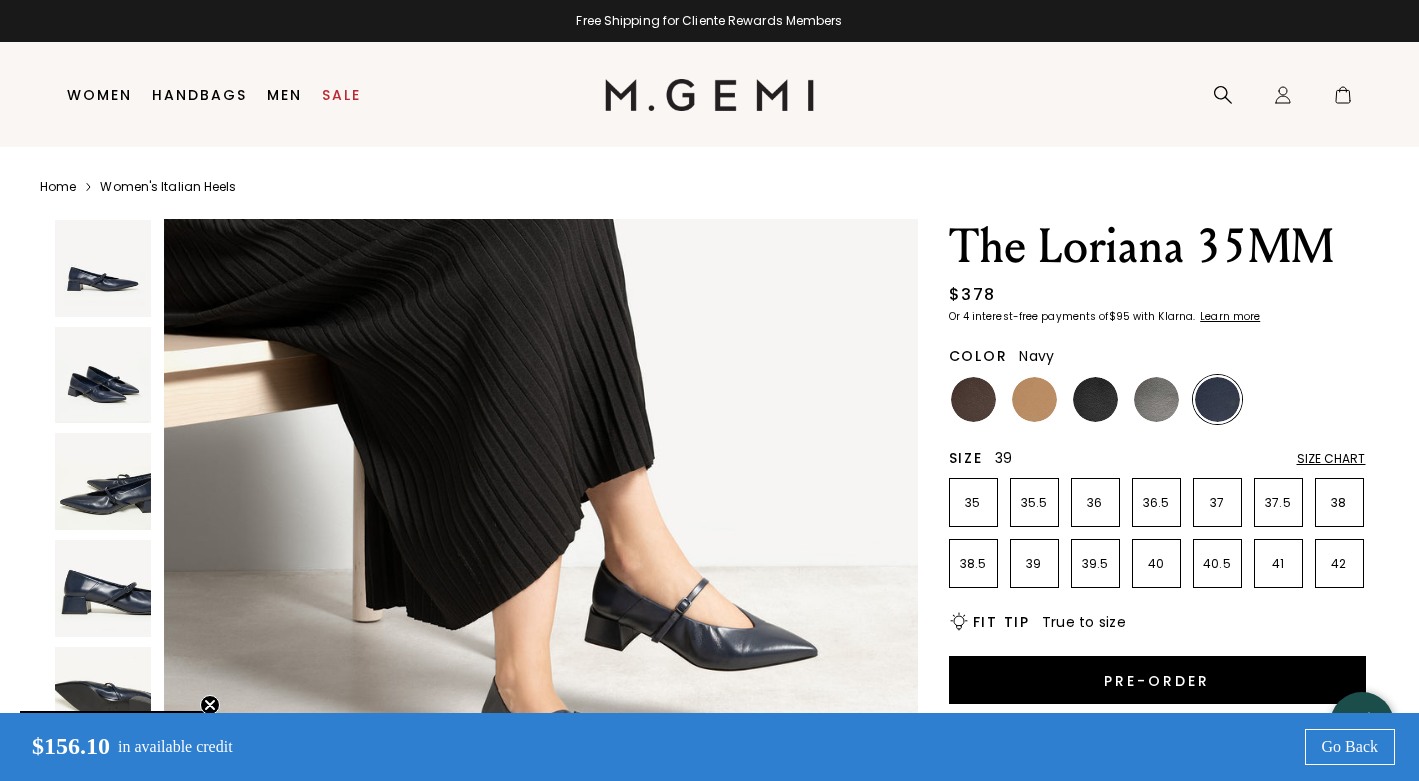 click on "39" at bounding box center (1034, 564) 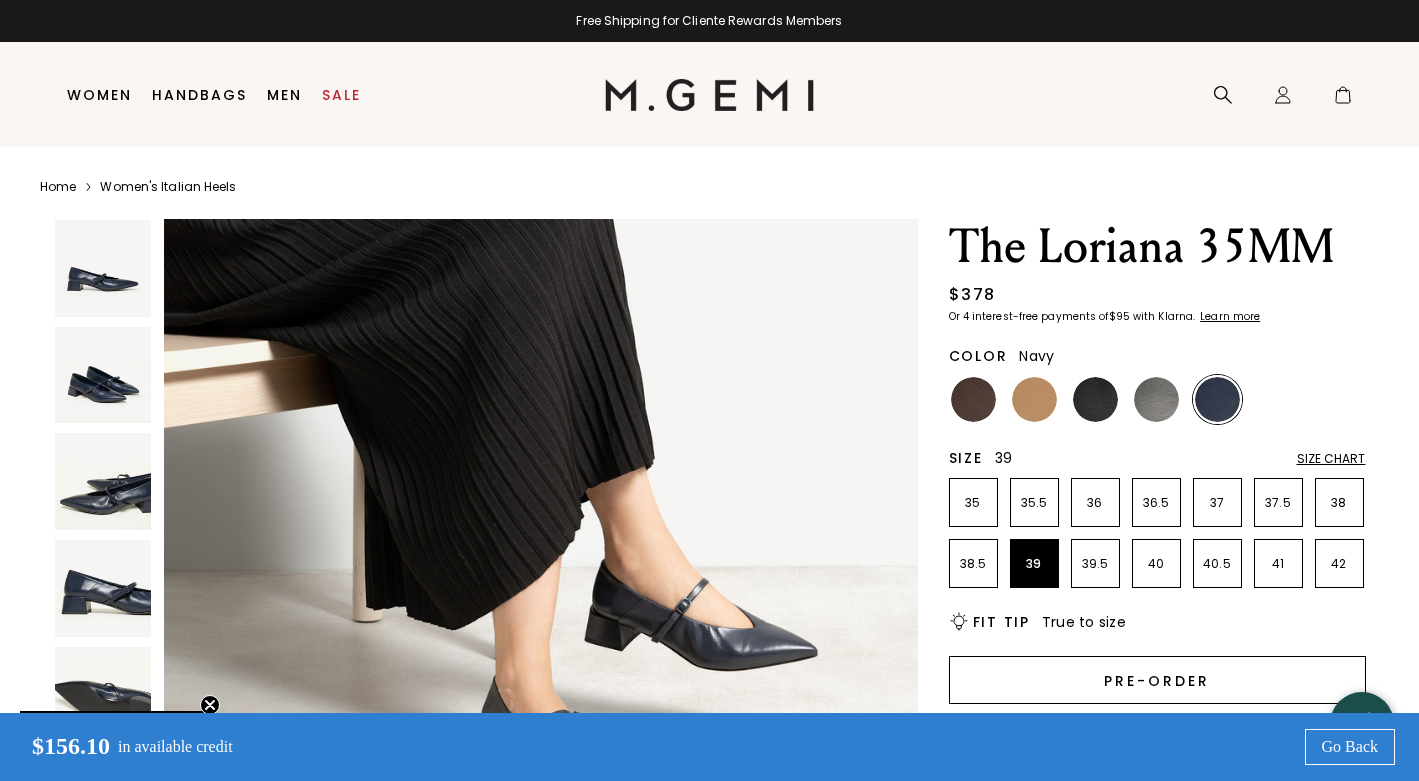 click on "Pre-order" at bounding box center [1157, 680] 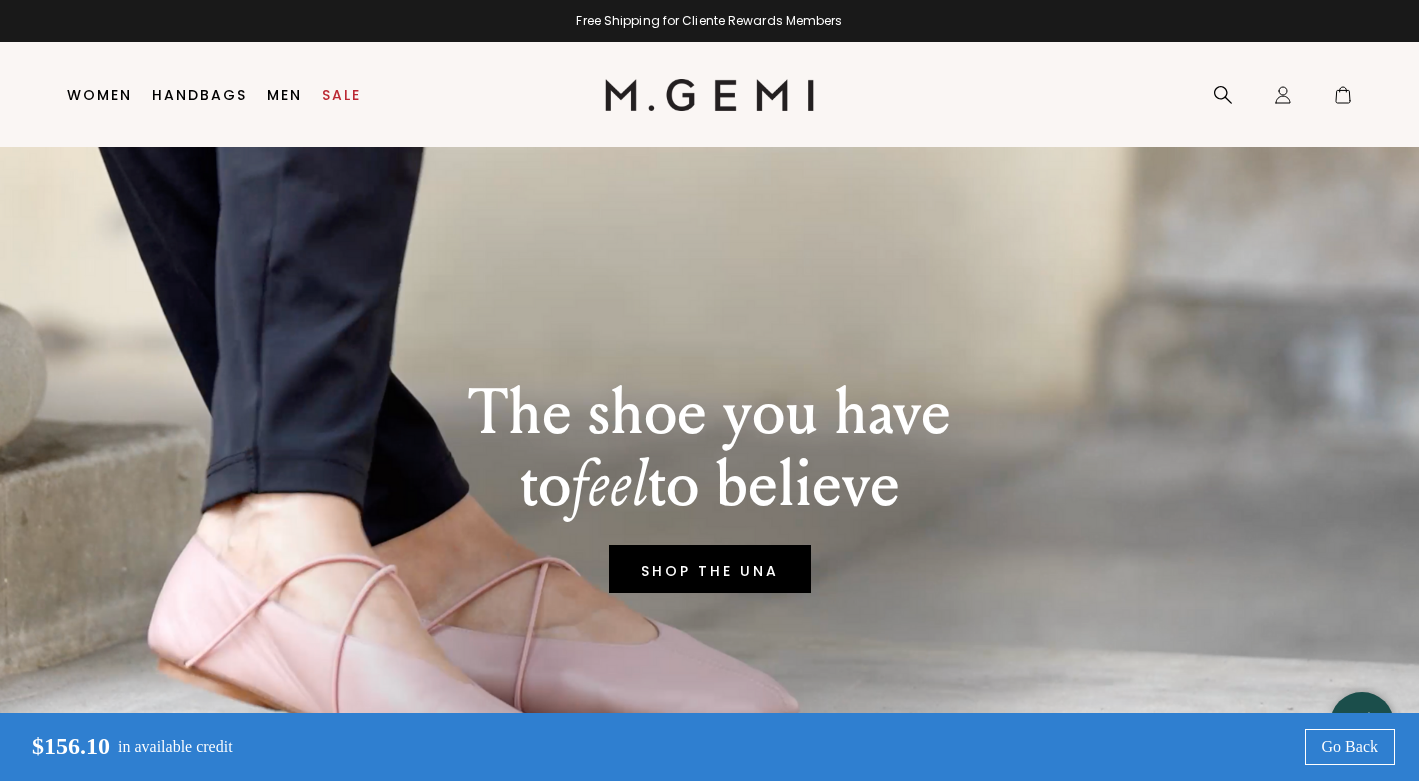 scroll, scrollTop: 0, scrollLeft: 0, axis: both 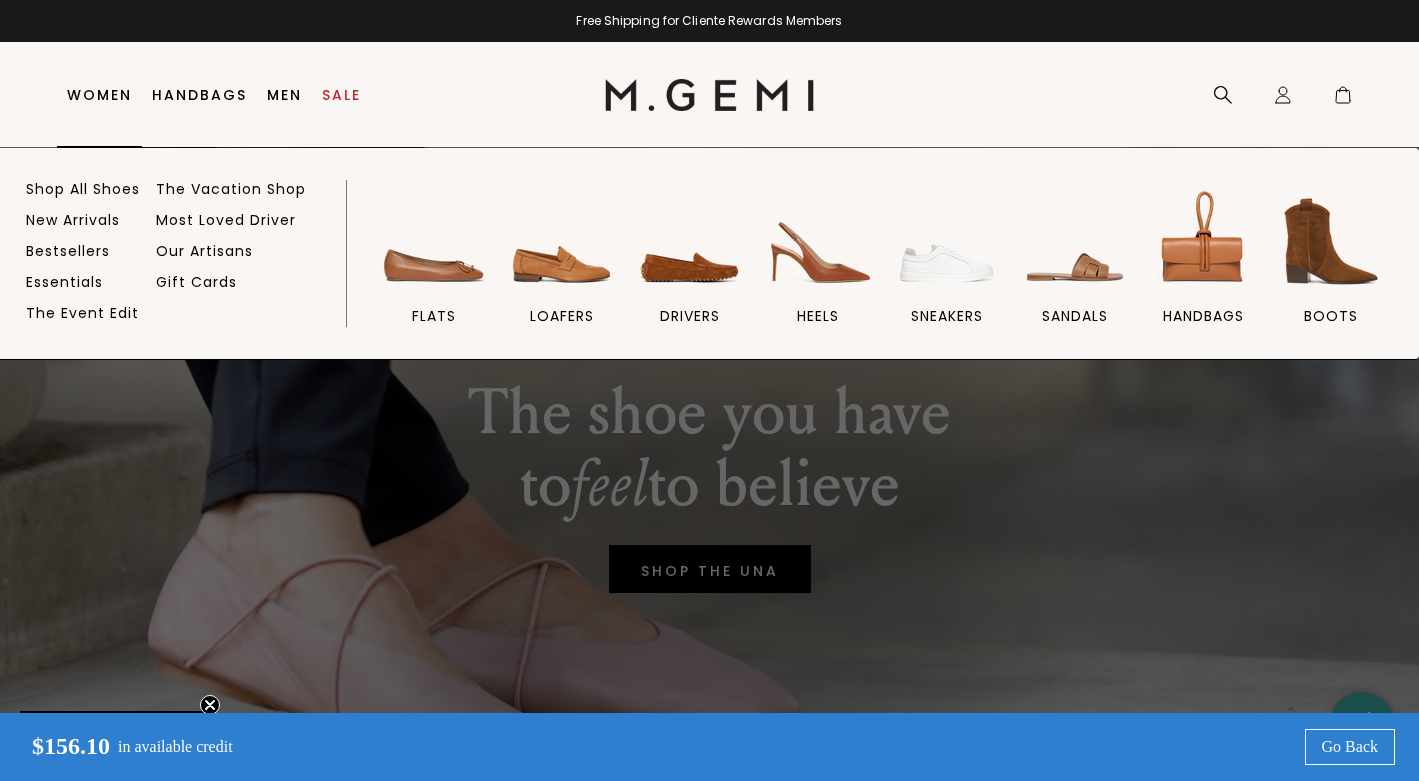 click on "Women" at bounding box center [99, 95] 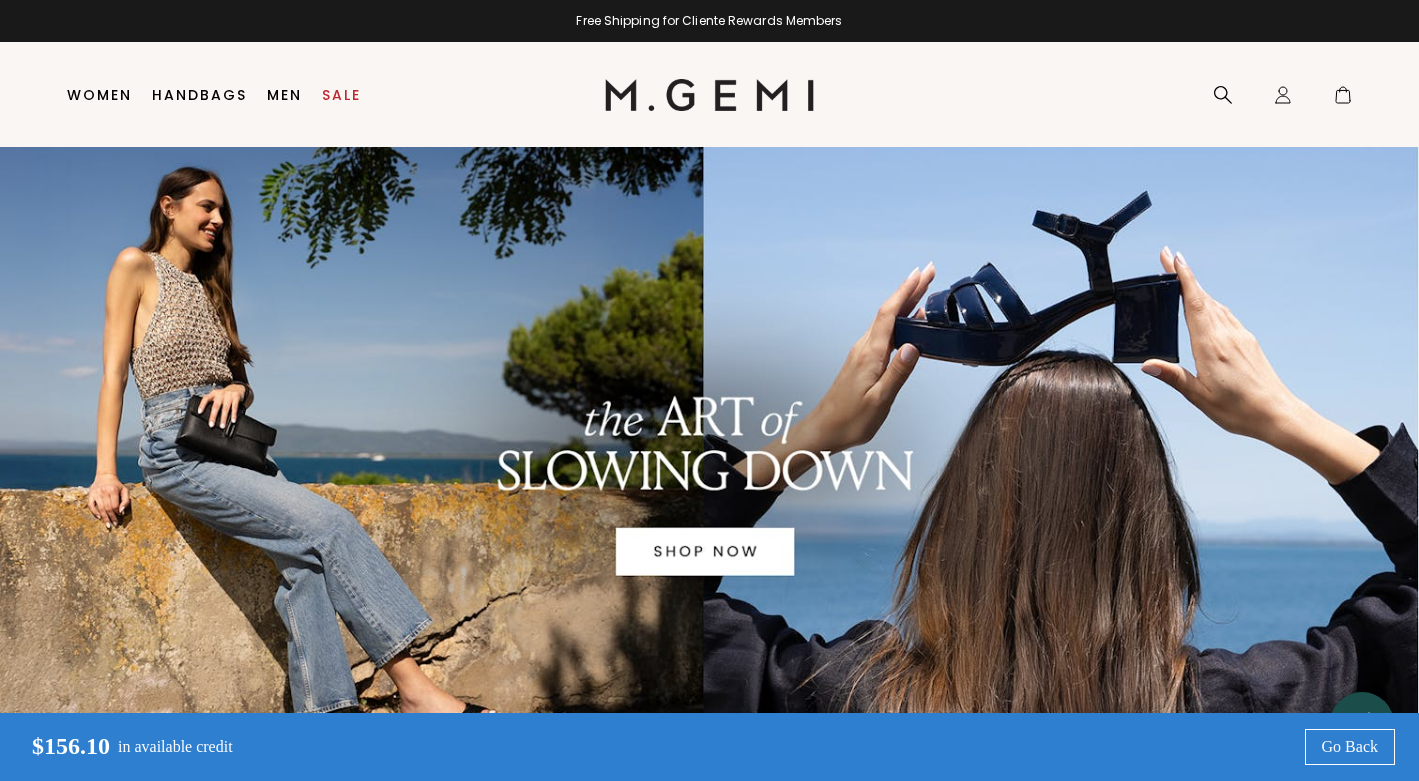 scroll, scrollTop: 0, scrollLeft: 0, axis: both 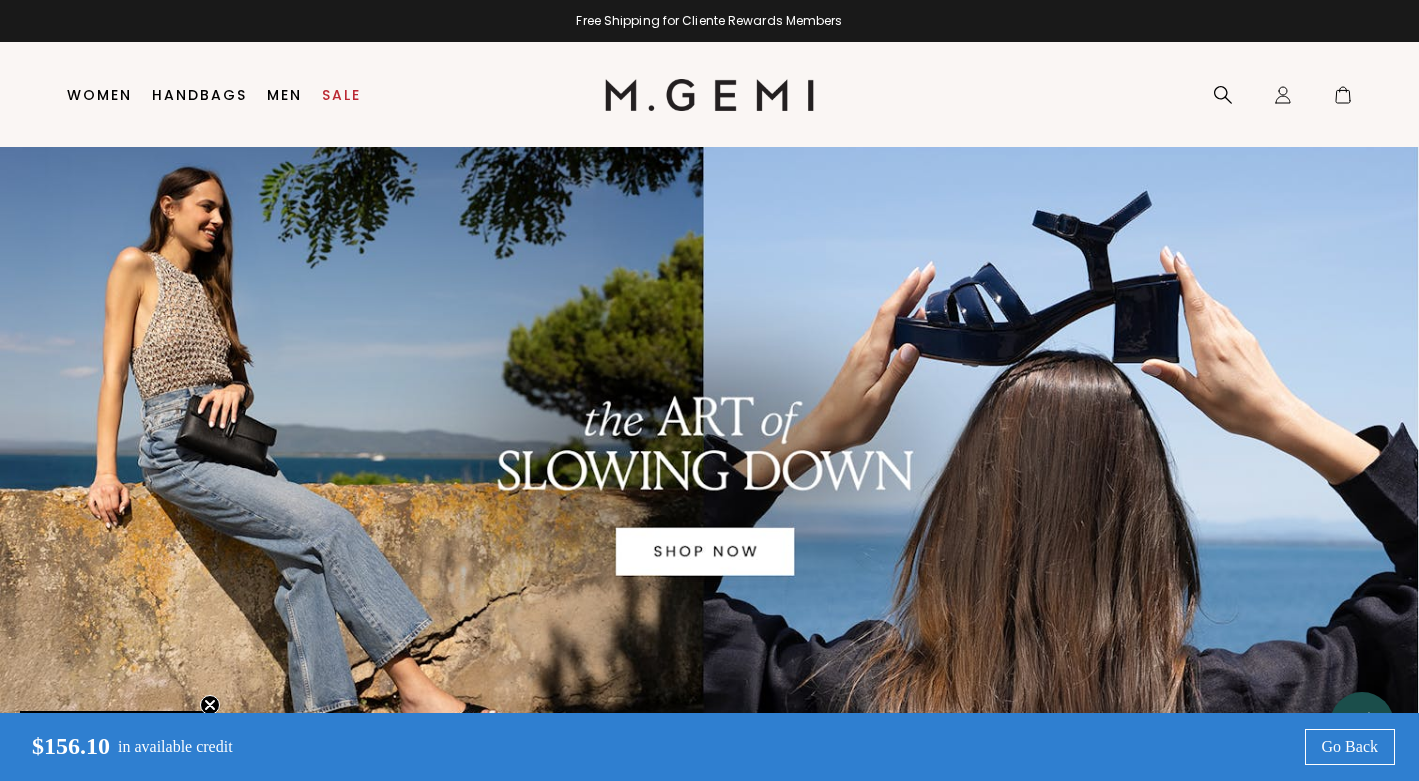 click on "Women" at bounding box center [99, 95] 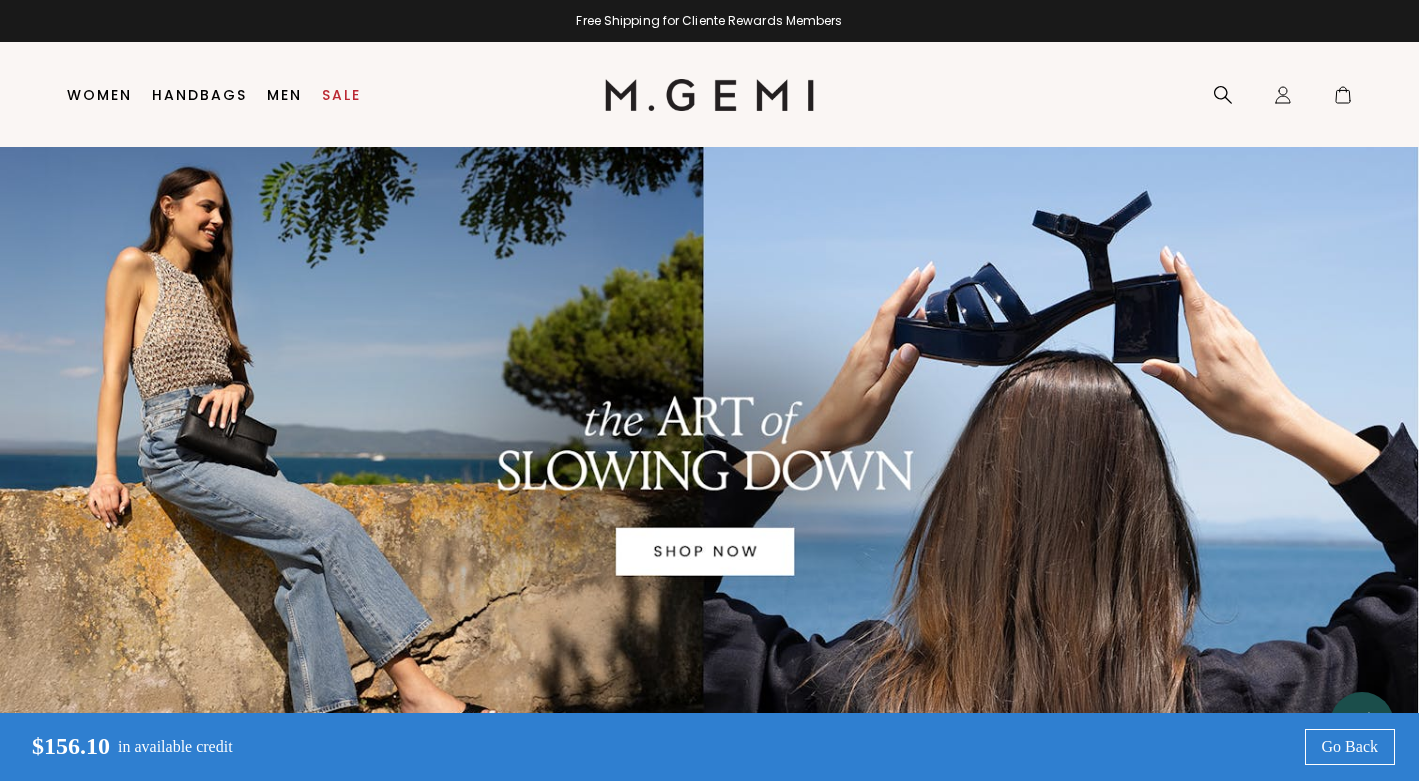 scroll, scrollTop: 0, scrollLeft: 0, axis: both 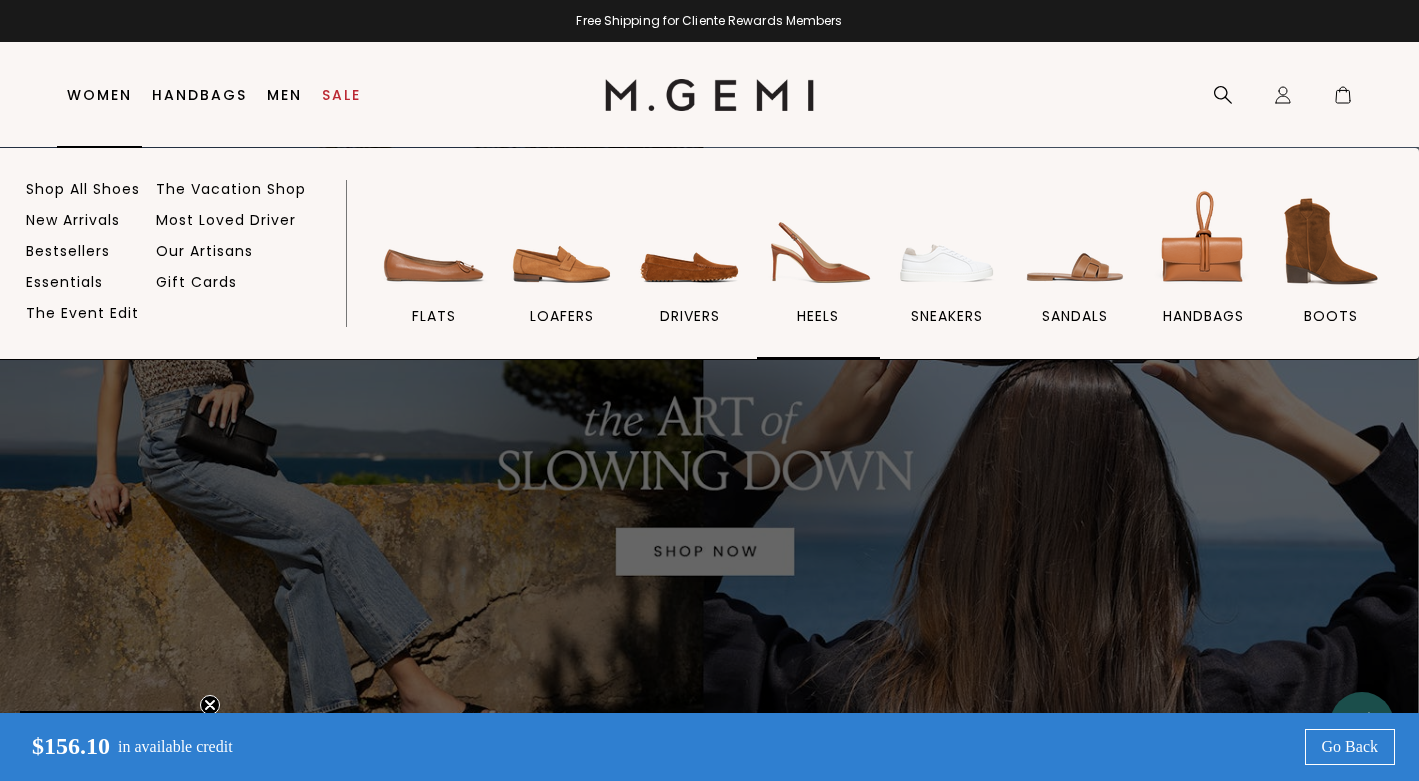 click at bounding box center (818, 241) 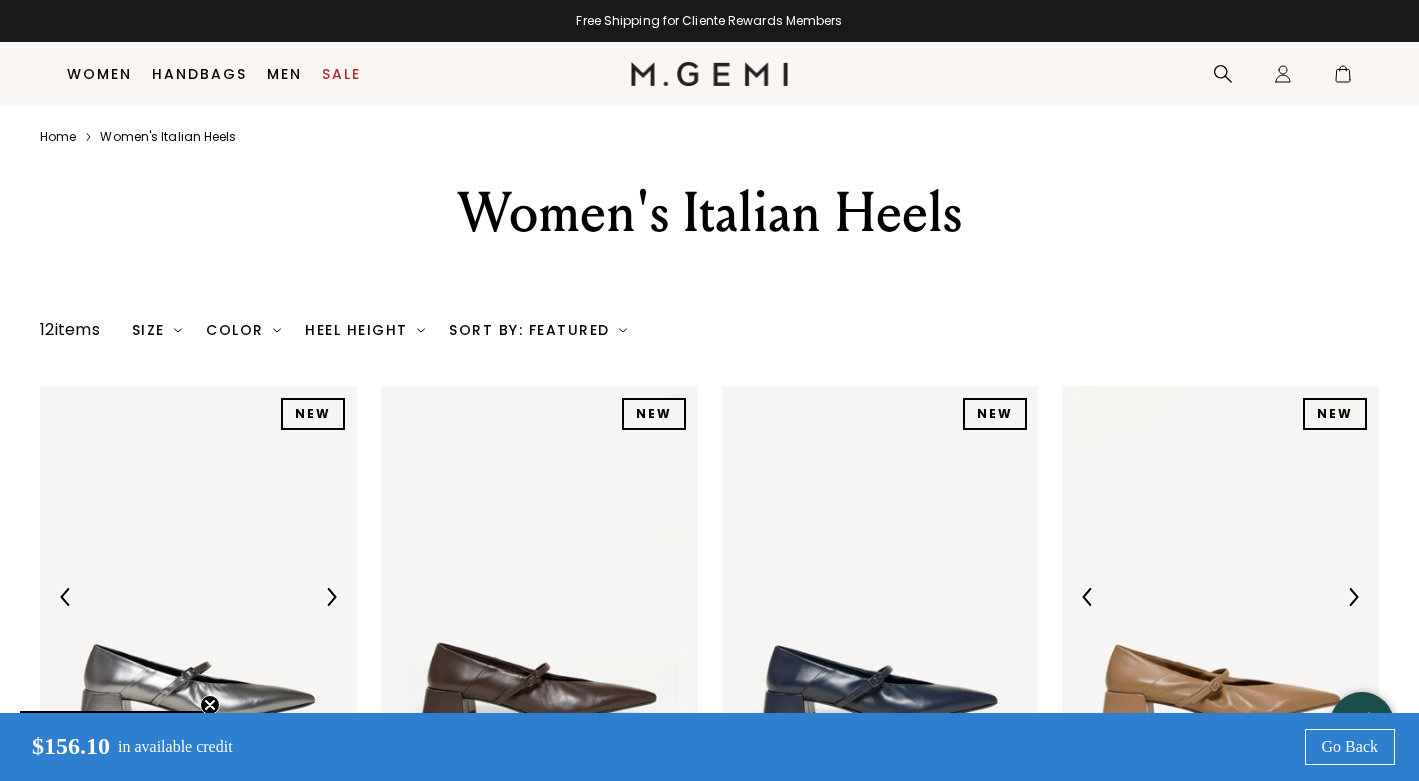scroll, scrollTop: 368, scrollLeft: 0, axis: vertical 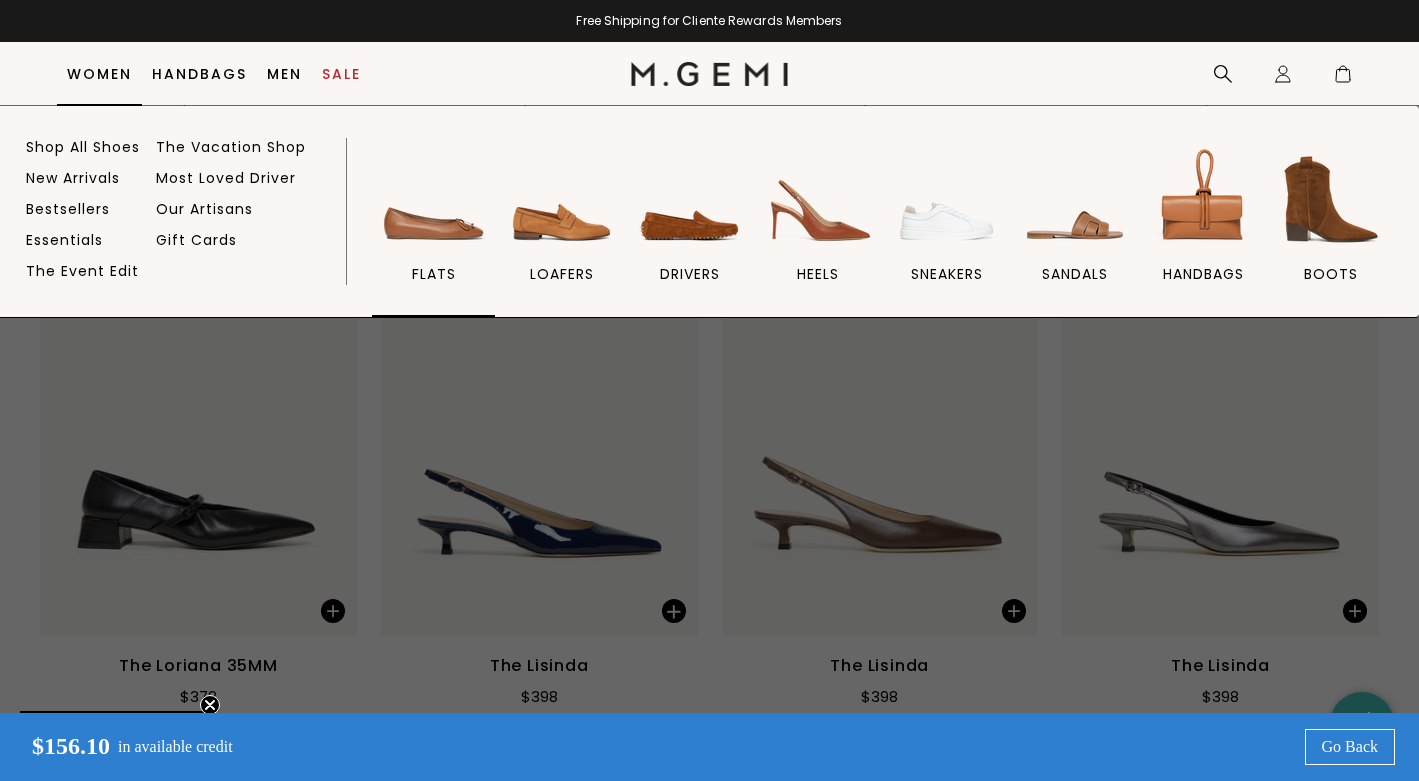 click at bounding box center [434, 199] 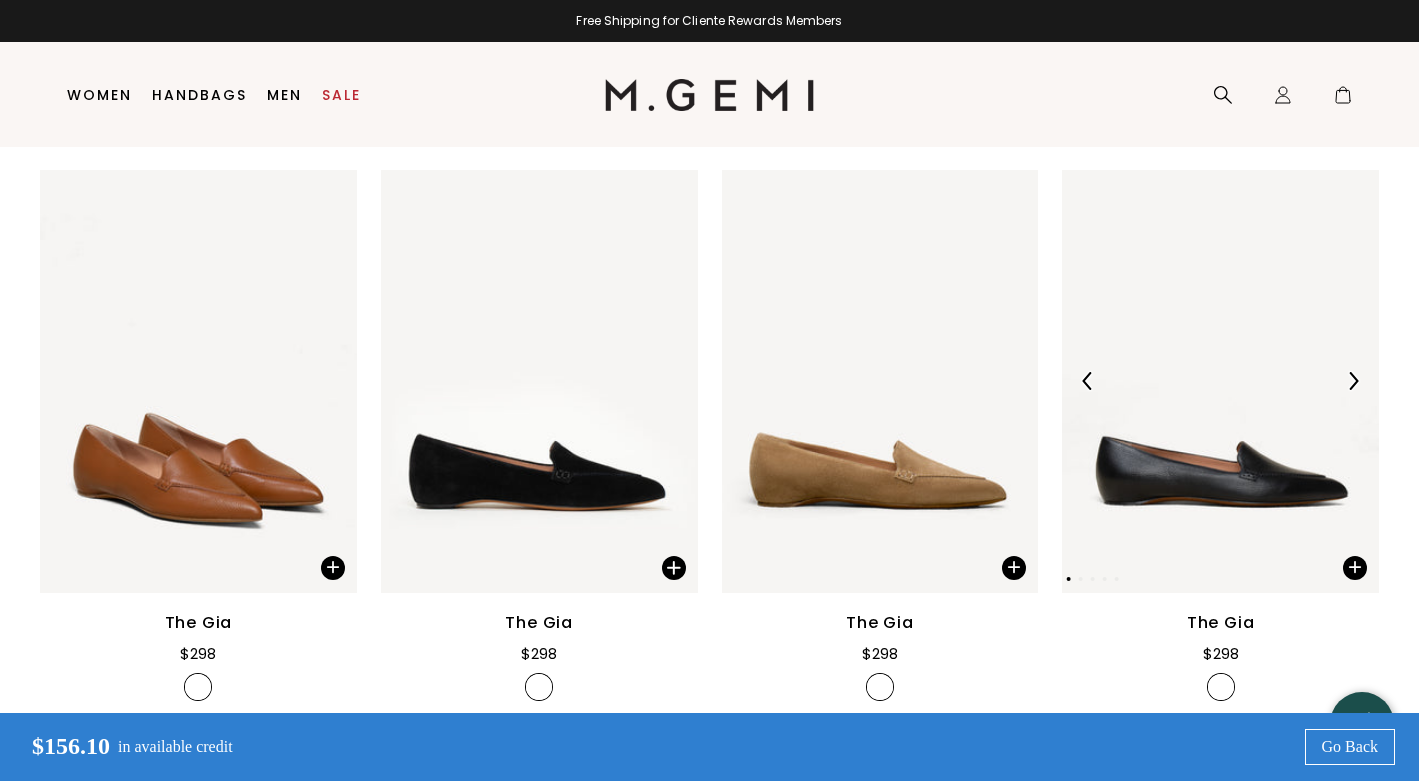 scroll, scrollTop: 0, scrollLeft: 0, axis: both 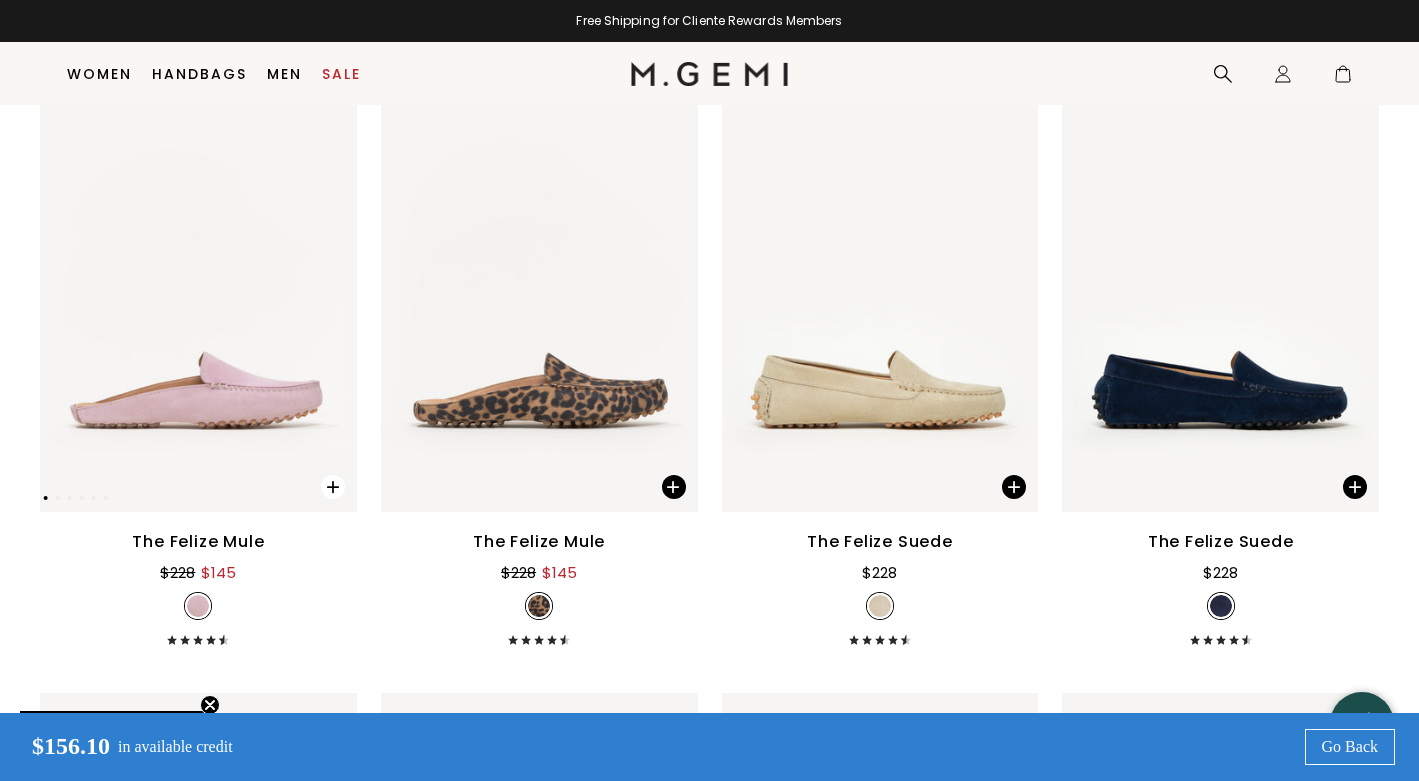 click at bounding box center (333, 487) 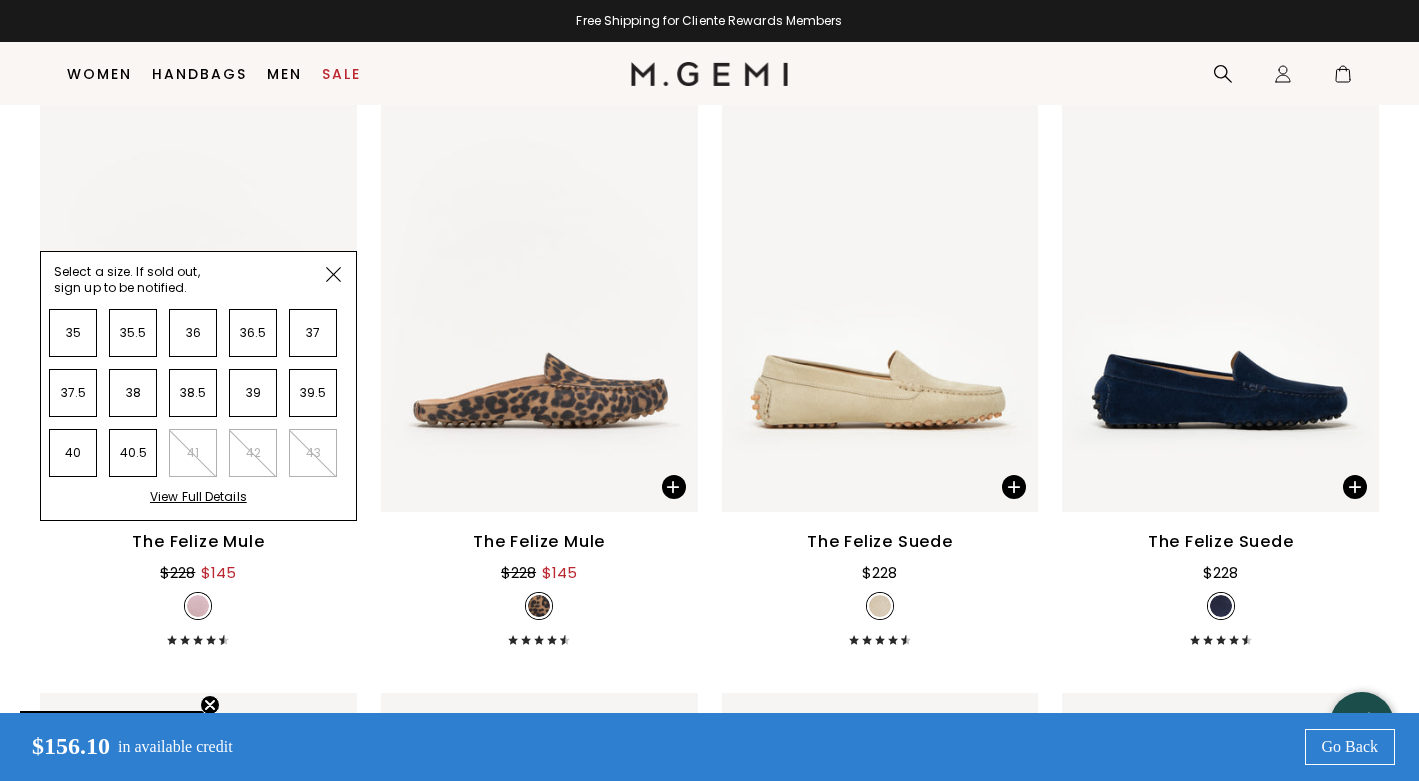 click on "The Gia $298 + 2 The Gia $298 + 2 The Gia $298 + 2 The Gia $298 + 2 The Gia $298 + 2 The Gia $298 + 2 NEW NEW NEW NEW NEW NEW NEW NEW NEW The Danza Woven $348 + 1 NEW NEW NEW NEW NEW NEW NEW NEW The Danza Woven $348 + 1 NEW NEW NEW NEW NEW NEW NEW NEW The Danza Woven $348 + 1 NEW NEW NEW NEW NEW NEW NEW NEW The Danza Woven $348 + 1 NEW NEW NEW NEW NEW NEW NEW NEW The Danza Woven $348 + 1 The Danza $298 The Danza $298 The Danza $298 NEW NEW NEW NEW NEW NEW NEW The  Mina $348 NEW NEW NEW NEW NEW NEW NEW NEW The  Mina $348 NEW NEW NEW NEW NEW NEW NEW NEW The Amabile $298 + 1 NEW NEW NEW NEW NEW NEW NEW NEW The Amabile $298 + 1 NEW NEW NEW NEW NEW NEW NEW NEW The Amabile $298 + 1 NEW NEW NEW NEW NEW NEW NEW NEW The Amabile $298 + 1 NEW NEW NEW NEW NEW NEW NEW NEW The Amabile $298 + 1 The Una $298 + 11 The Una $298 + 11 The Una $298 + 11 The Una $298 + 11 The Una $298 + 11 The Una $298 + 11 The Una $298 + 11 The Una $298 + 11 The Una $298 + 11 The Una $298 + 11 The Una $298 + 11 The Una $298 + 11 The Una $298 + 11" at bounding box center (709, -2948) 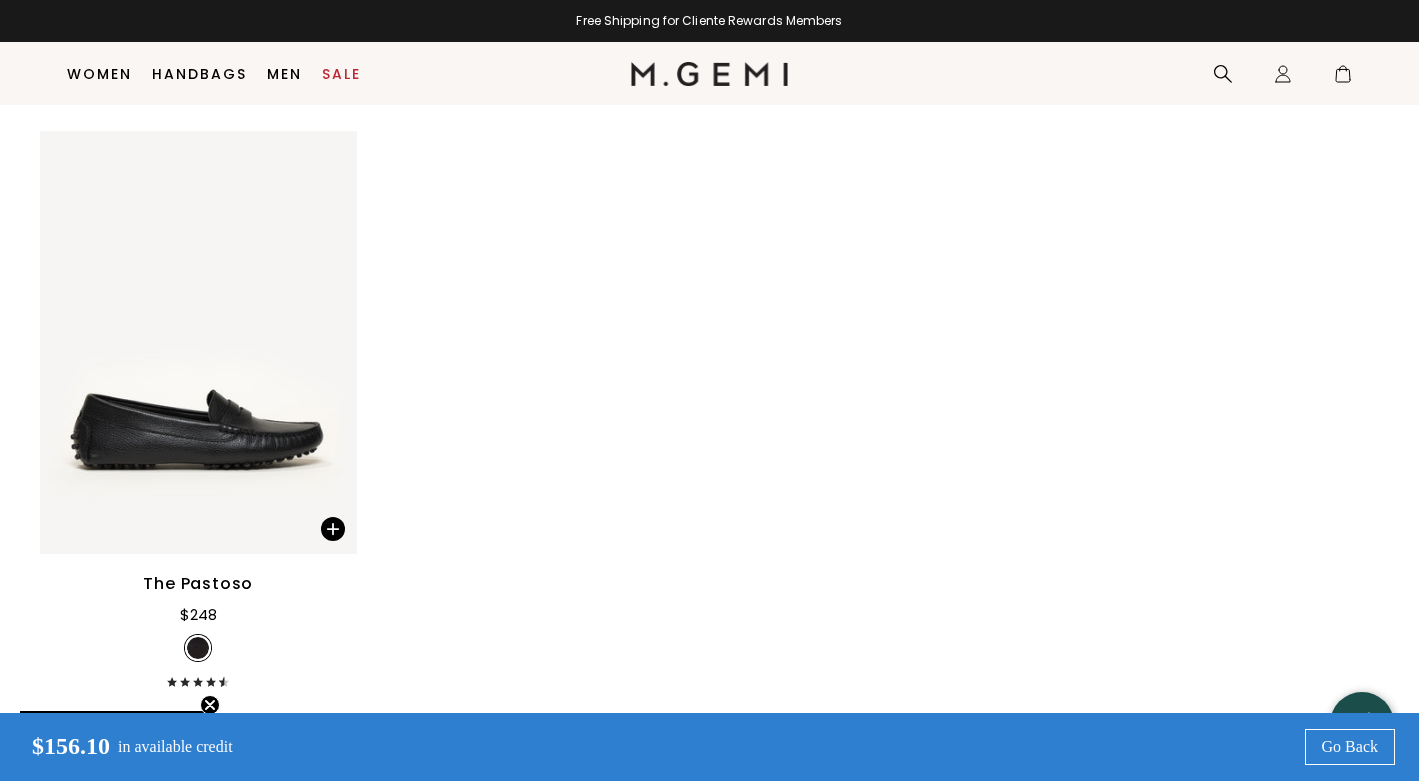 scroll, scrollTop: 9358, scrollLeft: 0, axis: vertical 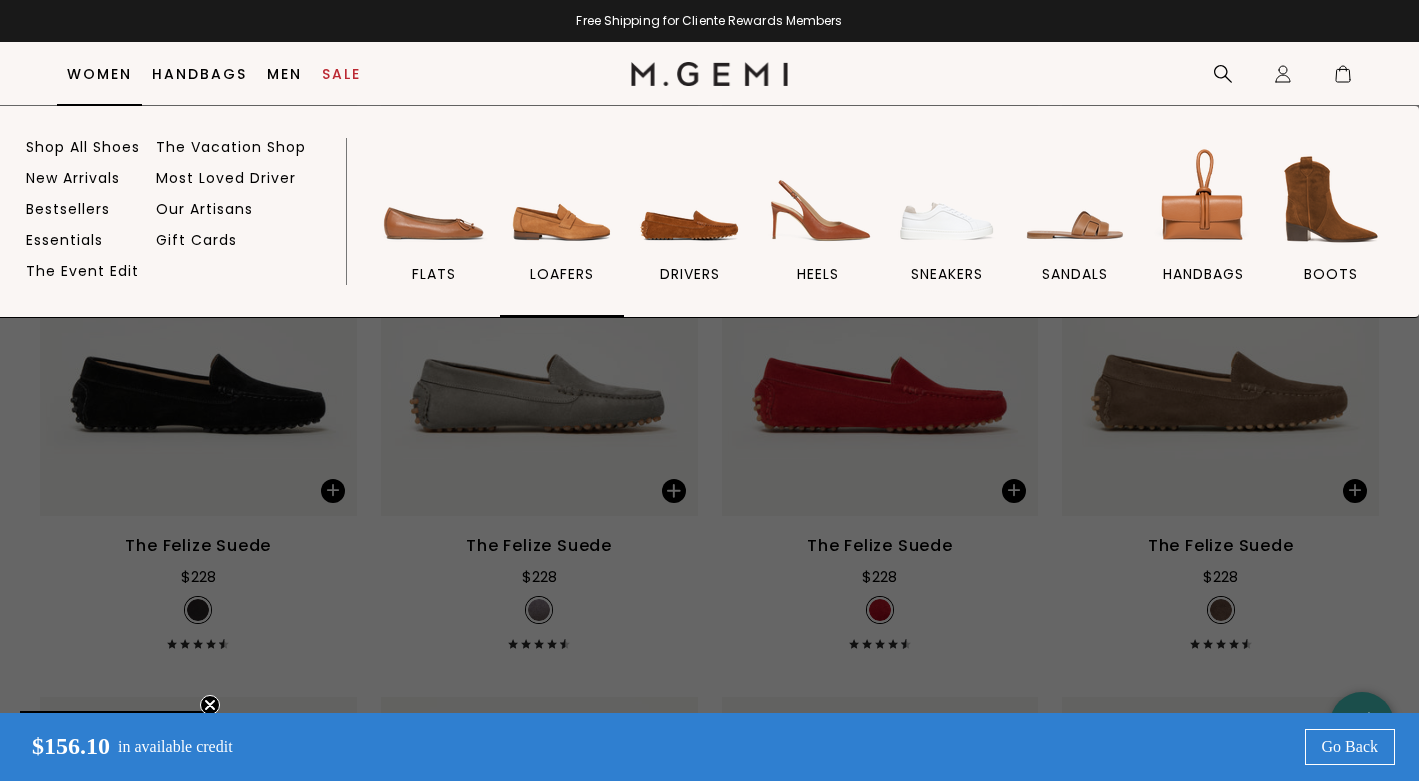 click at bounding box center [562, 199] 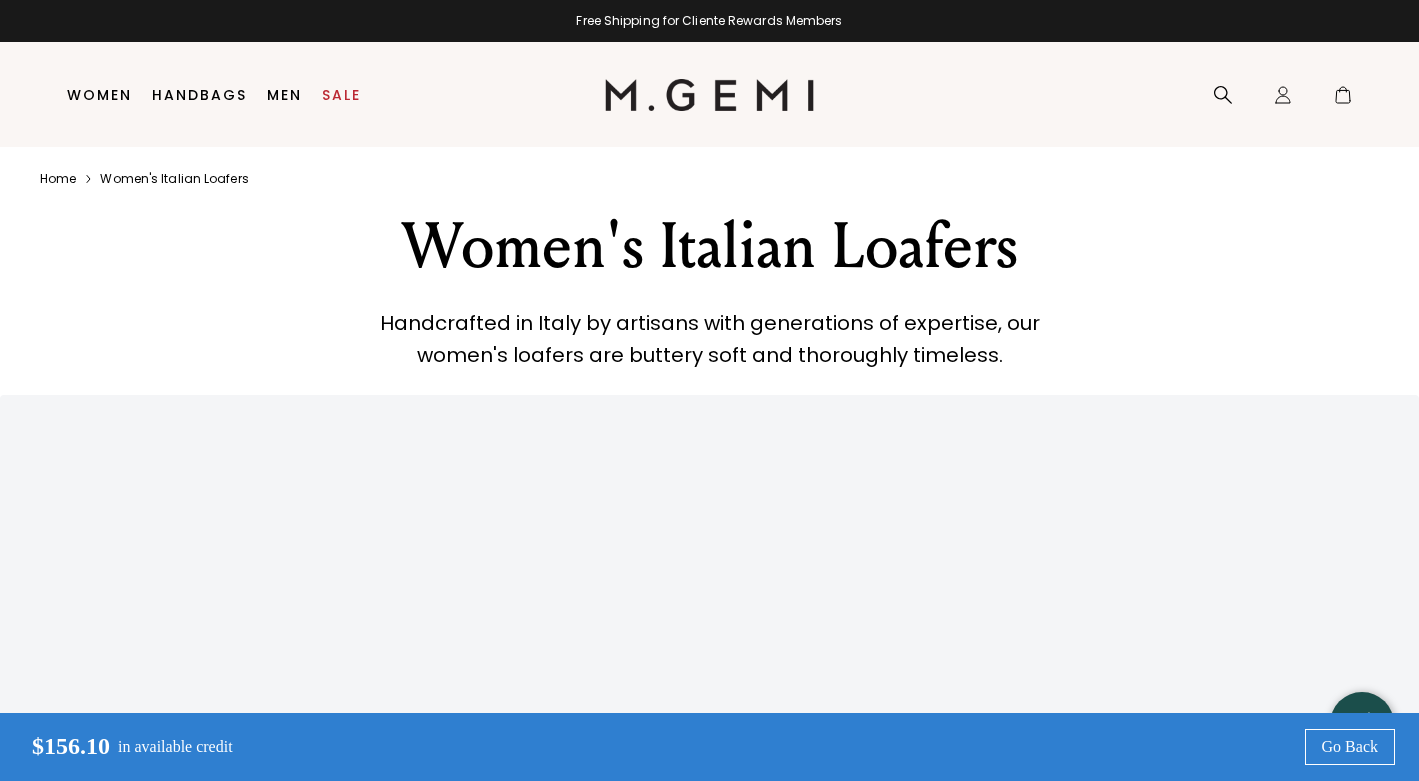 scroll, scrollTop: 0, scrollLeft: 0, axis: both 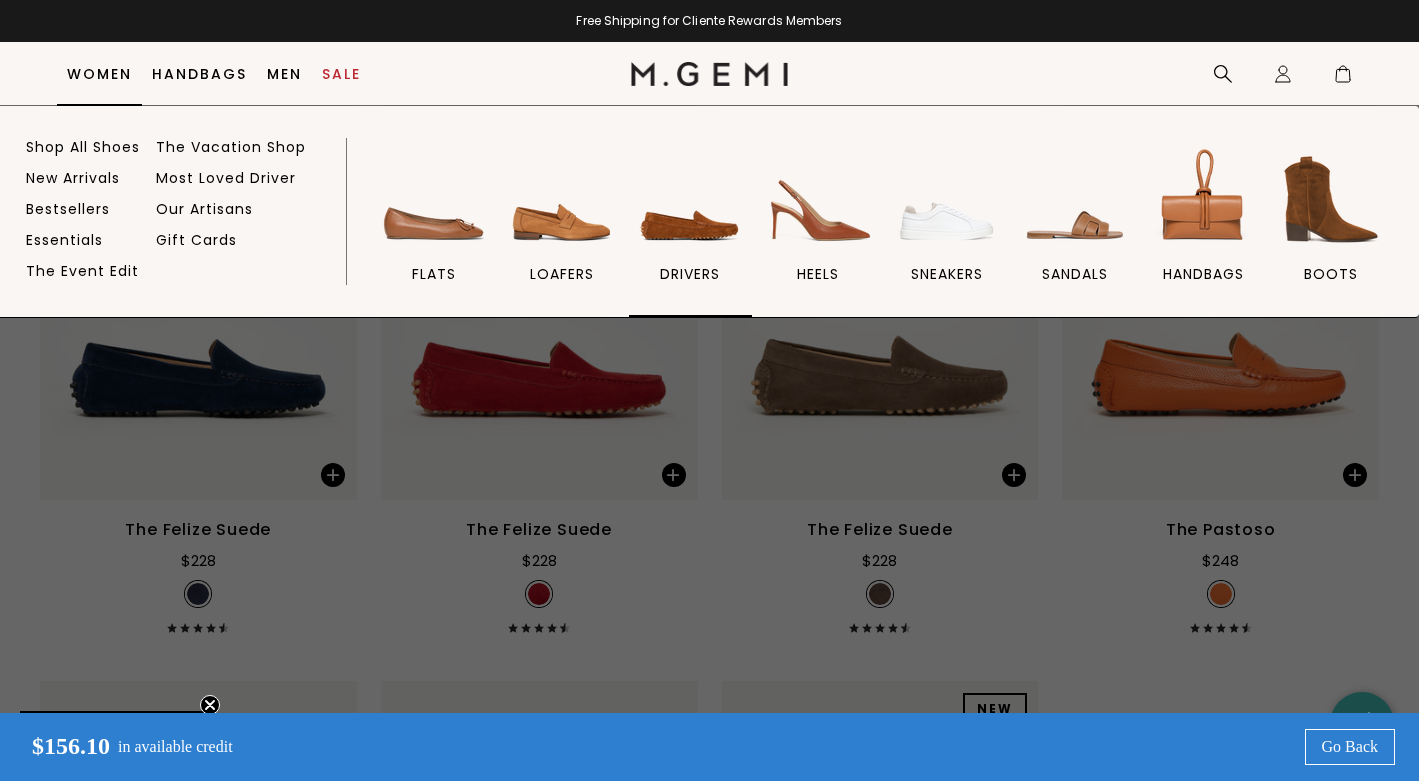 click at bounding box center [690, 199] 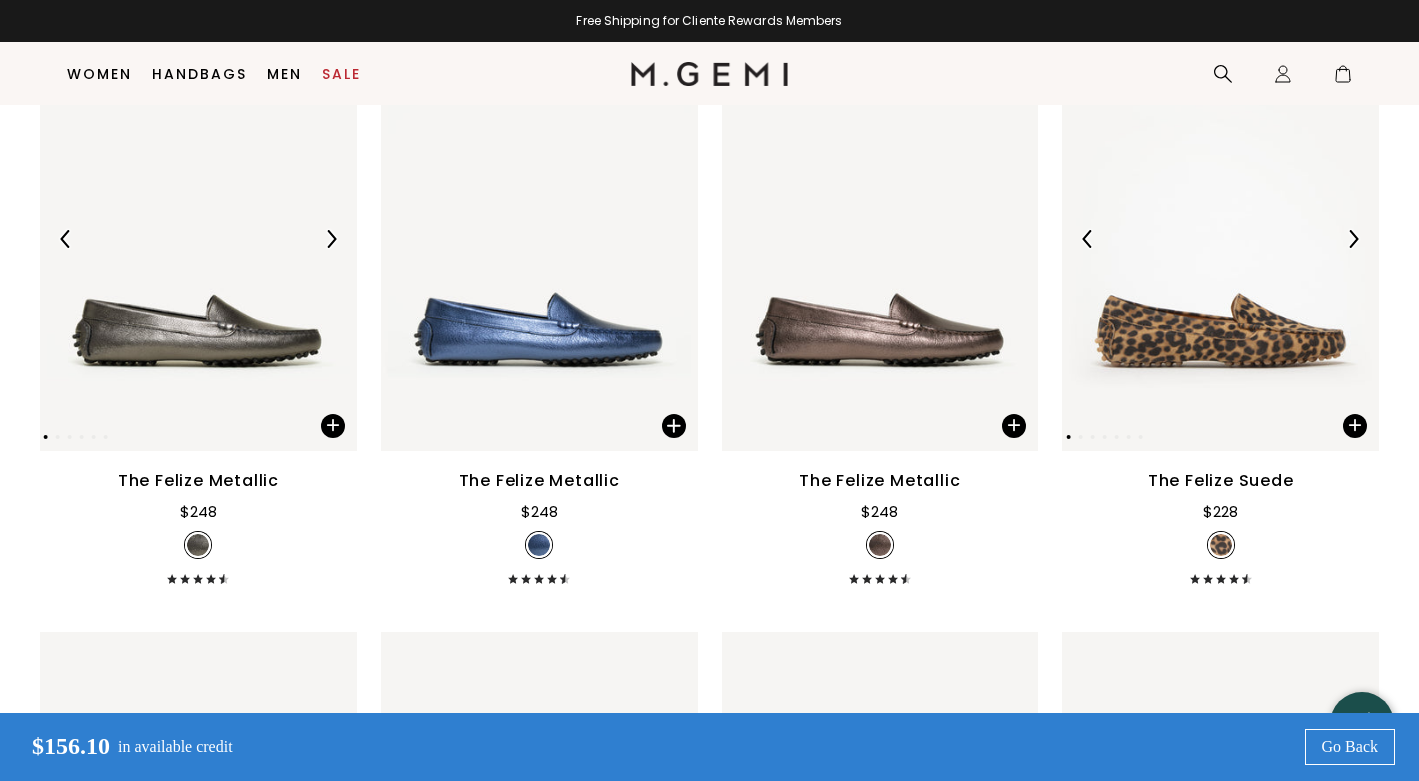 scroll, scrollTop: 358, scrollLeft: 0, axis: vertical 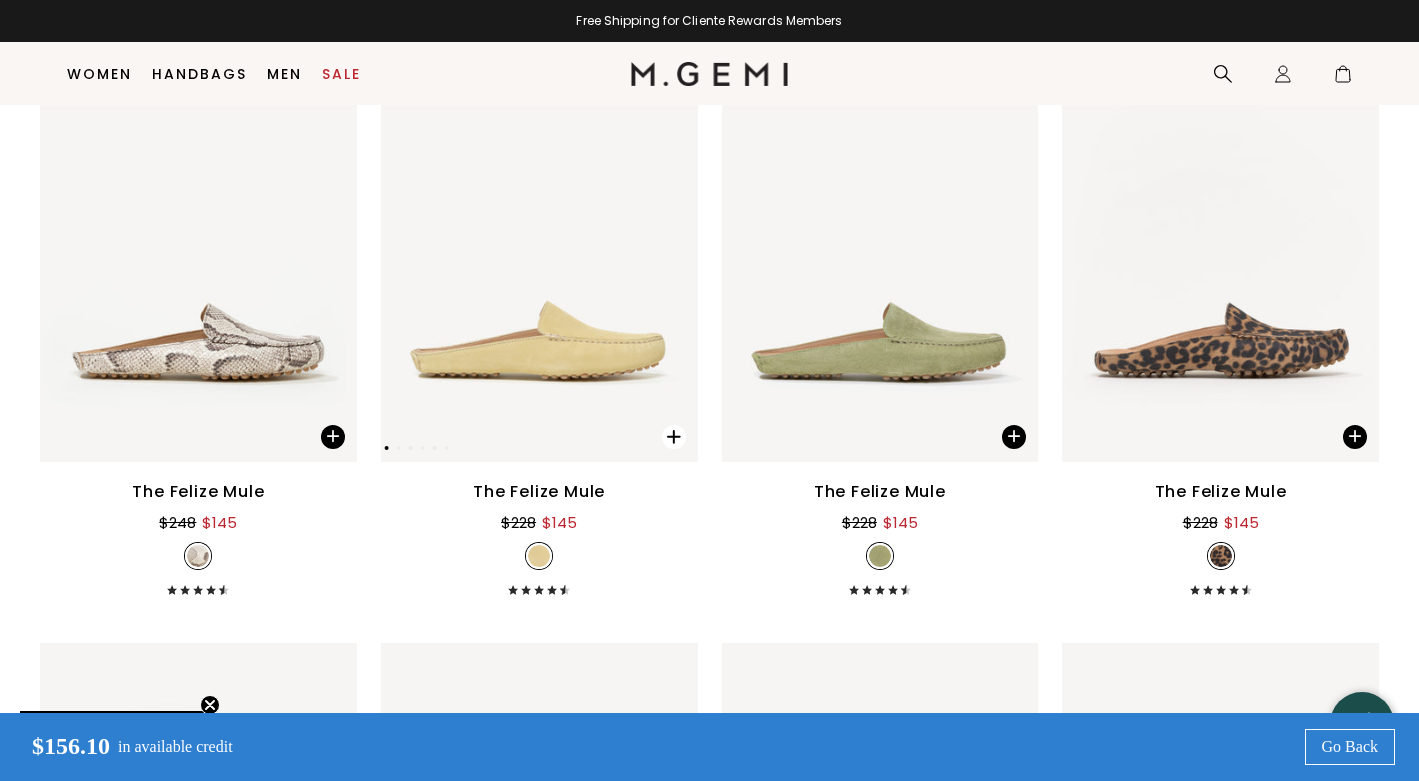 click at bounding box center (674, 437) 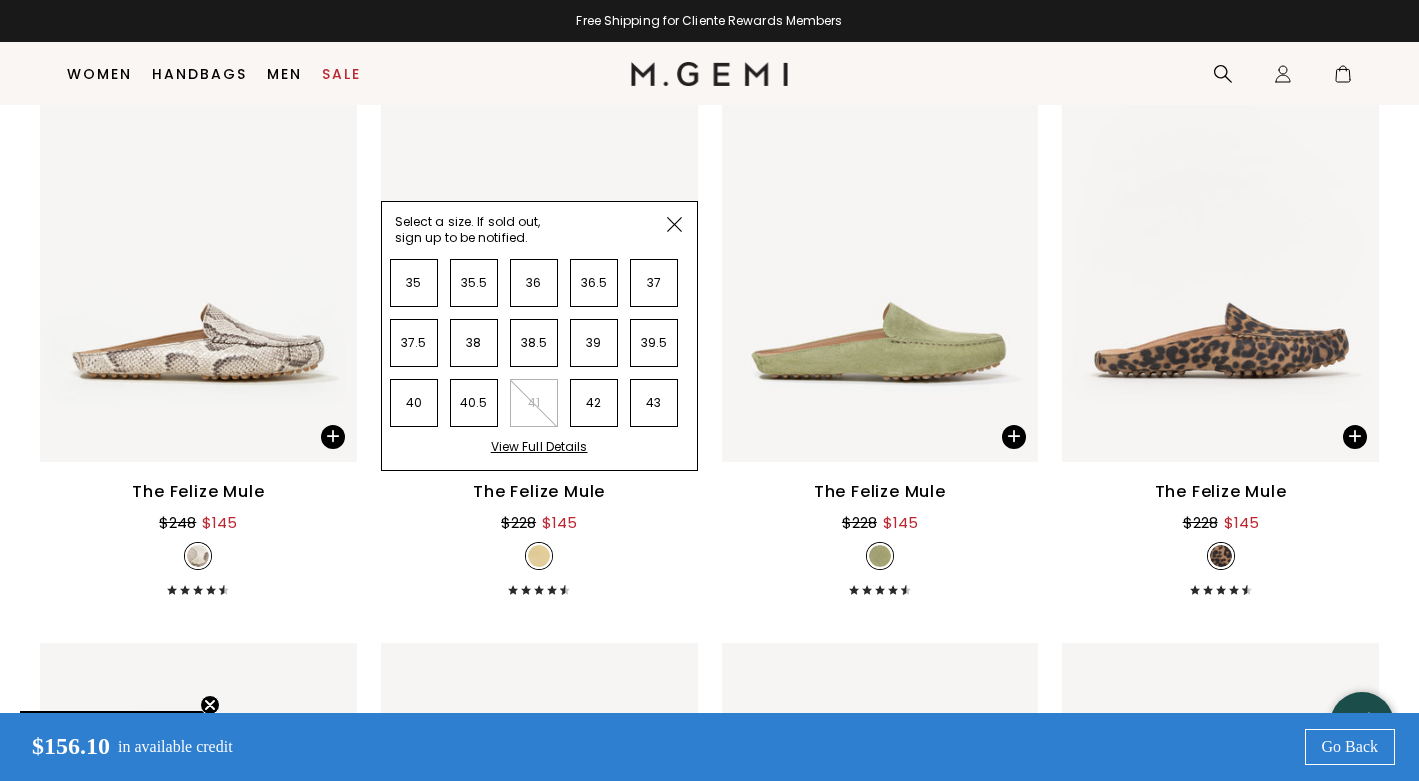 click on "Select a size. If sold out, sign up to be notified. 35 35.5 36 36.5 37 37.5 38 38.5 39 39.5 40 40.5 41 42 43 View Full Details" at bounding box center [539, 336] 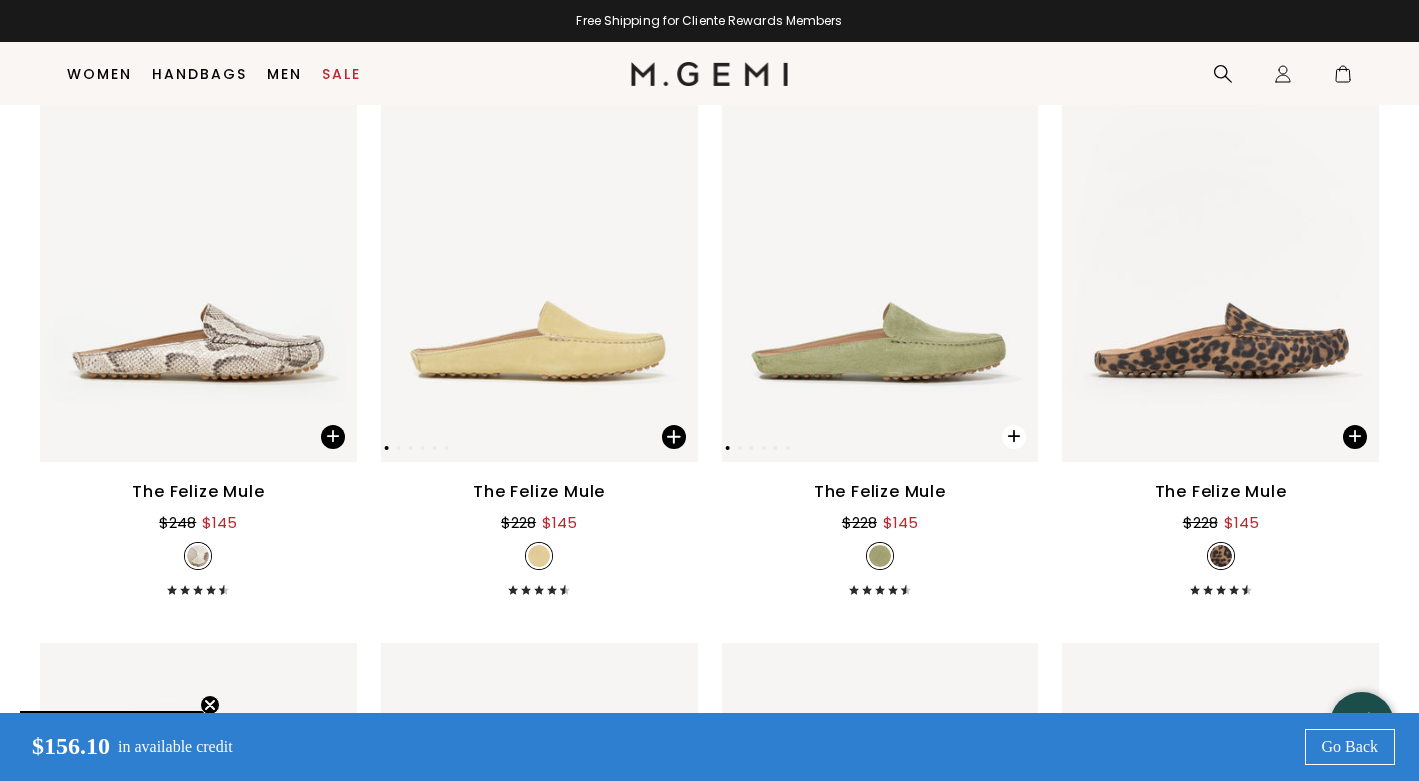 click at bounding box center [1014, 437] 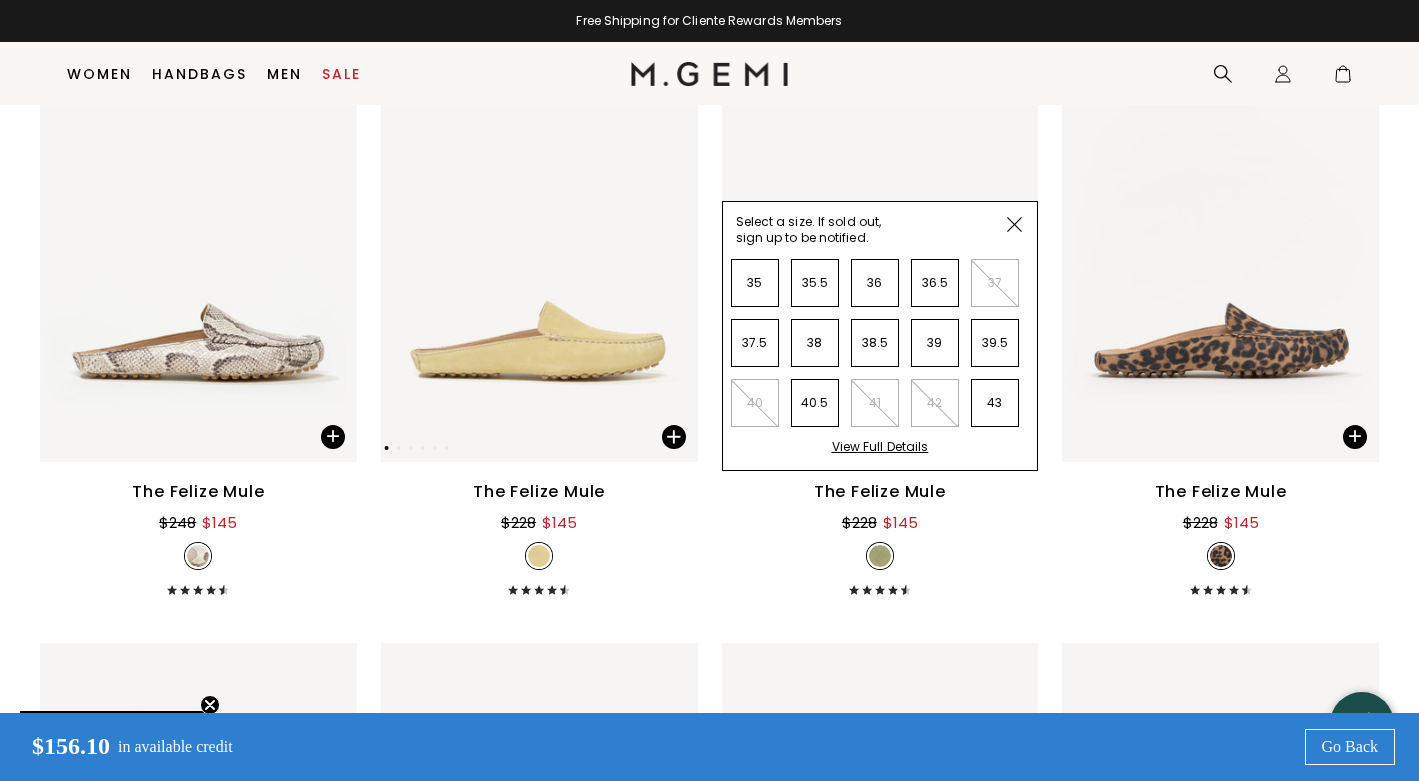 click at bounding box center [1014, 224] 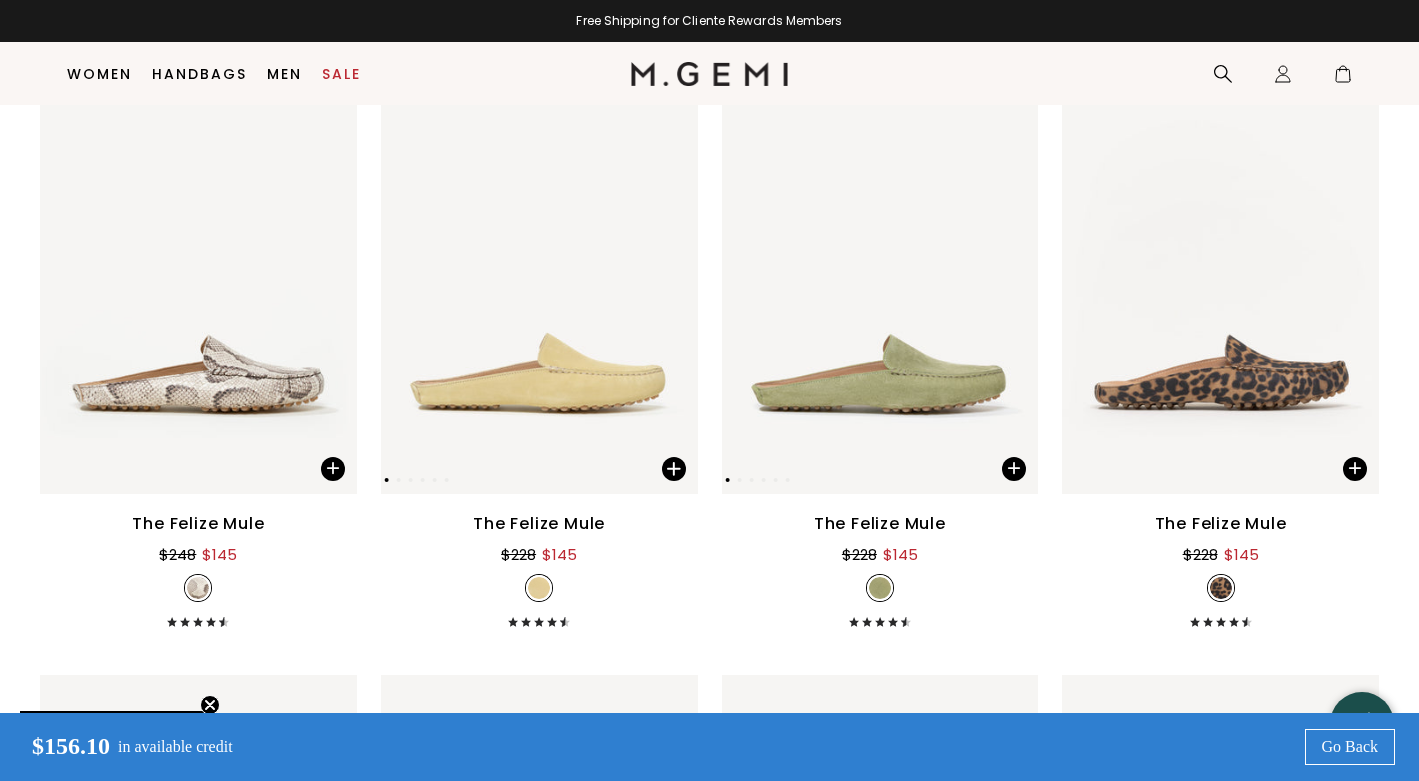 scroll, scrollTop: 2058, scrollLeft: 0, axis: vertical 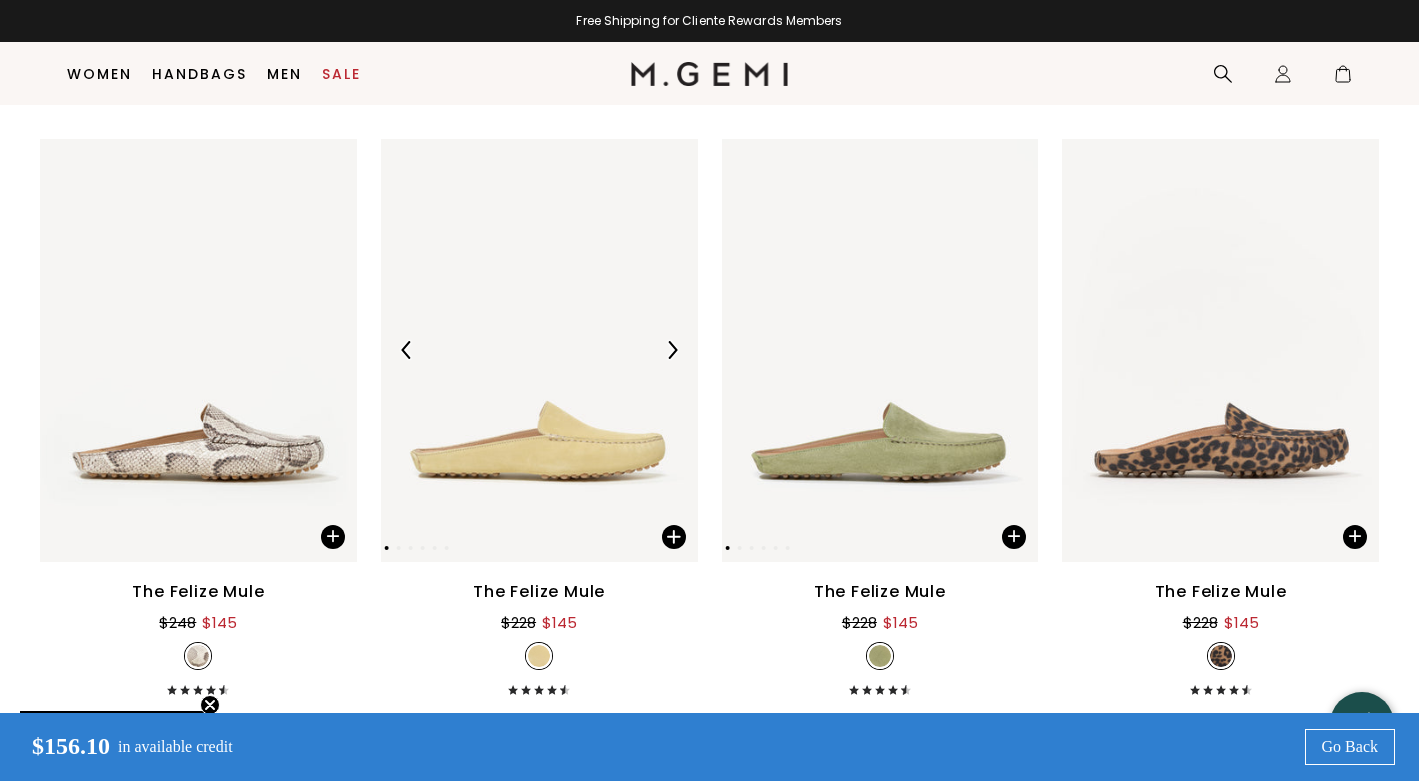 click at bounding box center (672, 350) 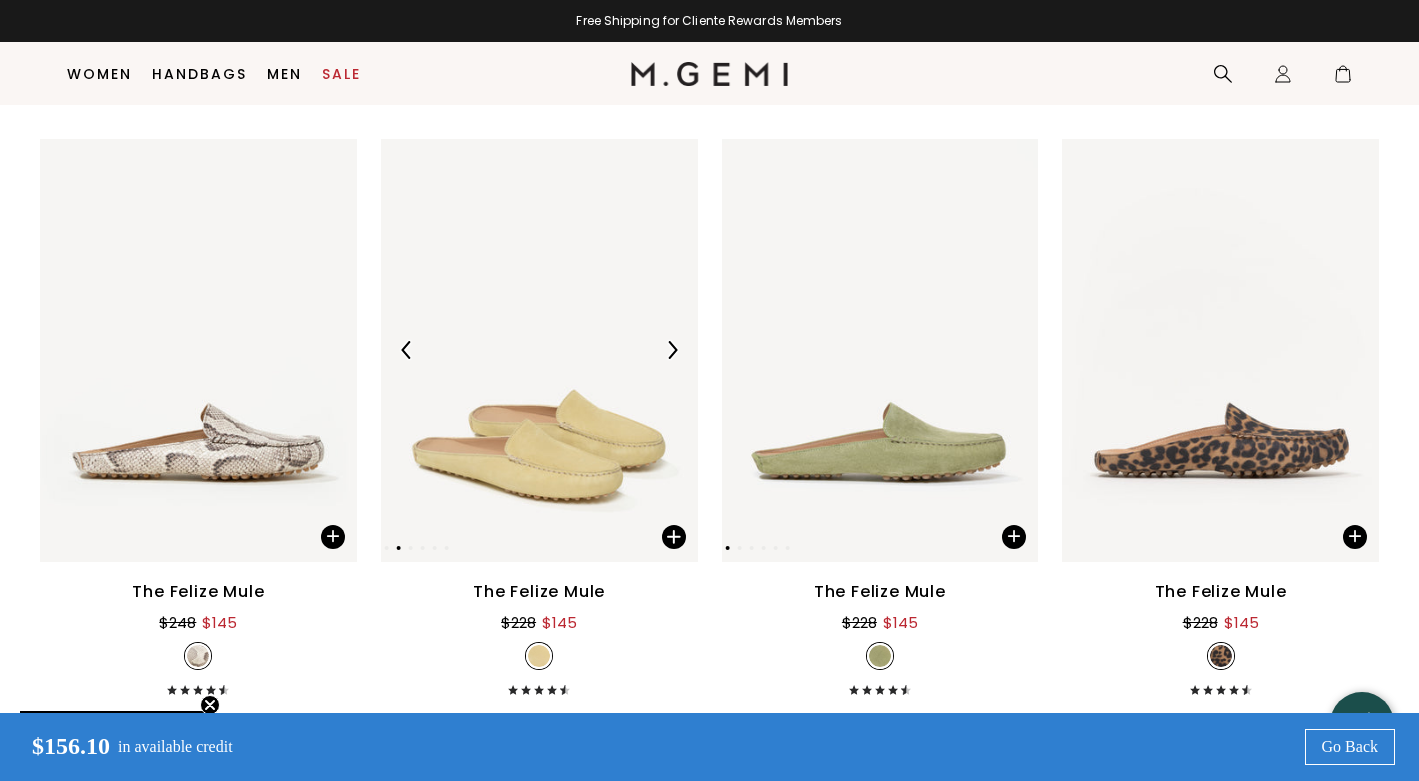 click at bounding box center [672, 350] 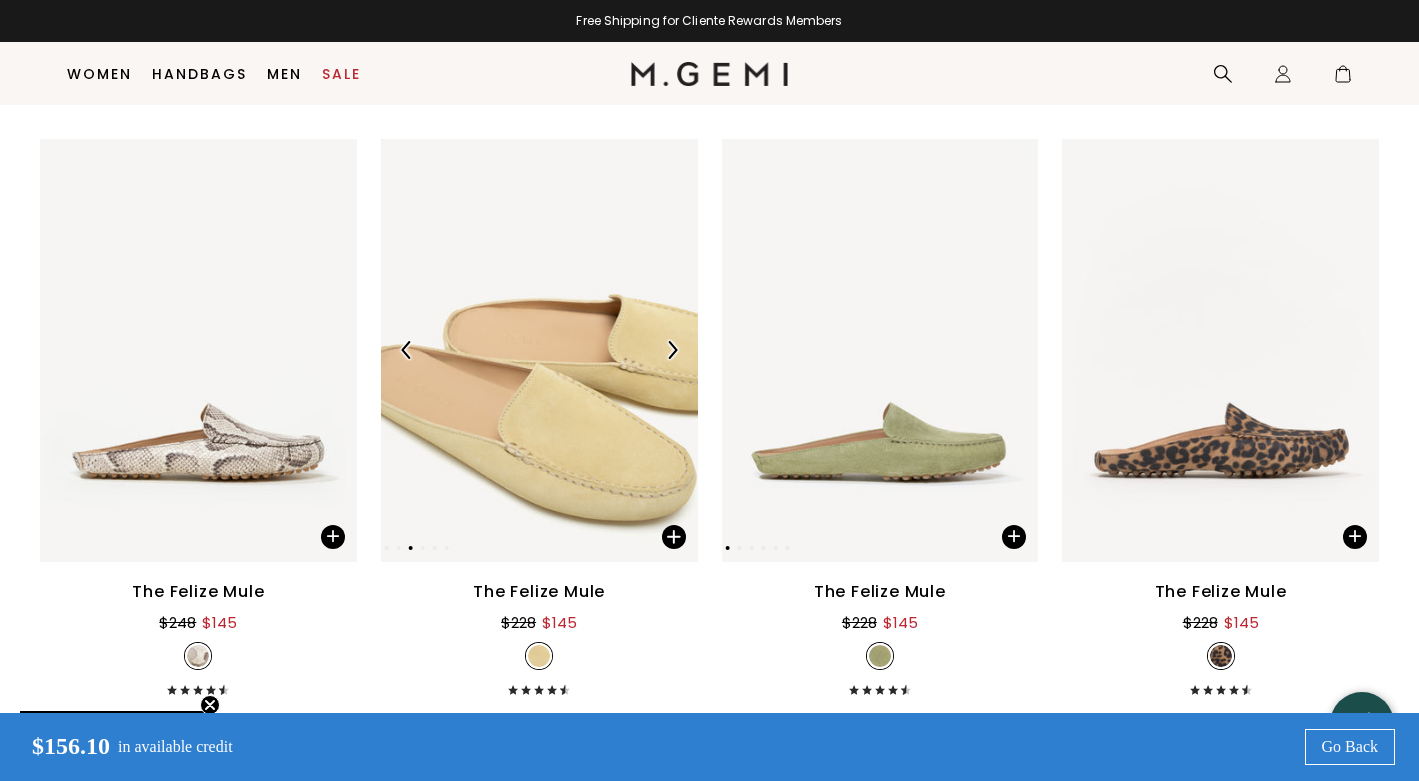 click at bounding box center [672, 350] 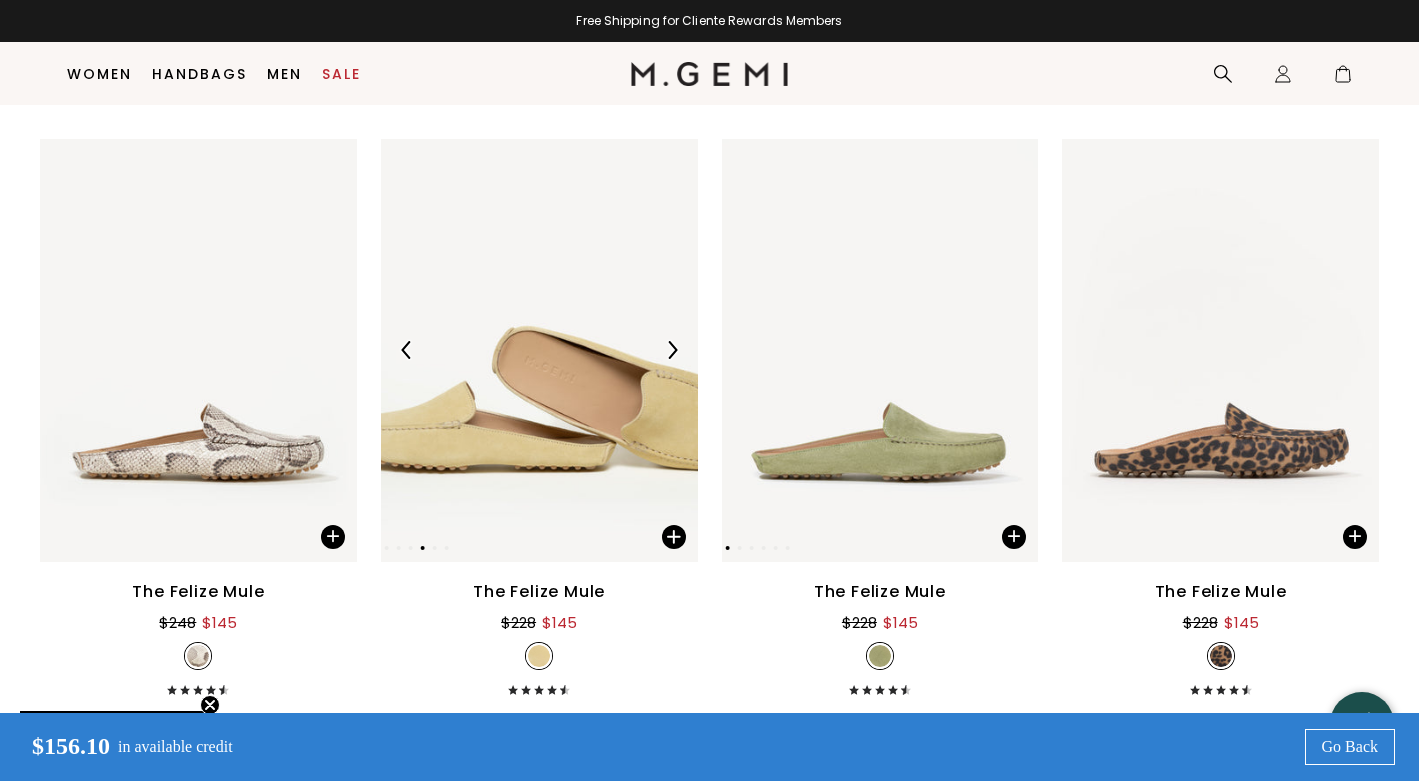 click at bounding box center [672, 350] 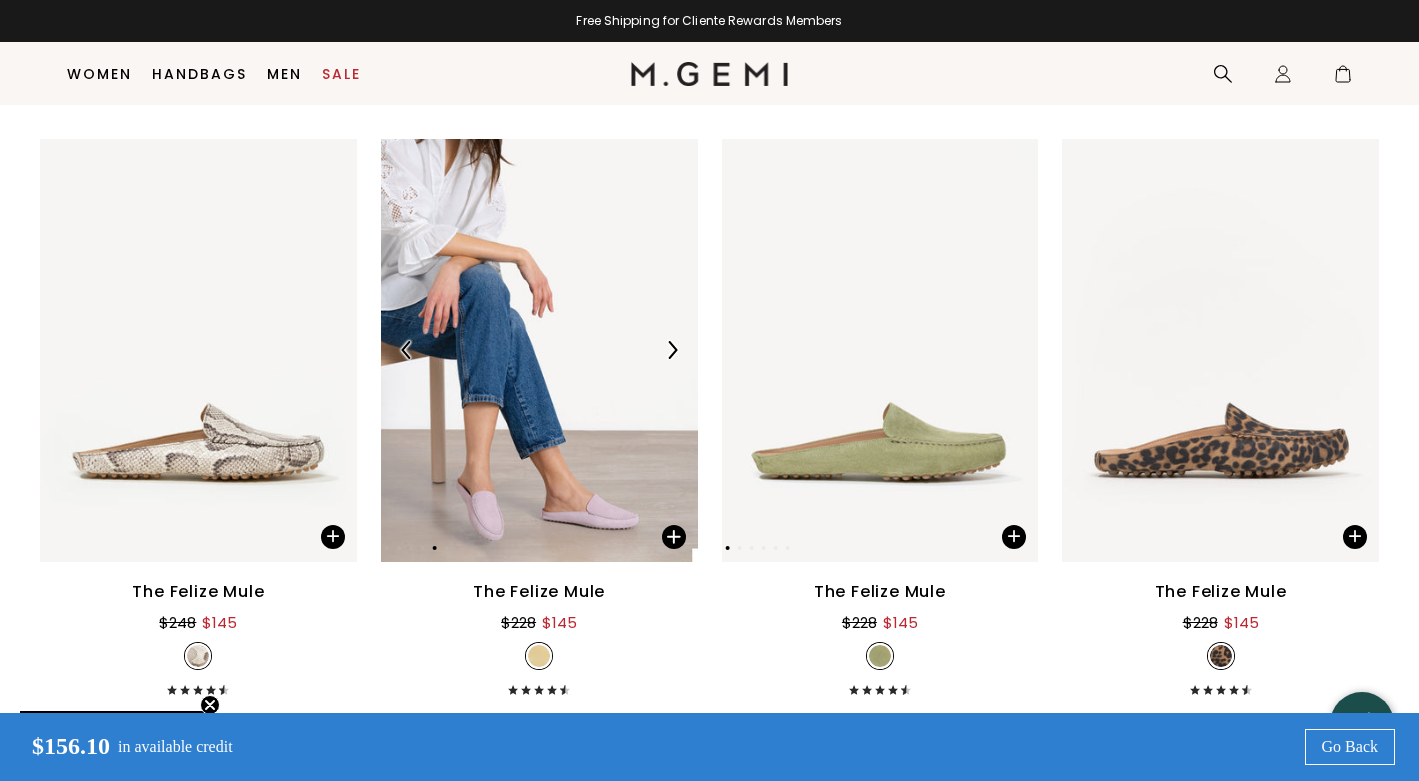 click at bounding box center [672, 350] 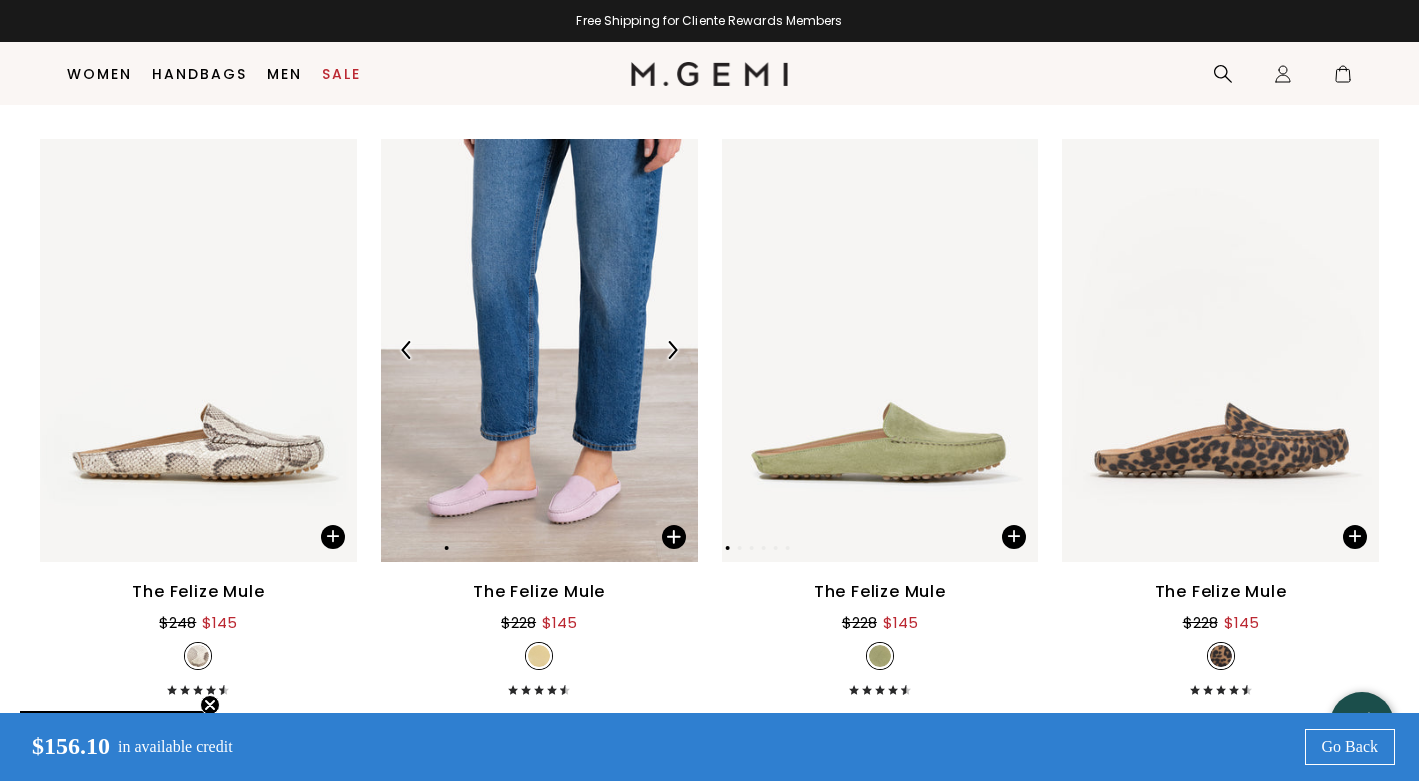 click at bounding box center (672, 350) 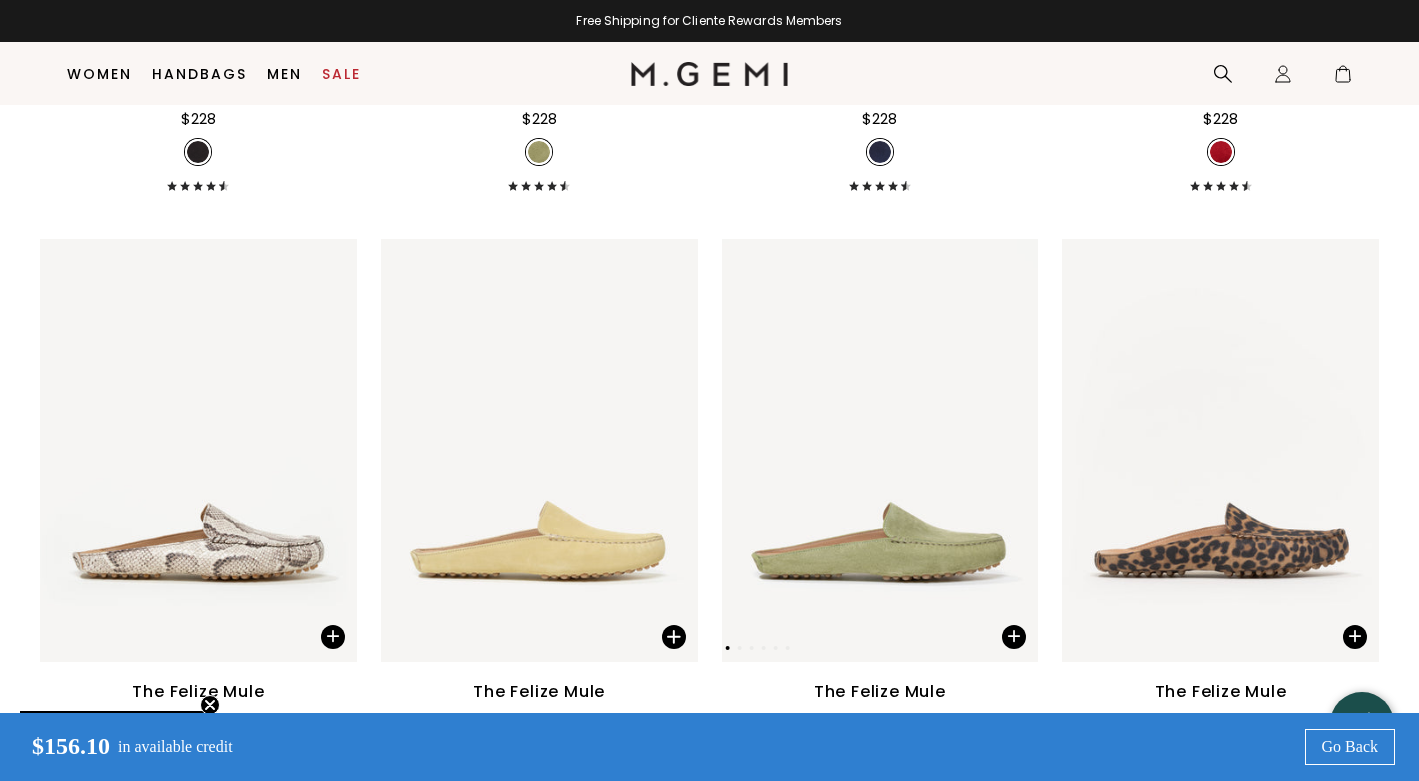 scroll, scrollTop: 2158, scrollLeft: 0, axis: vertical 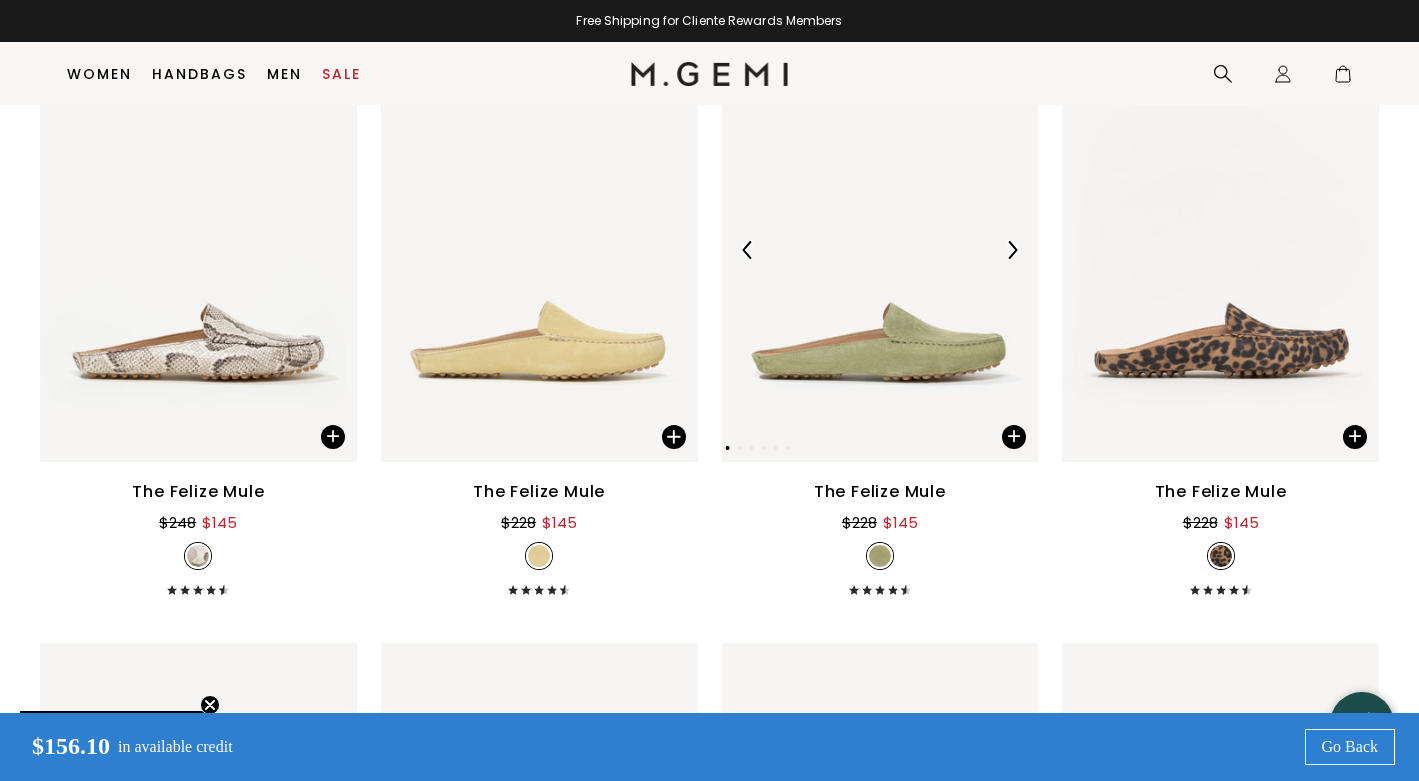 click at bounding box center (1012, 250) 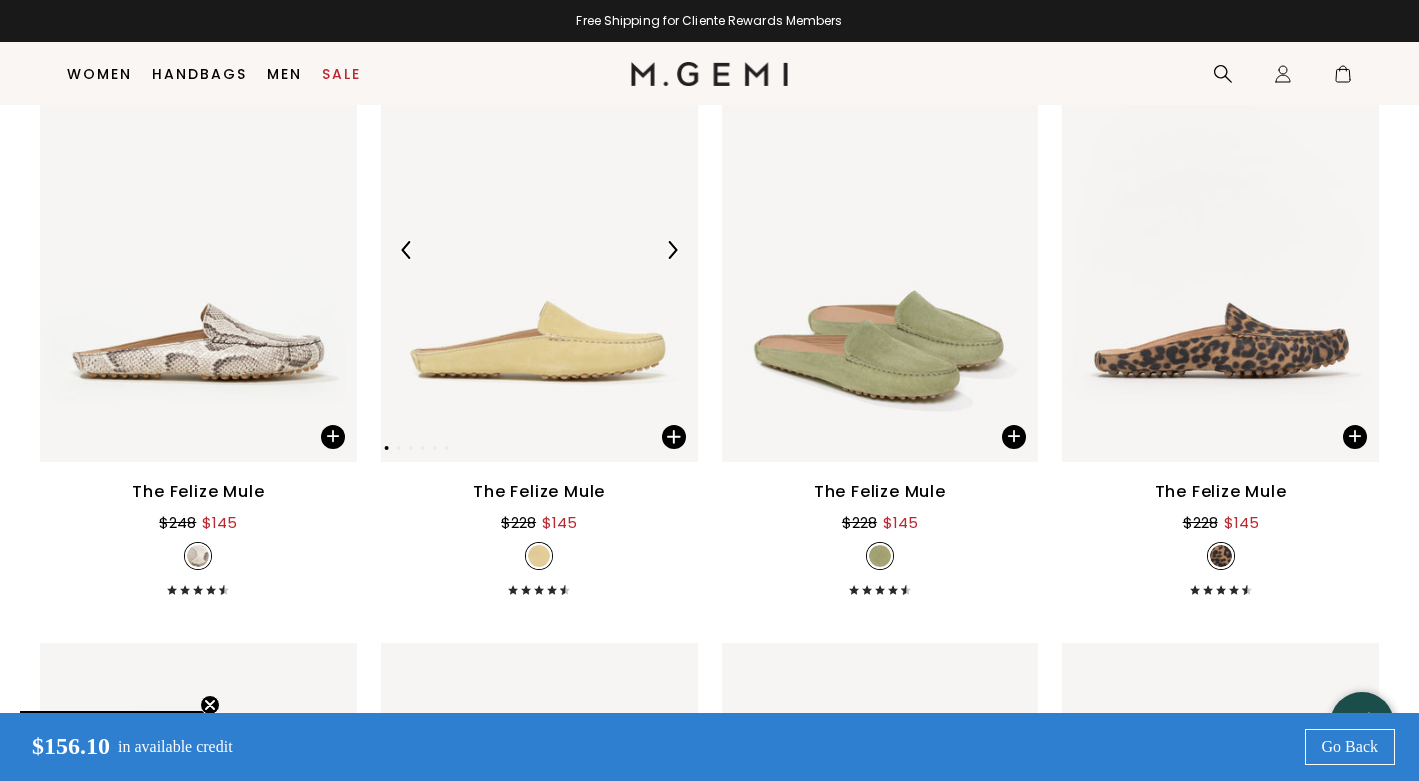 click at bounding box center [672, 250] 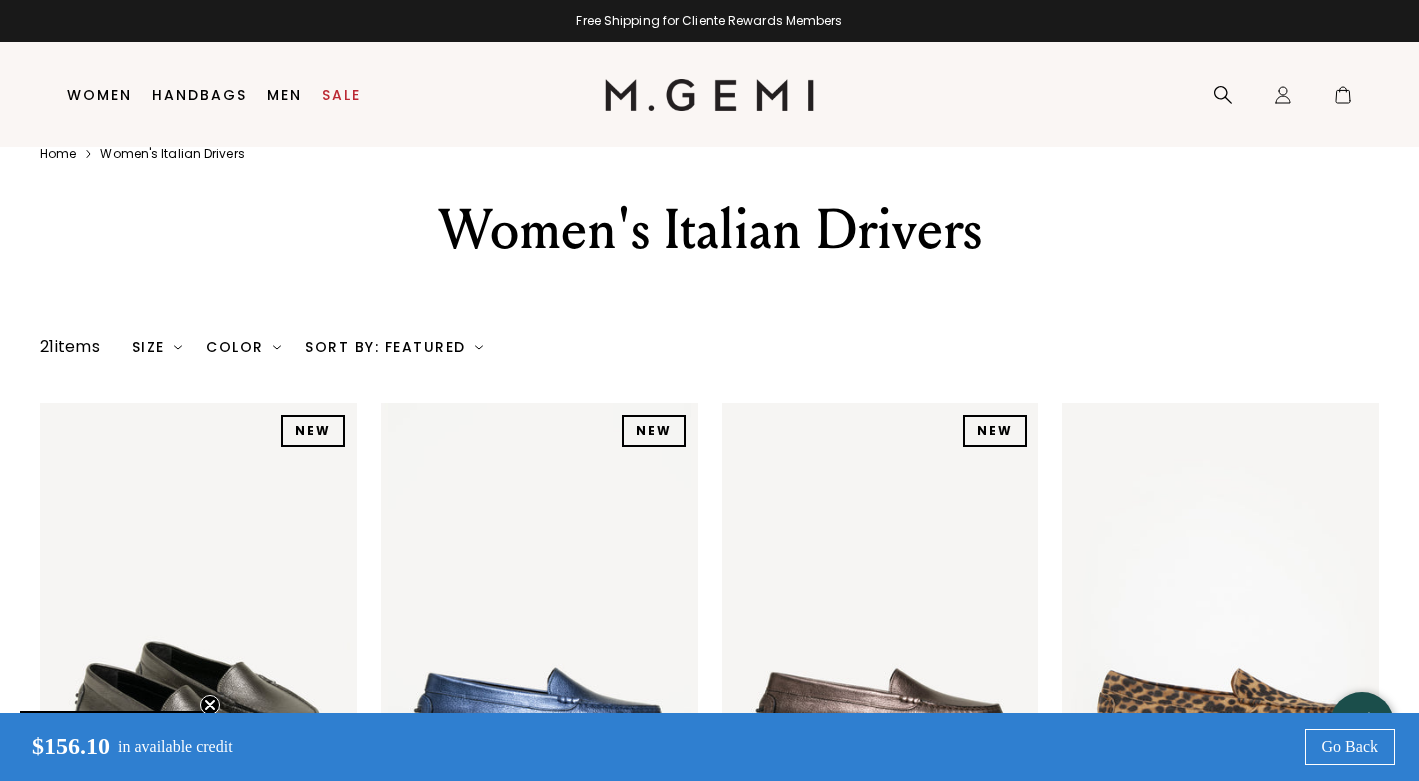 scroll, scrollTop: 42, scrollLeft: 0, axis: vertical 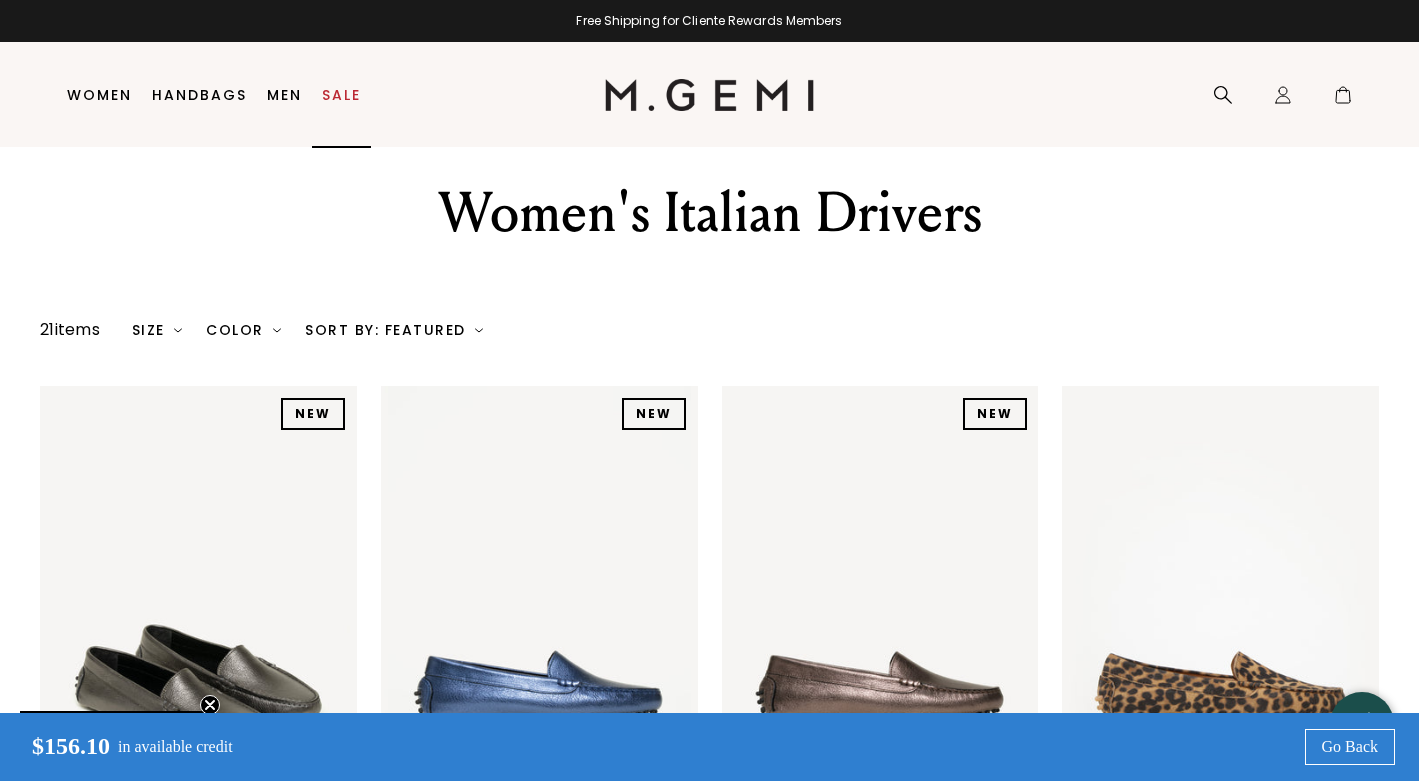 click on "Sale" at bounding box center [341, 95] 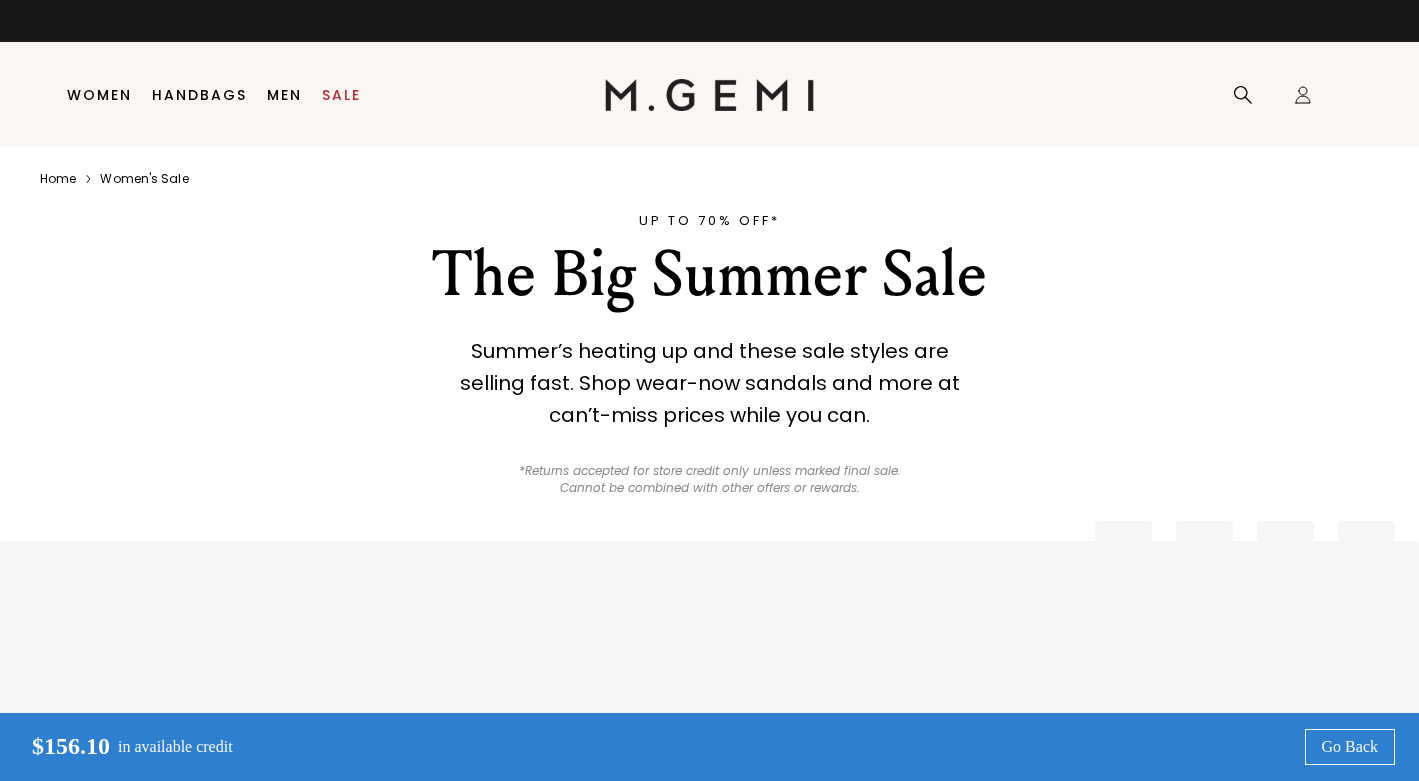 scroll, scrollTop: 0, scrollLeft: 0, axis: both 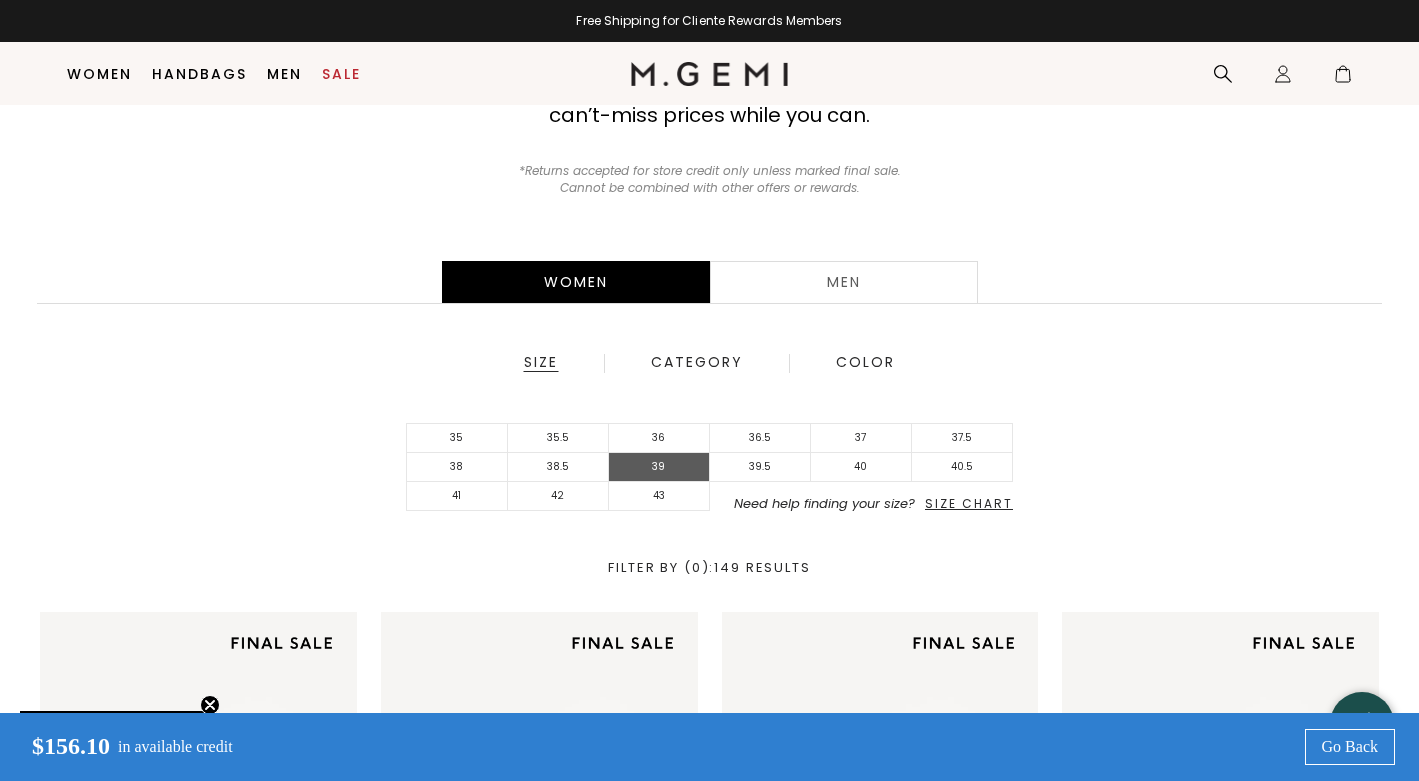 click on "39" at bounding box center (659, 467) 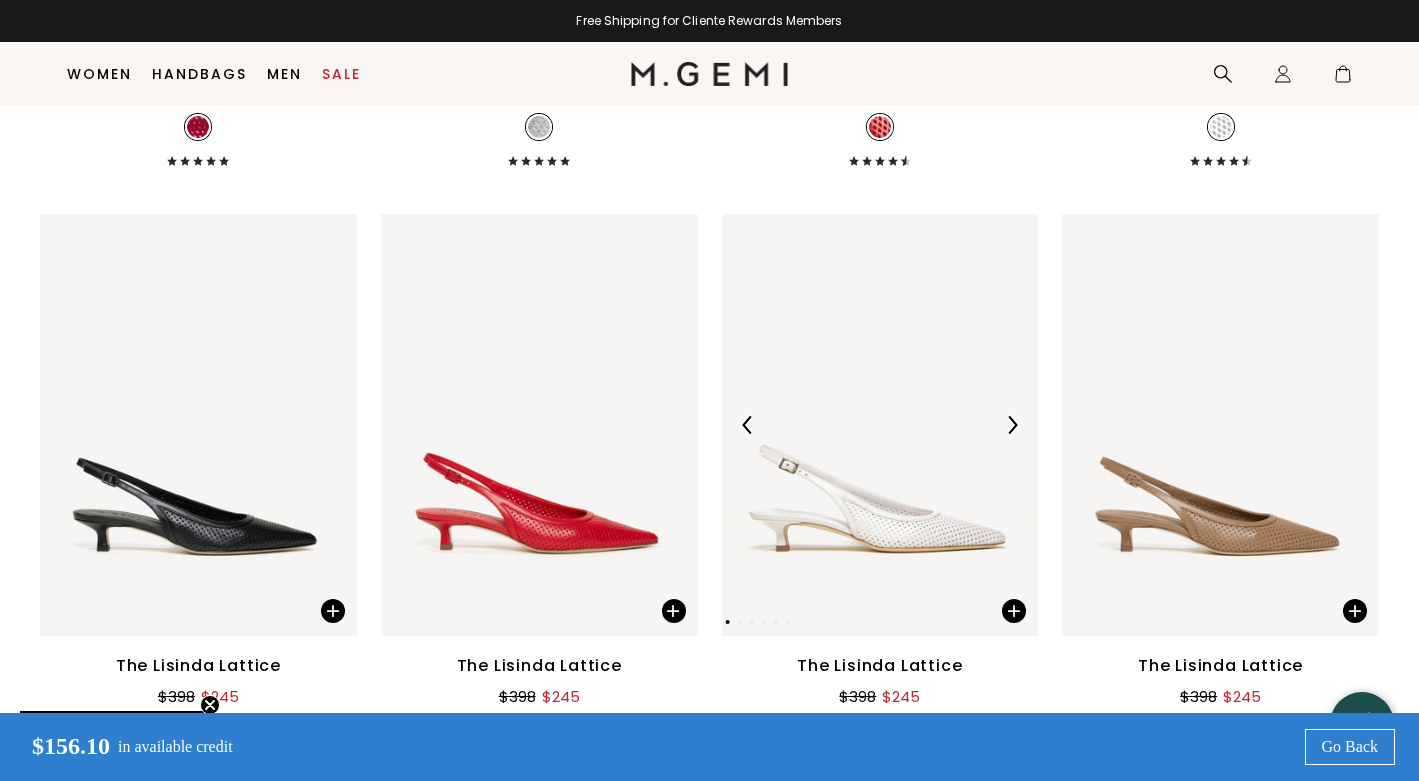 scroll, scrollTop: 2558, scrollLeft: 0, axis: vertical 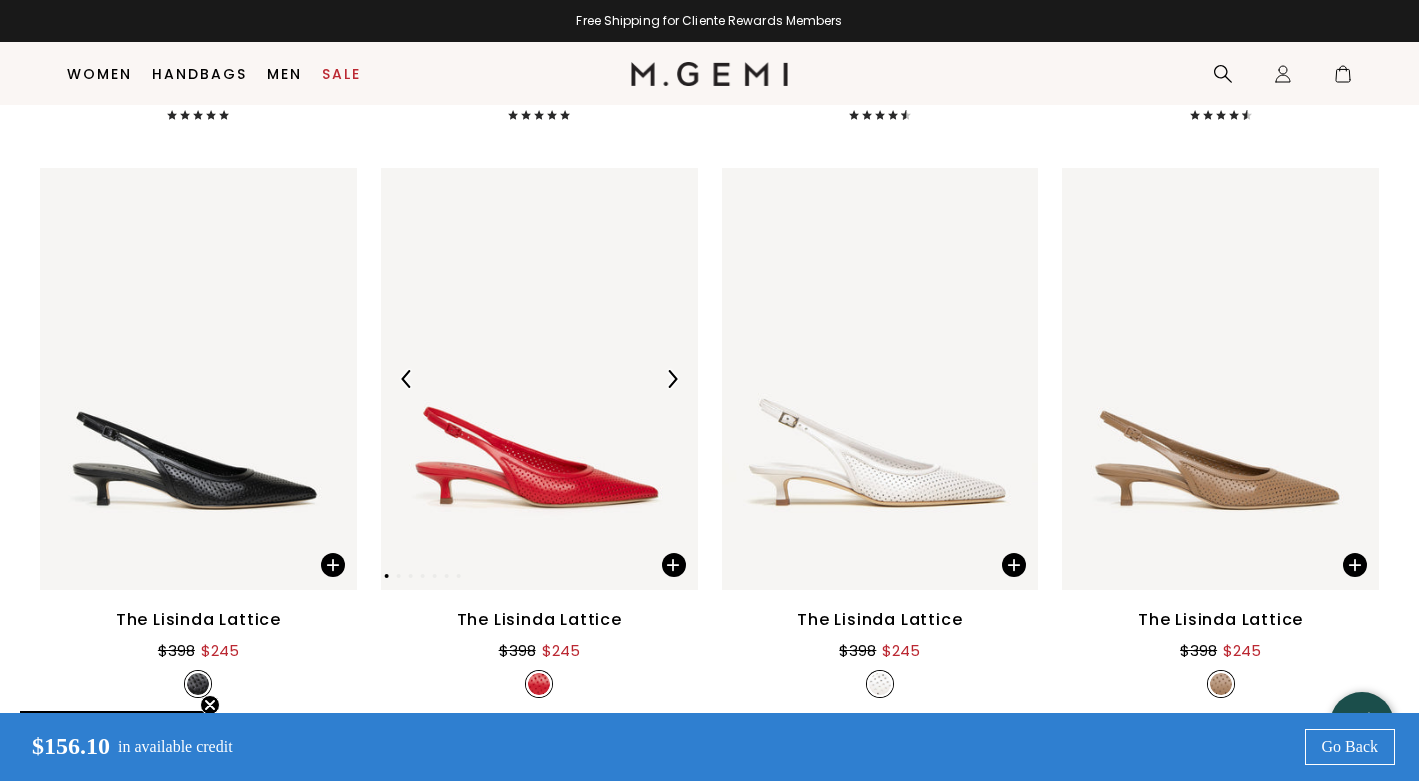 click at bounding box center (672, 379) 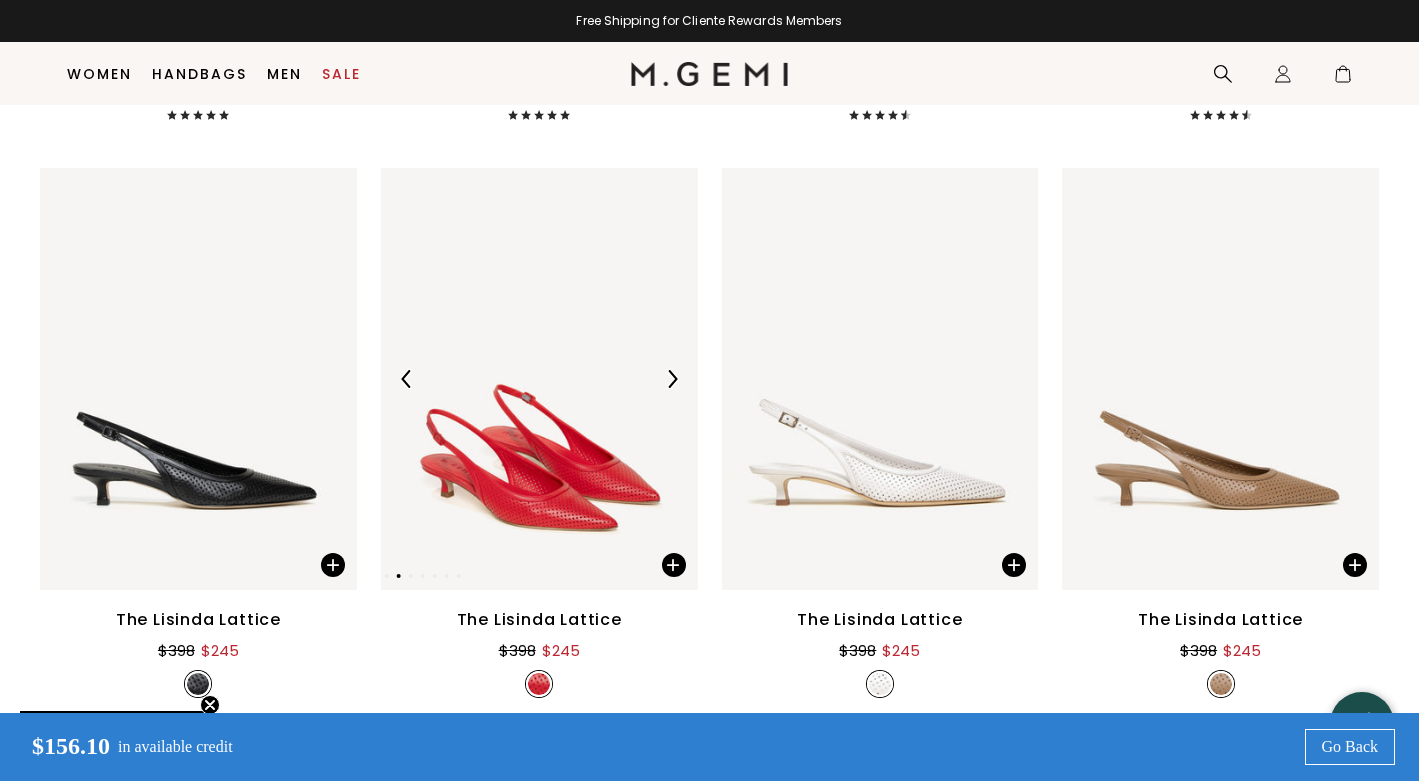 click at bounding box center (672, 379) 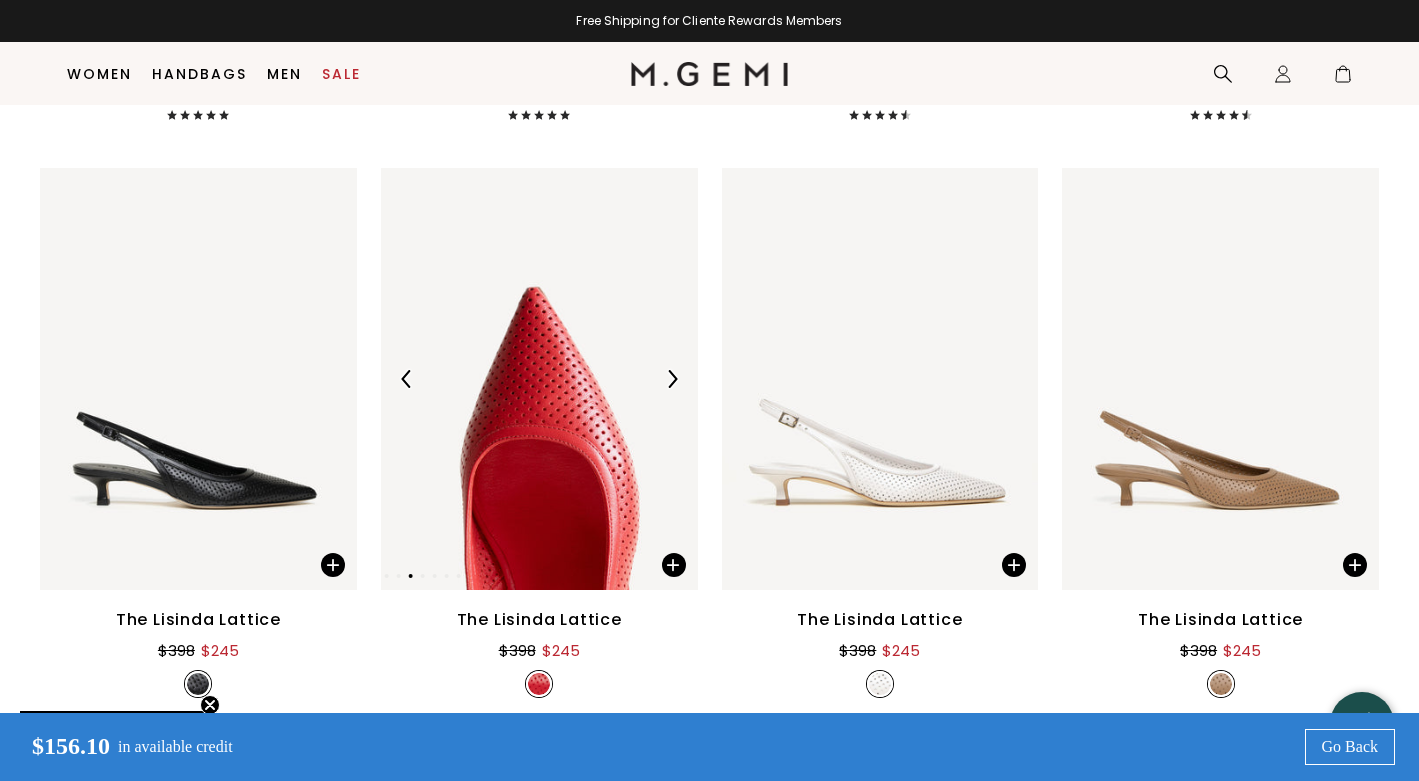 click at bounding box center [672, 379] 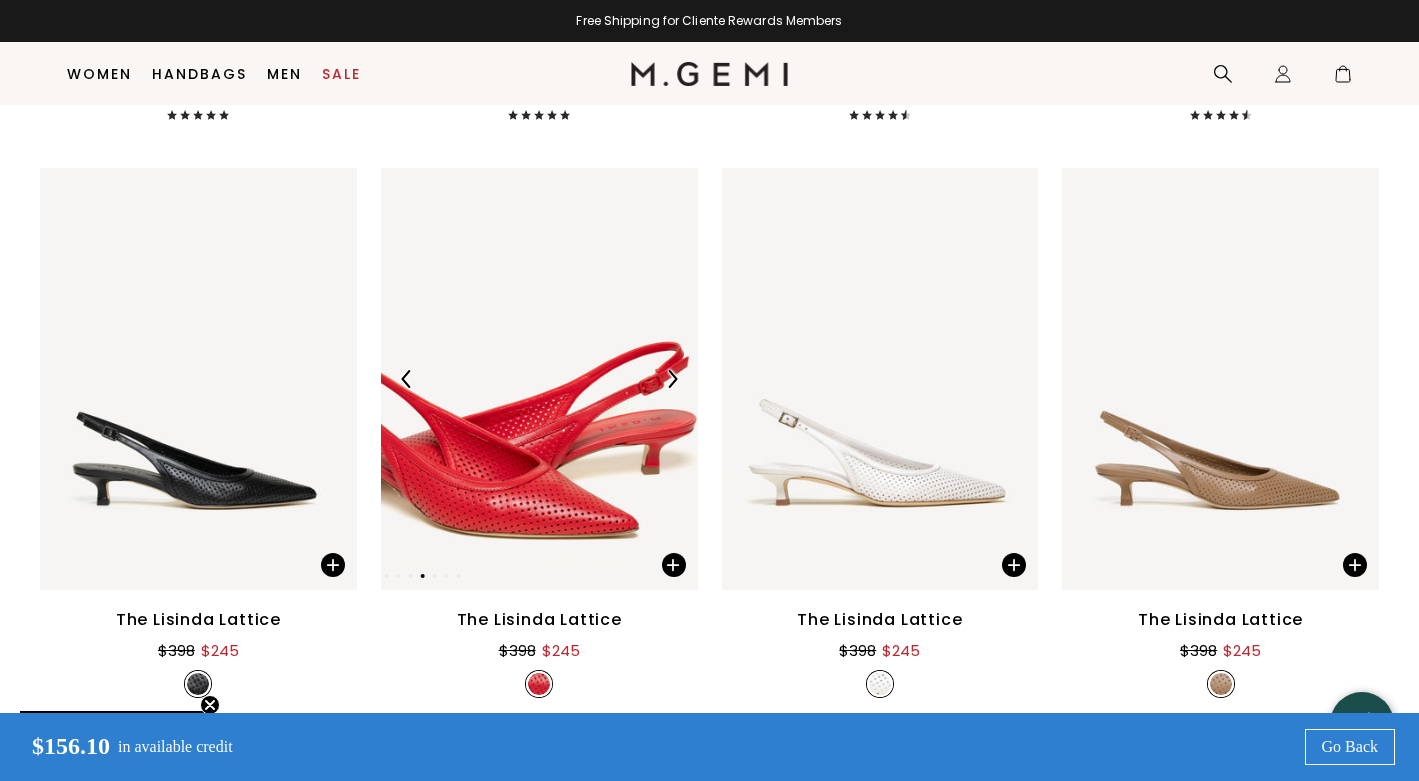click at bounding box center (672, 379) 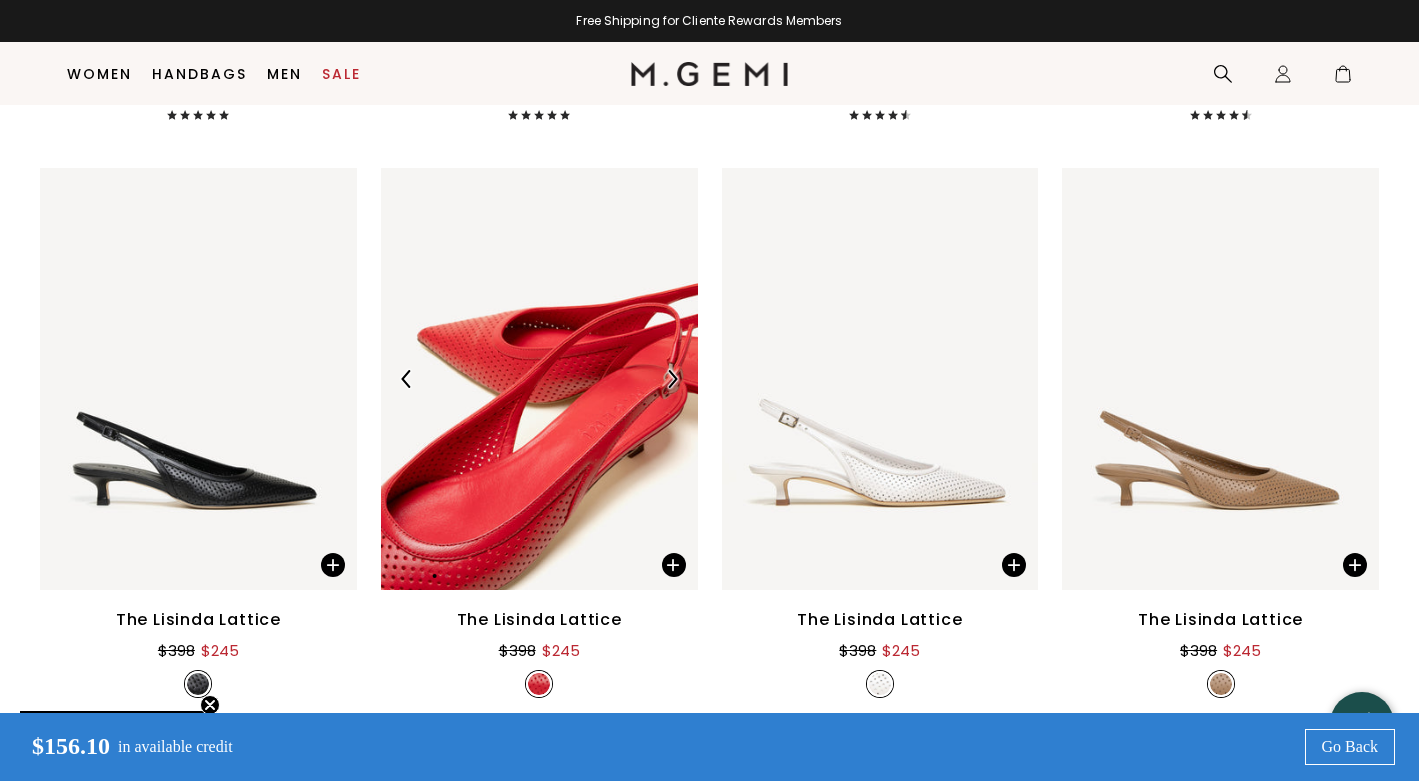 click at bounding box center [672, 379] 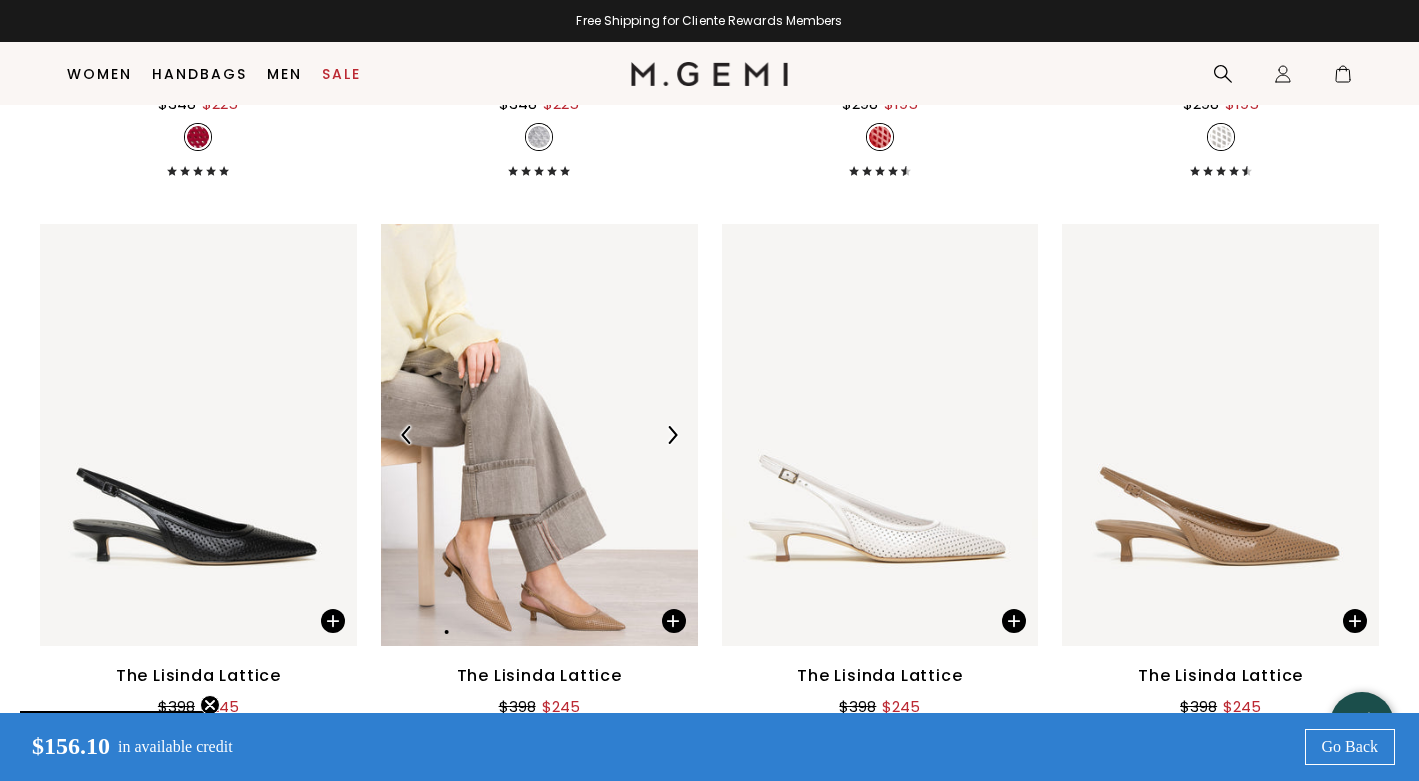 scroll, scrollTop: 2458, scrollLeft: 0, axis: vertical 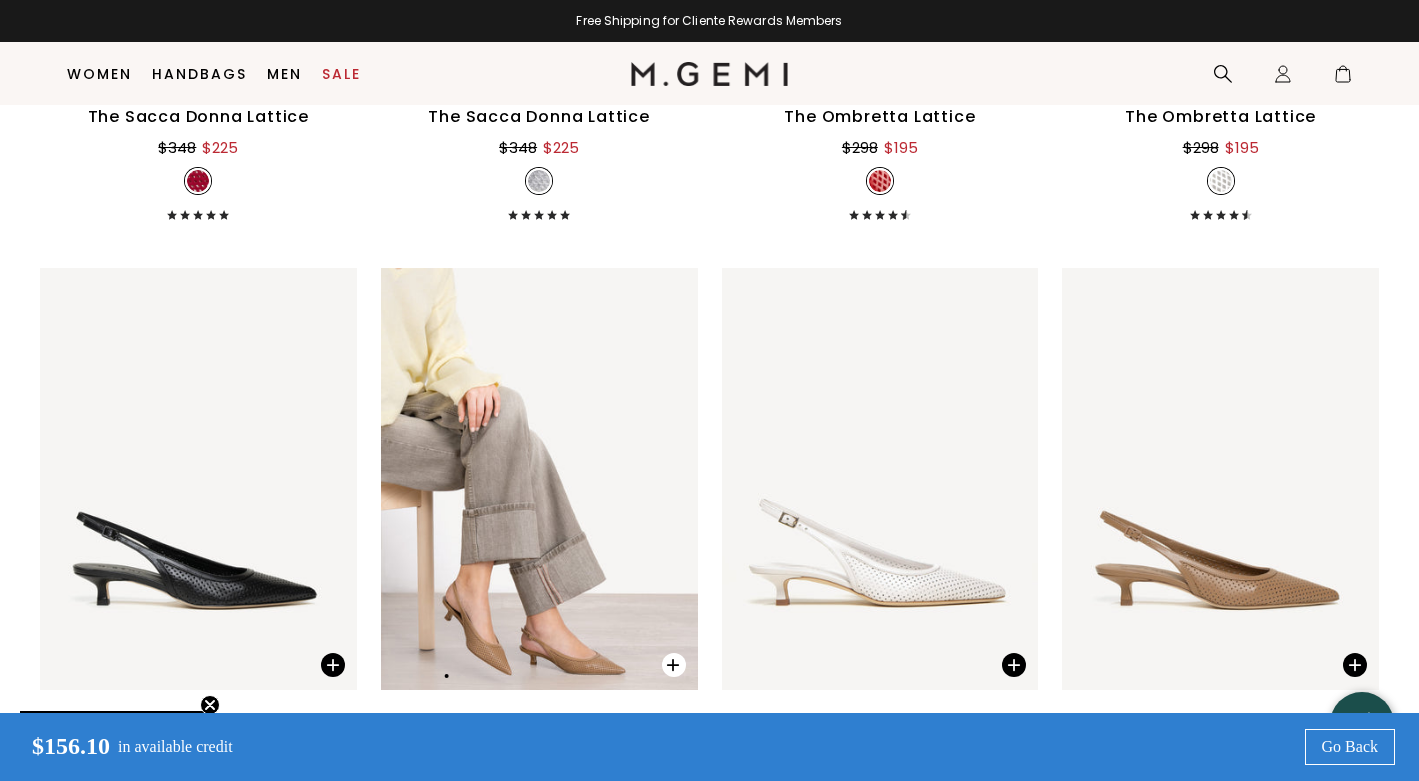 click at bounding box center [674, 665] 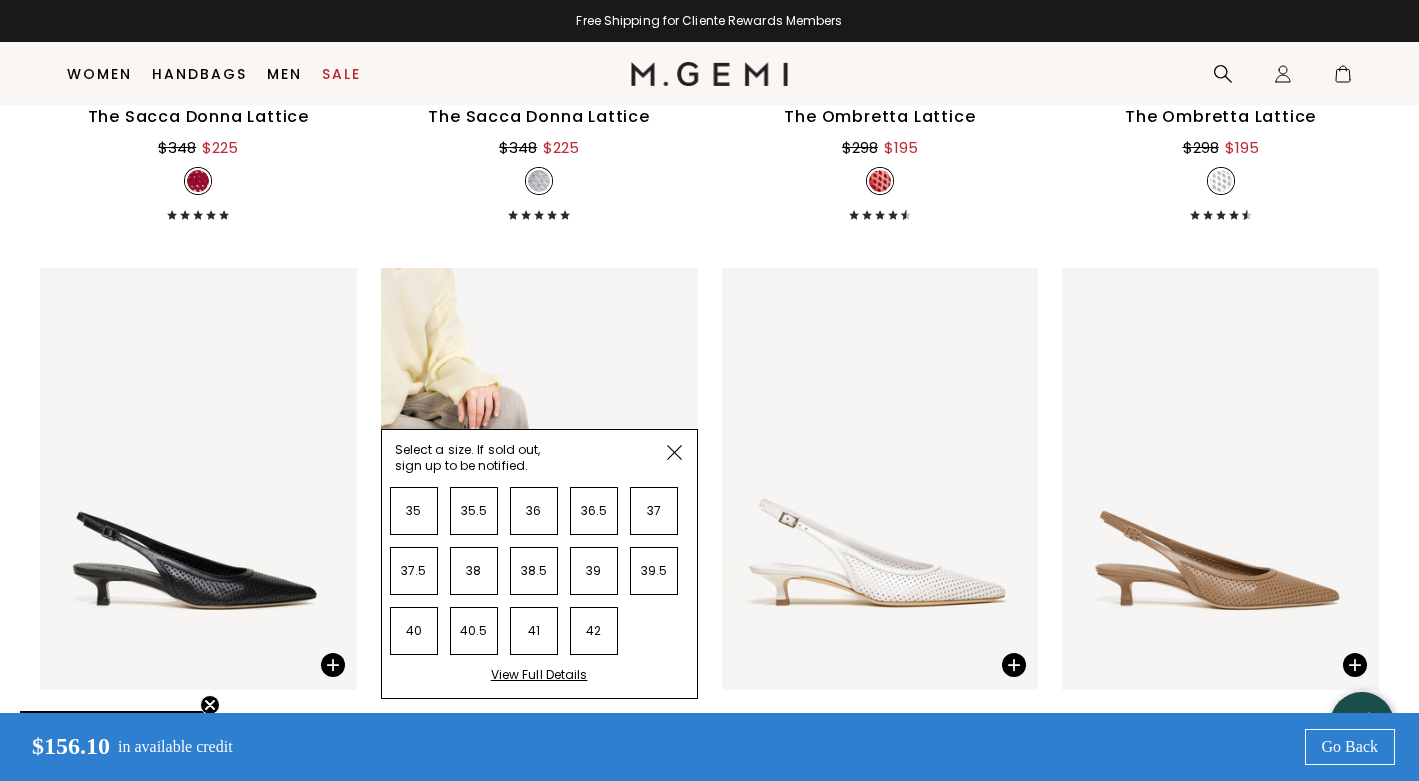 click at bounding box center [674, 452] 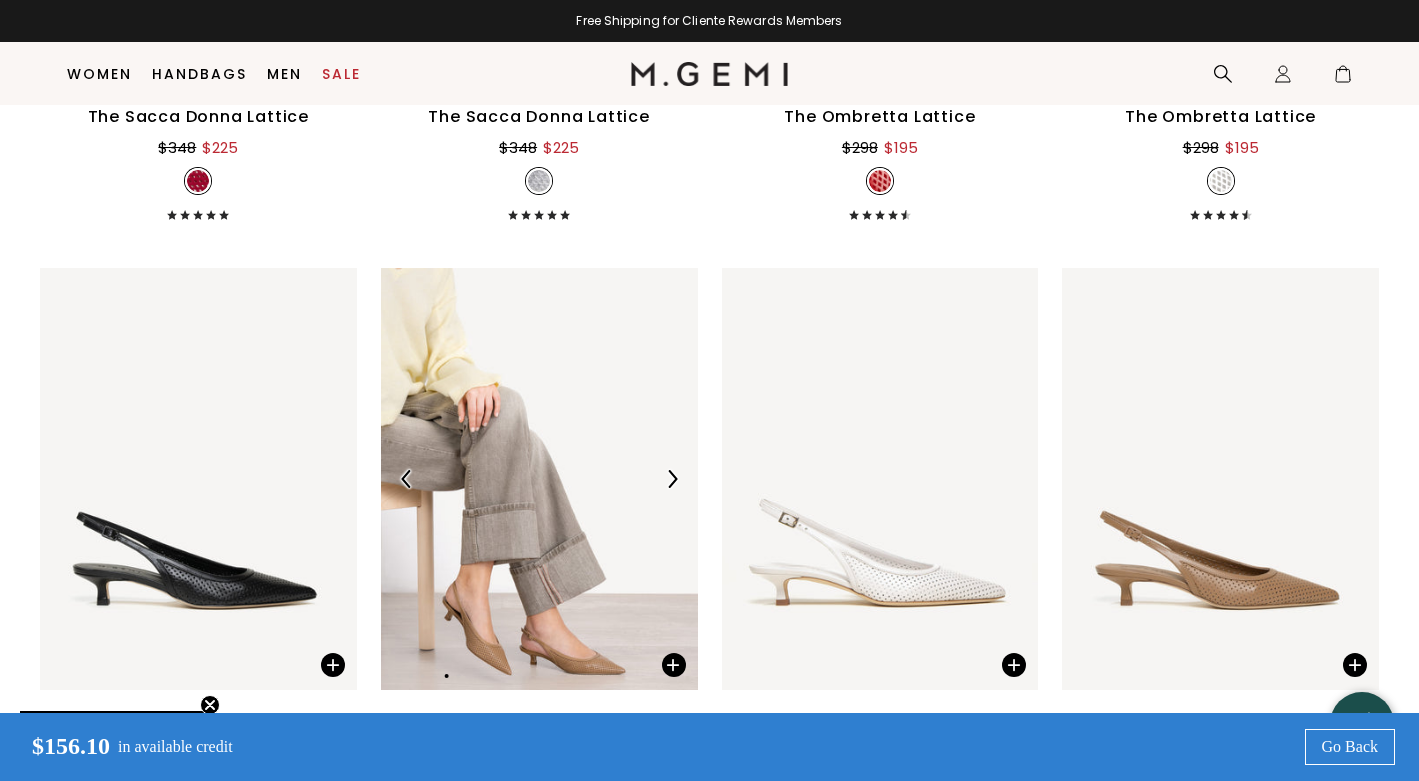 click at bounding box center (407, 479) 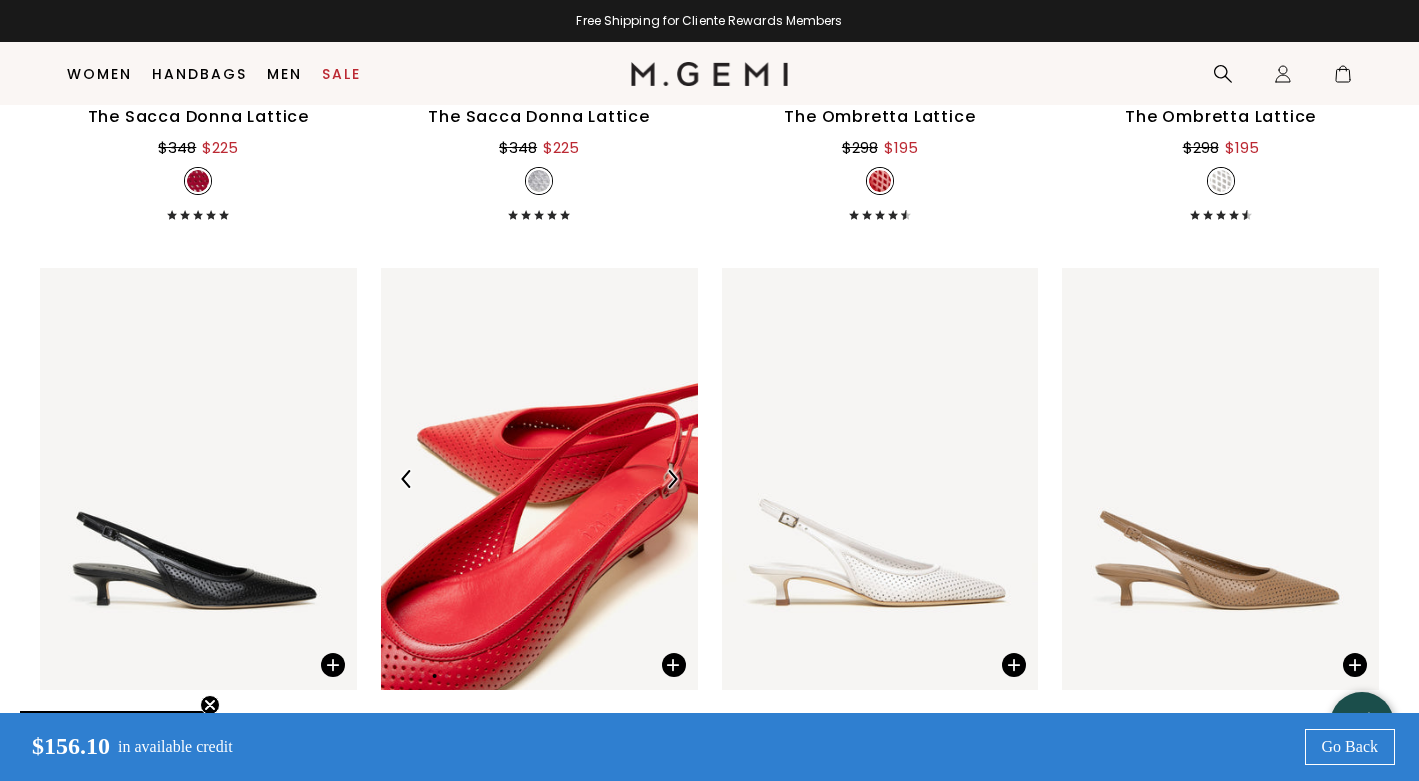 click at bounding box center (407, 479) 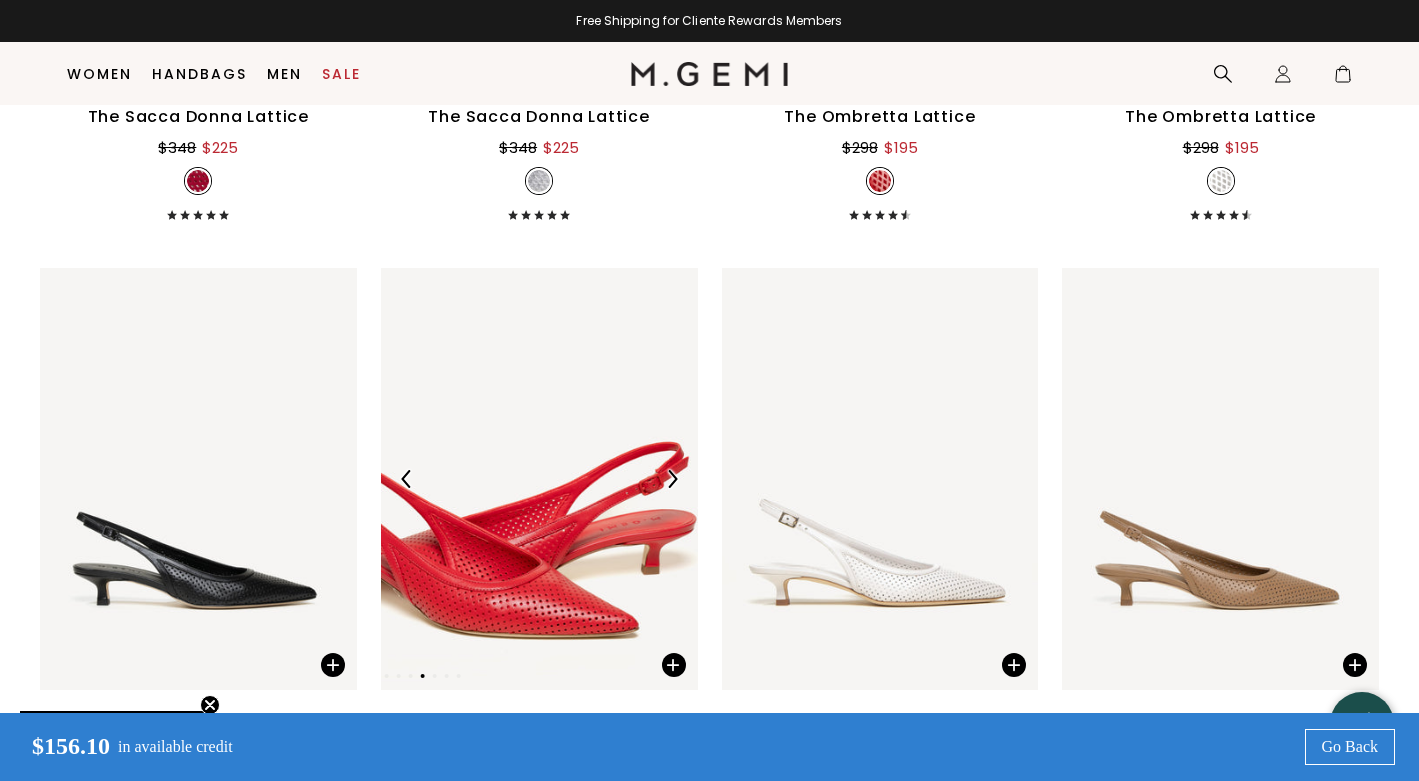 click at bounding box center (407, 479) 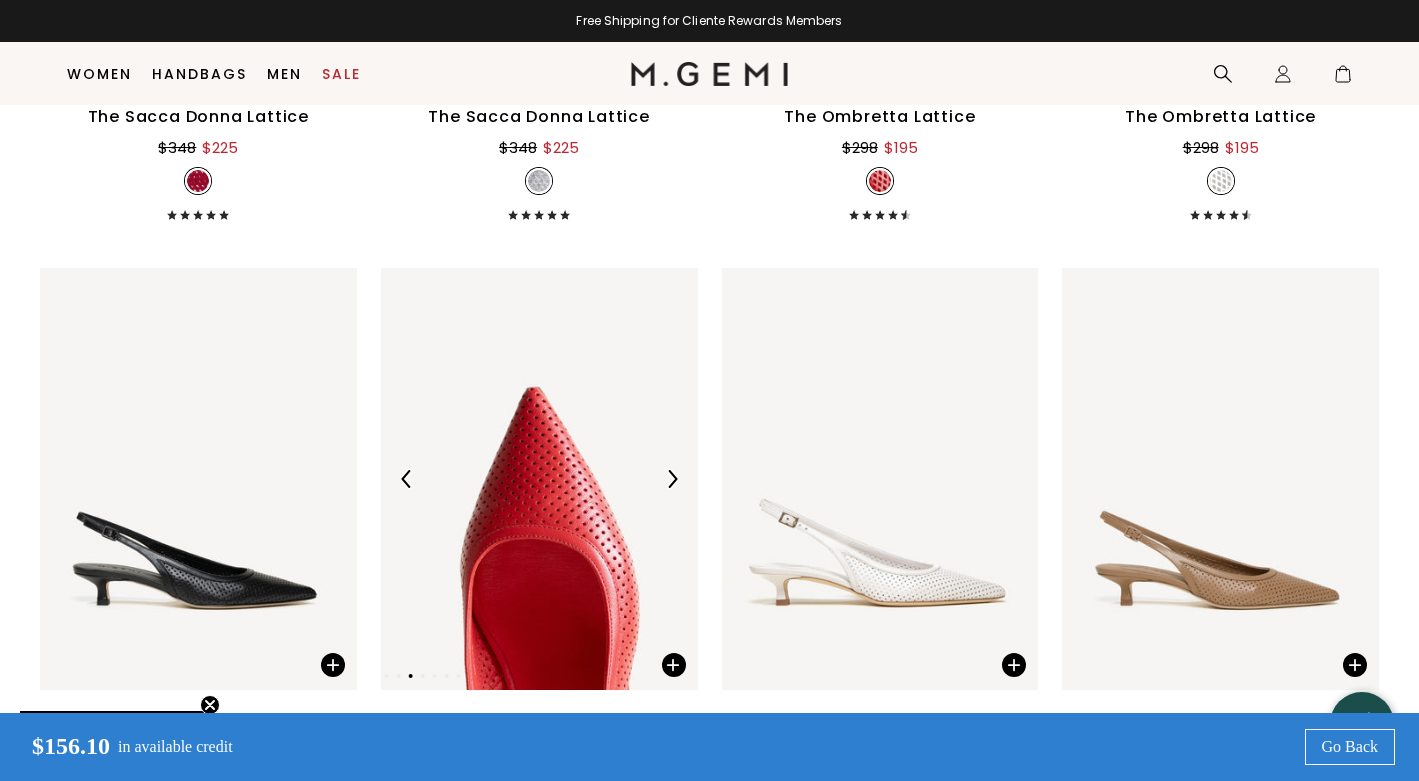 scroll, scrollTop: 2158, scrollLeft: 0, axis: vertical 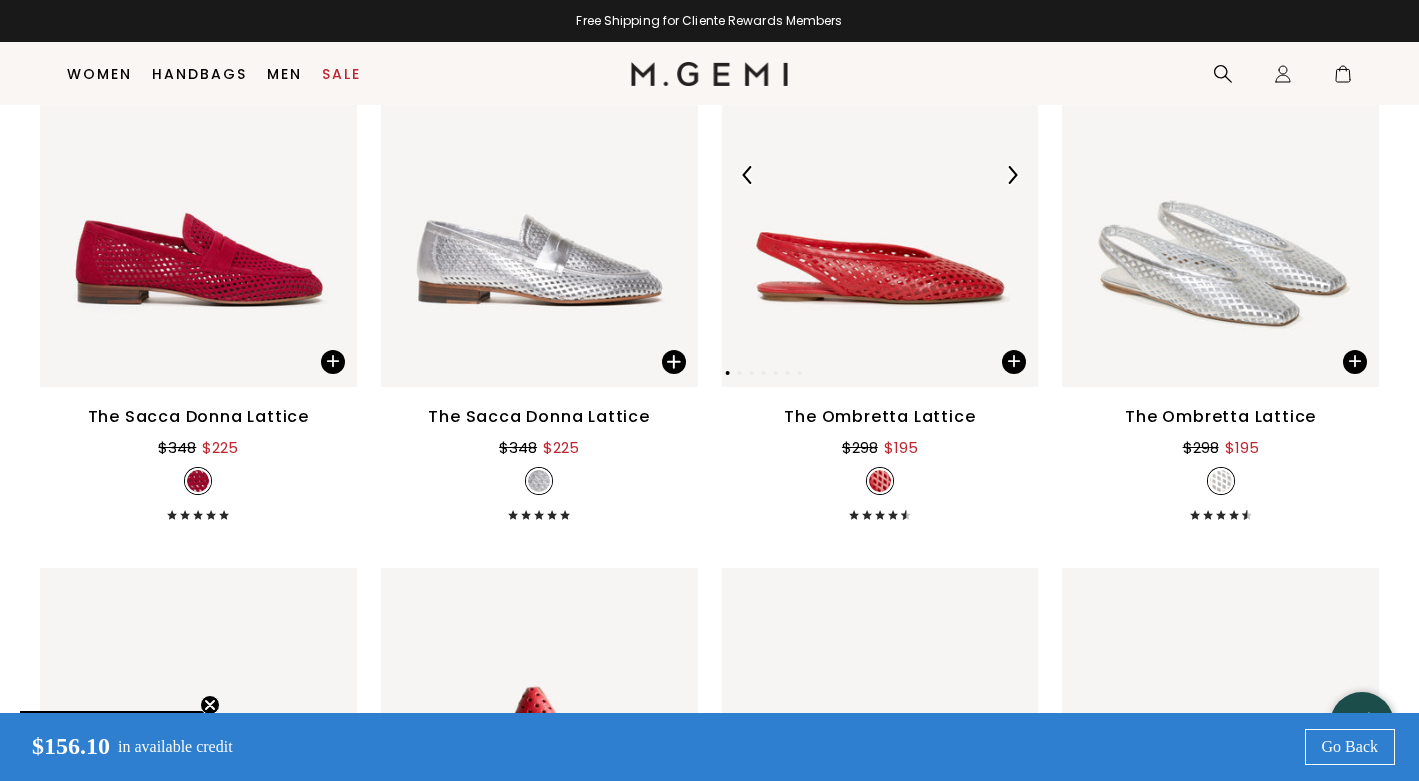click at bounding box center [1012, 175] 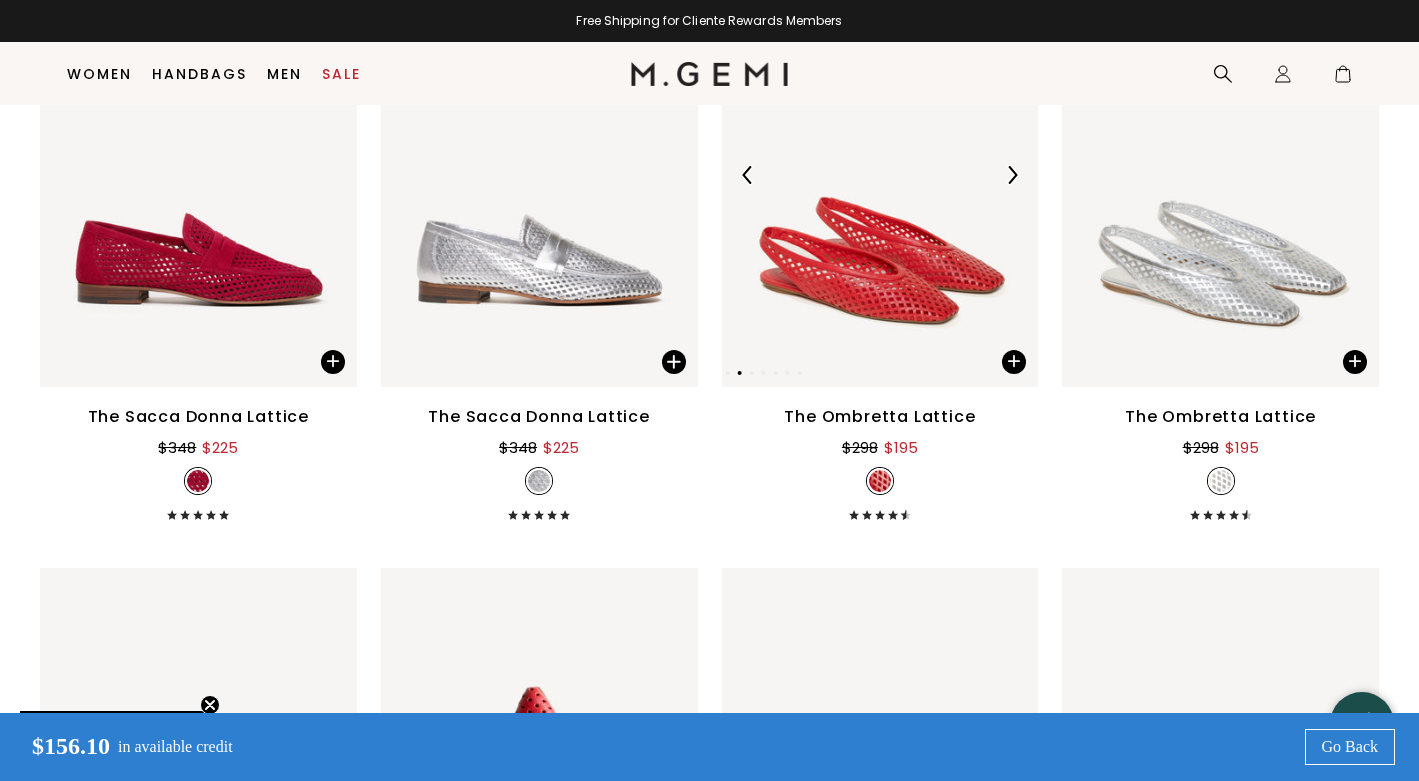 click at bounding box center [1012, 175] 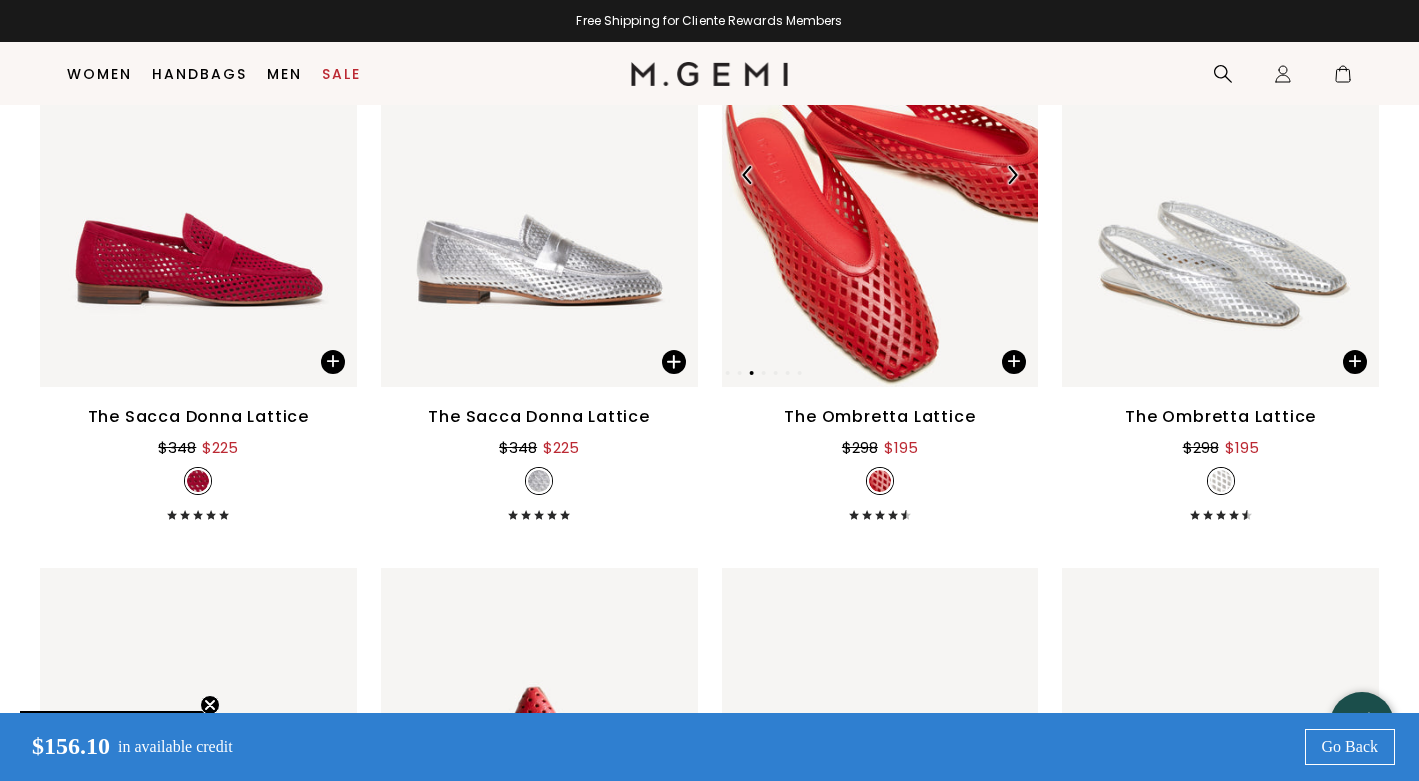 click at bounding box center [1012, 175] 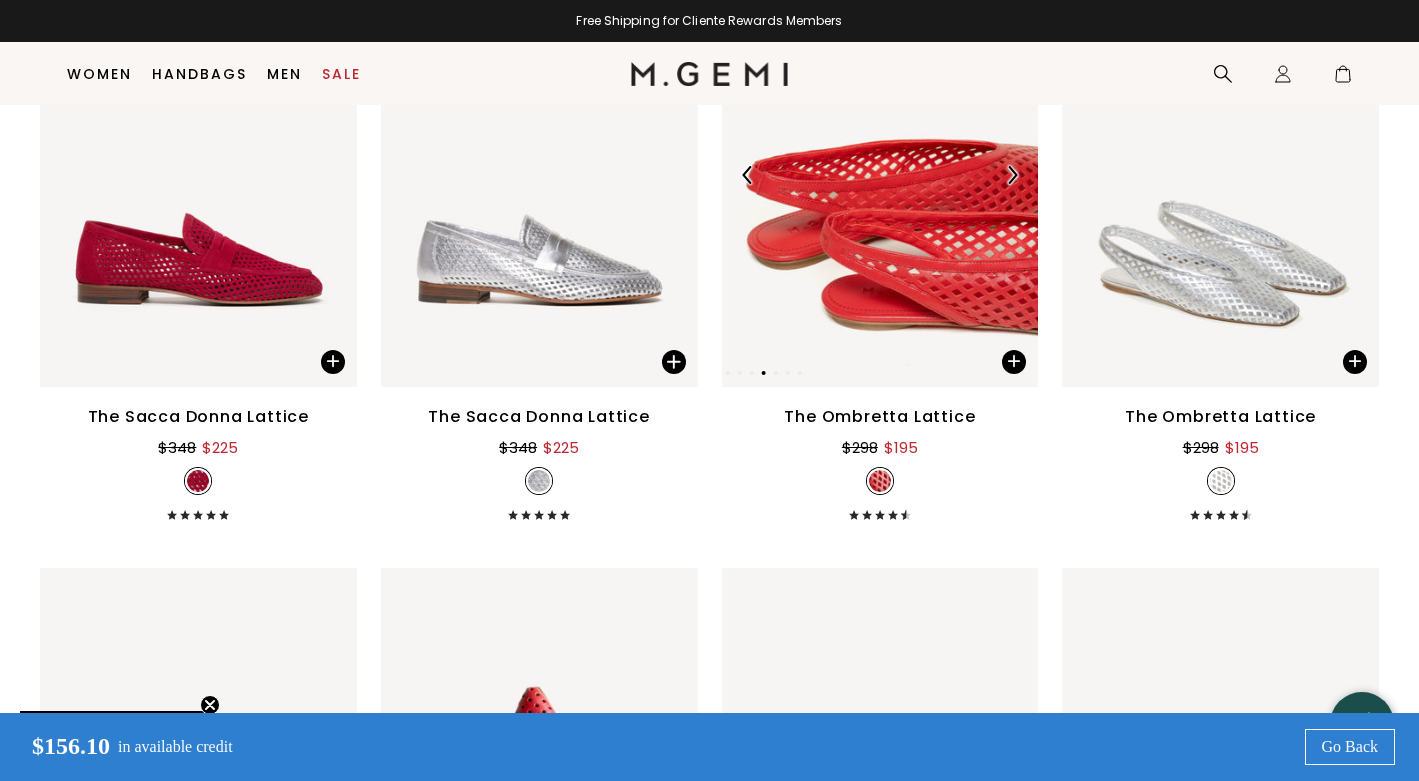 click at bounding box center (1012, 175) 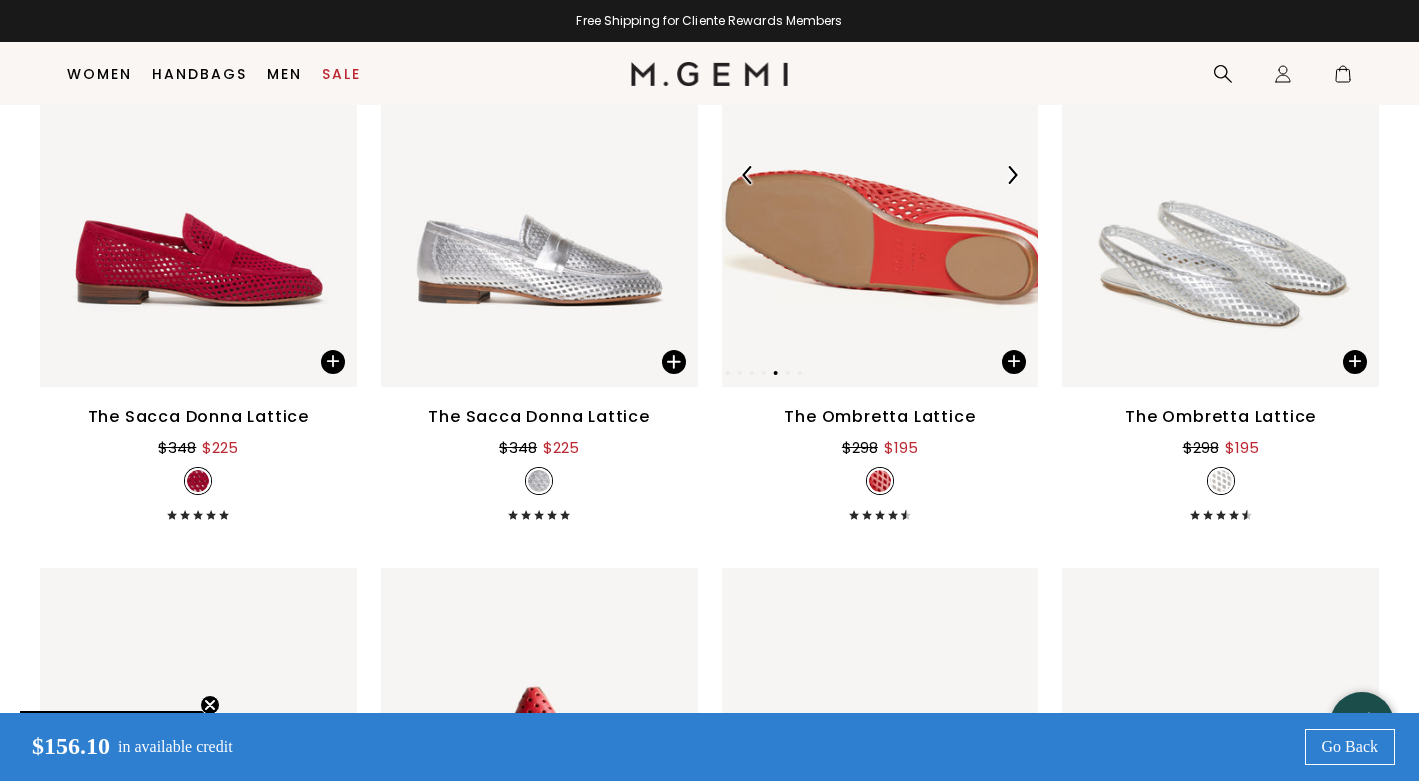 click at bounding box center [1012, 175] 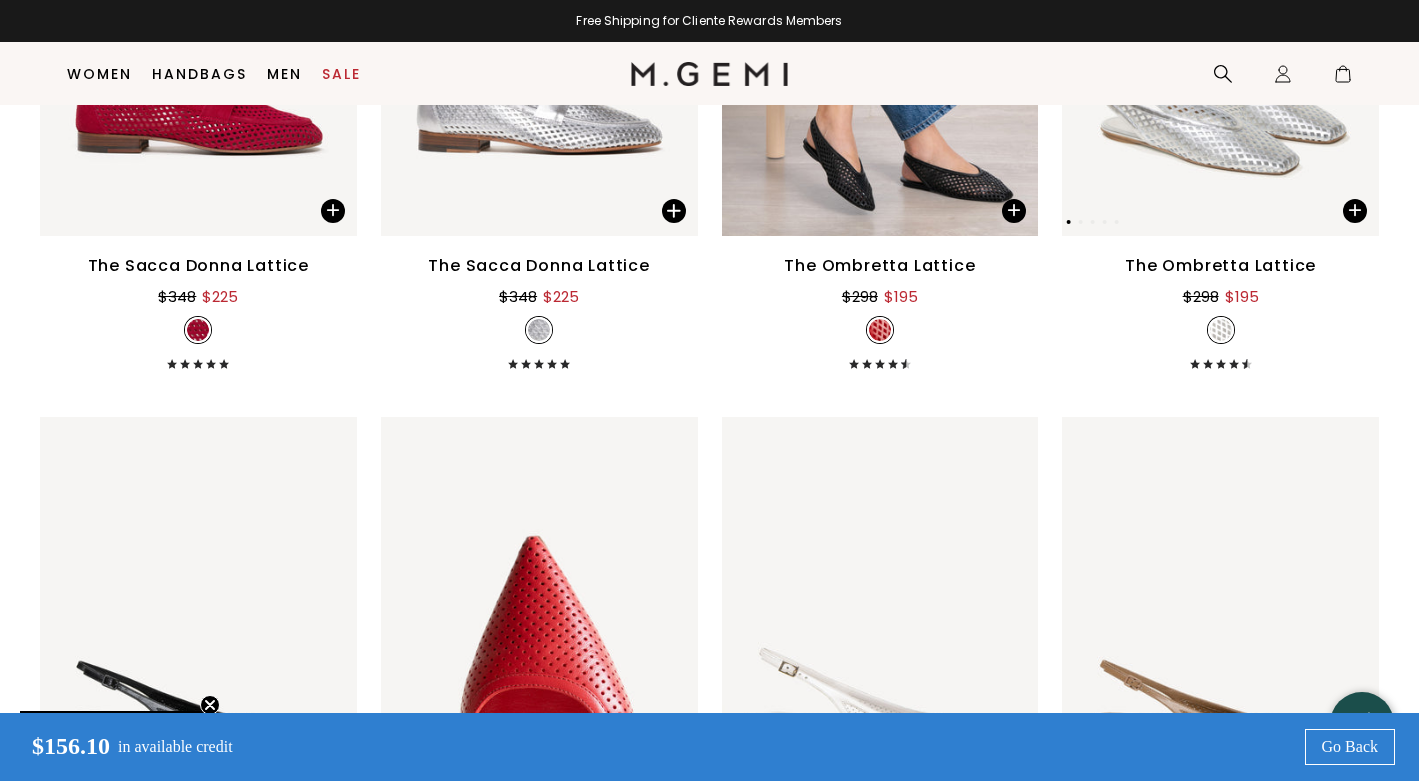 scroll, scrollTop: 2058, scrollLeft: 0, axis: vertical 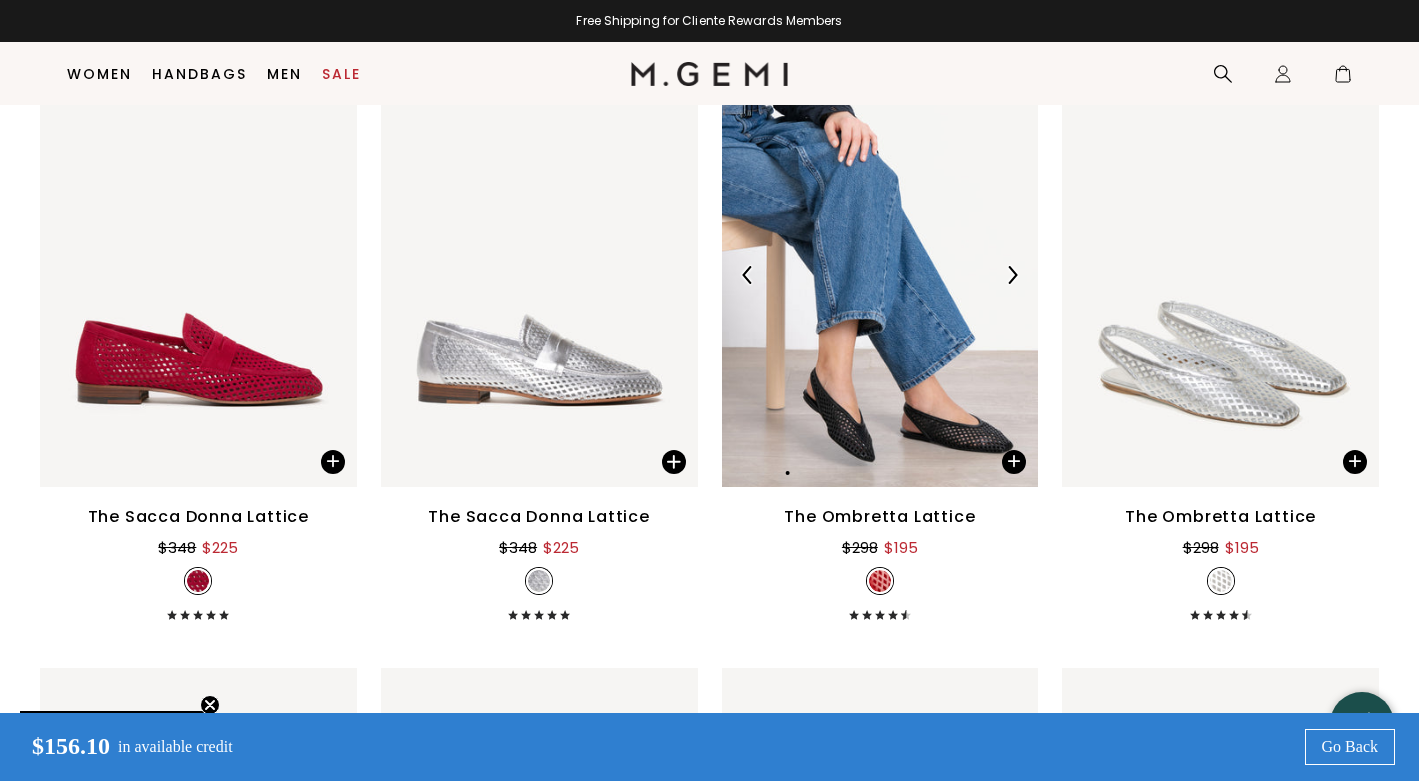click at bounding box center [1012, 275] 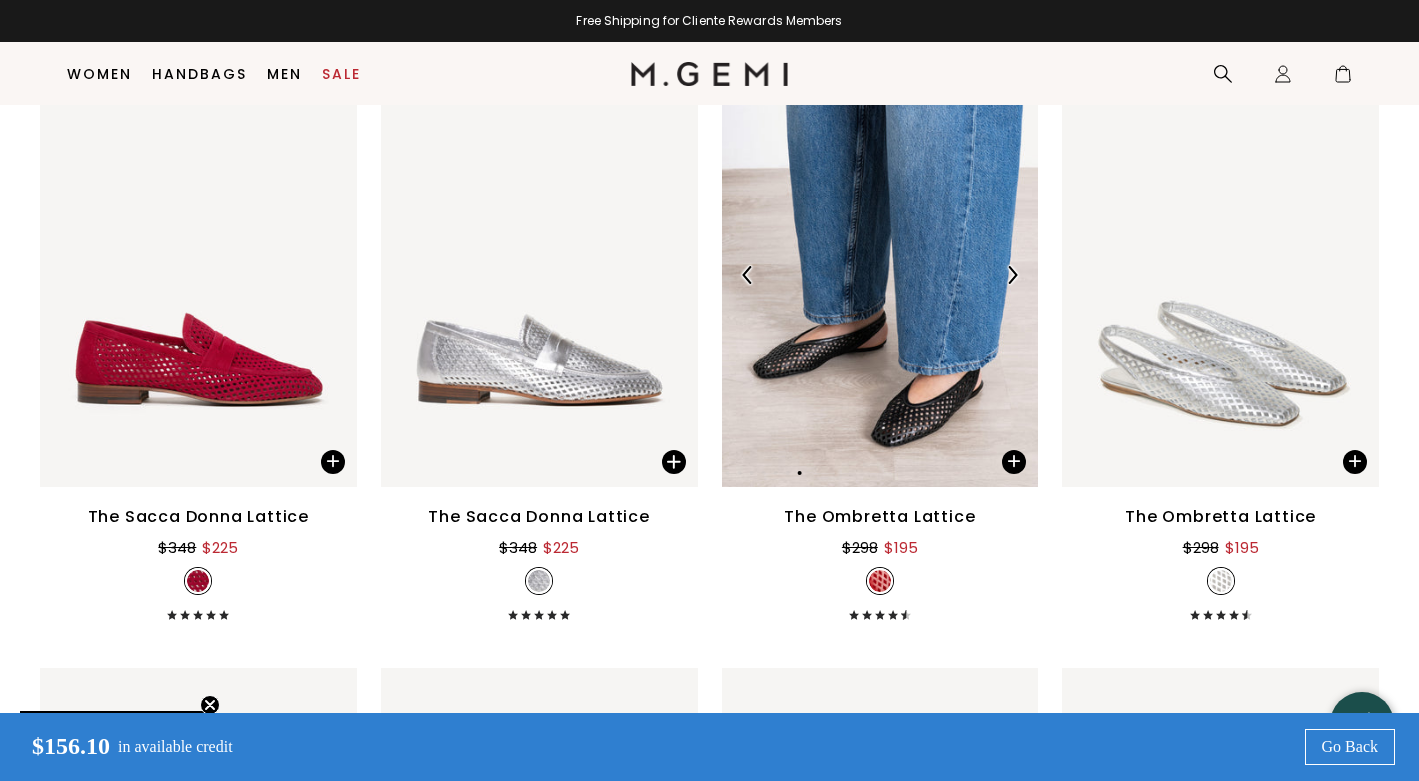 click at bounding box center (1012, 275) 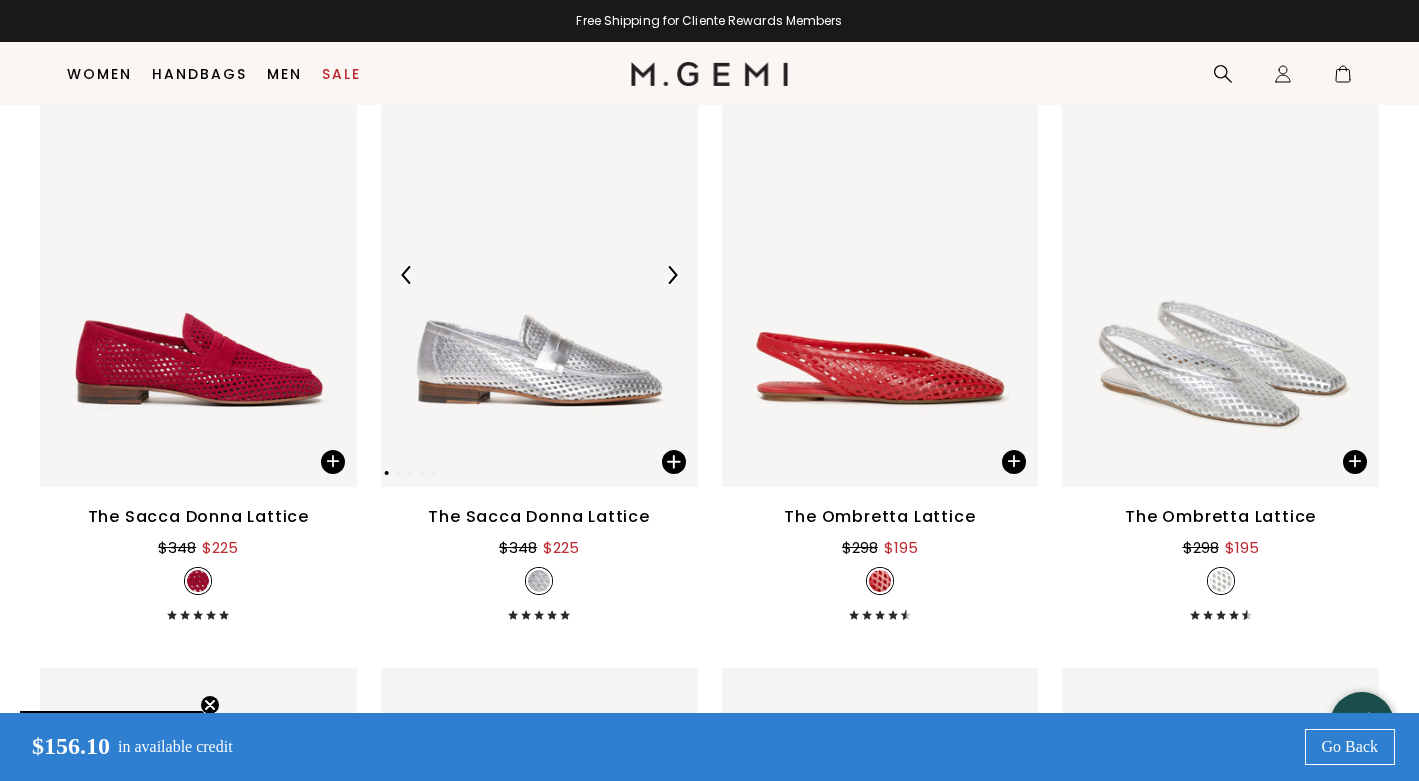 click at bounding box center (672, 275) 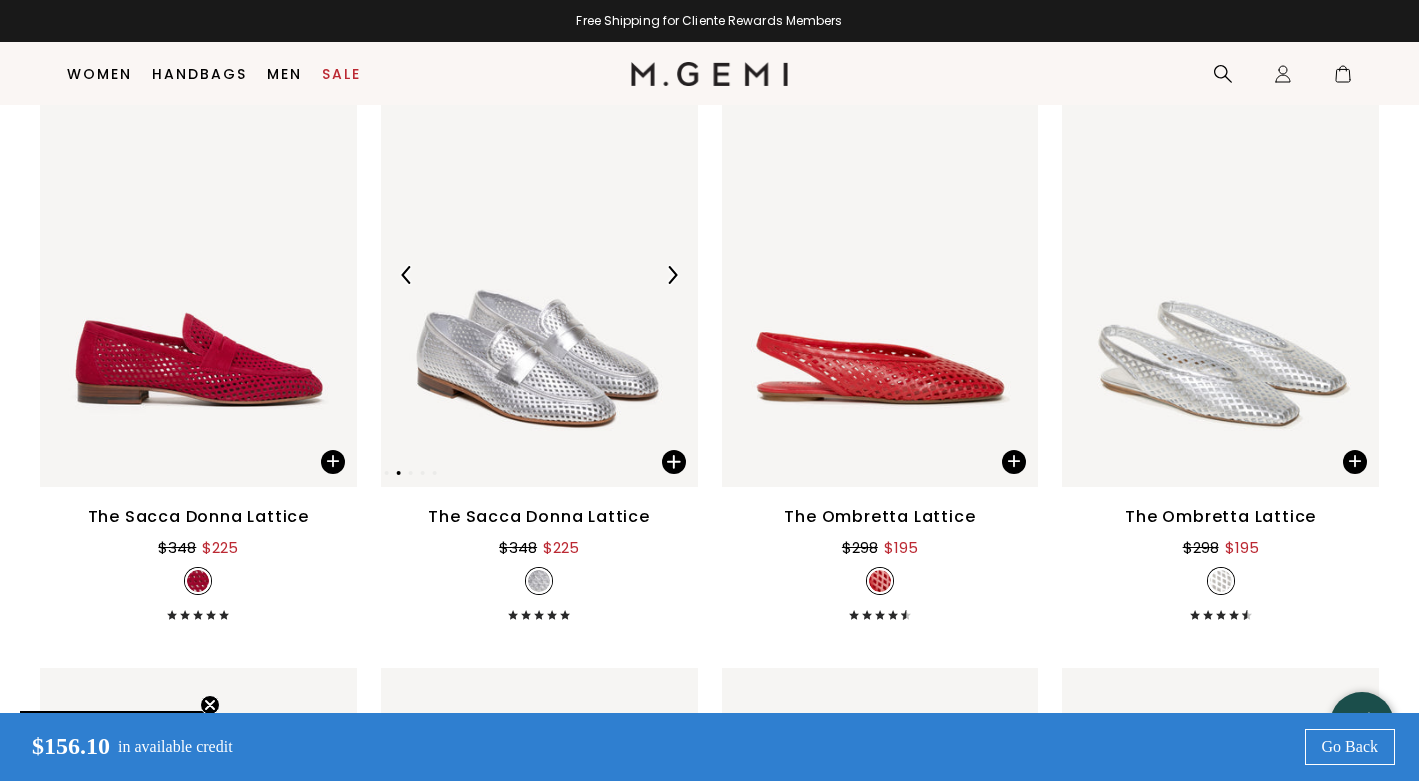 click at bounding box center [672, 275] 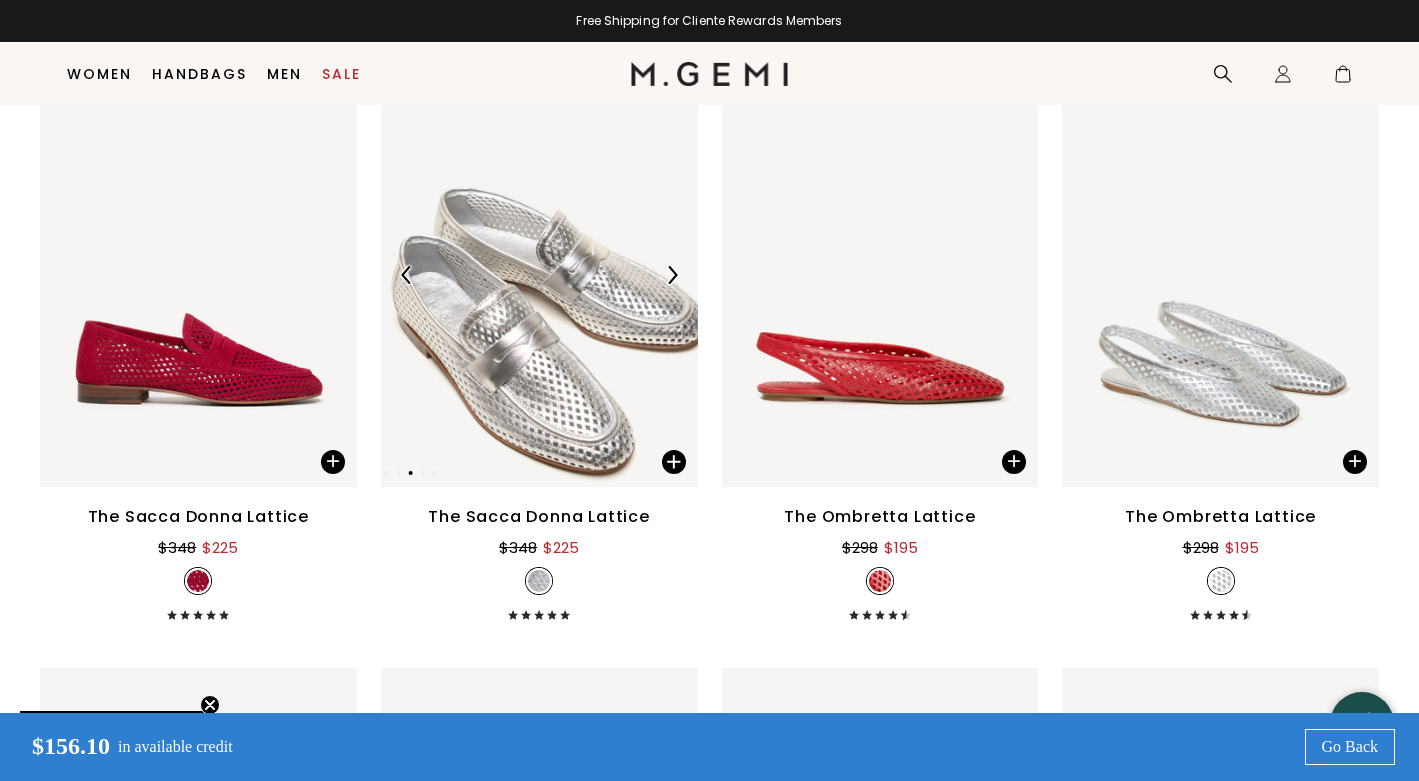 click at bounding box center (672, 275) 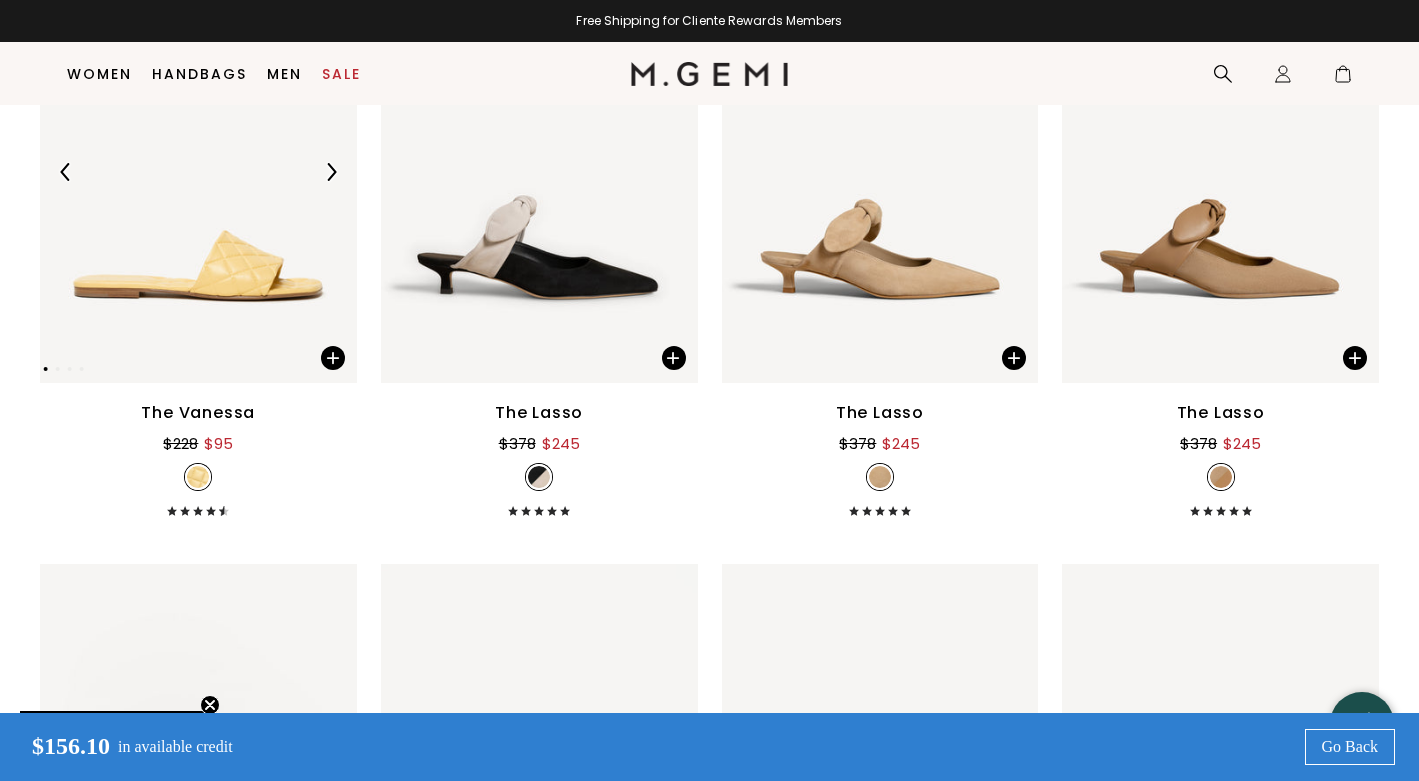 scroll, scrollTop: 4458, scrollLeft: 0, axis: vertical 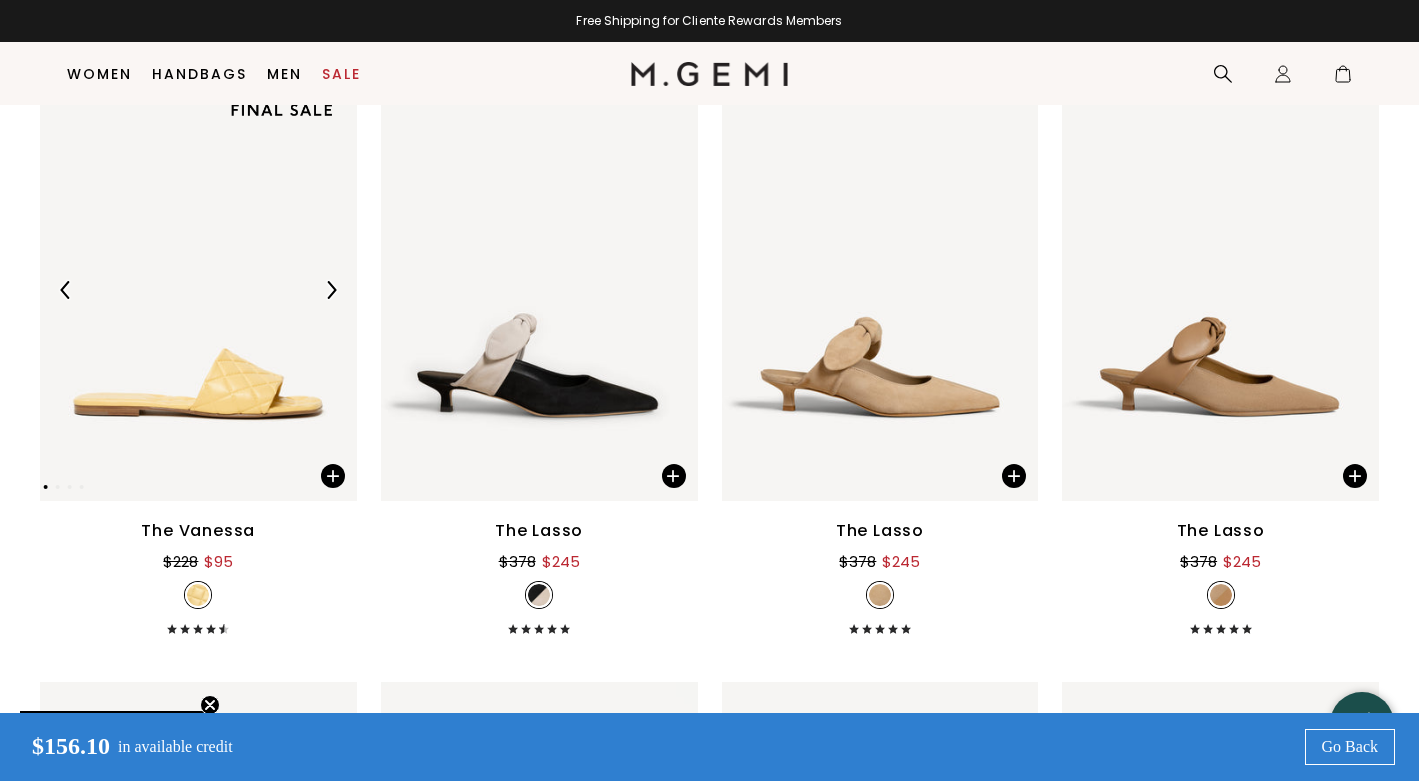 click at bounding box center (331, 290) 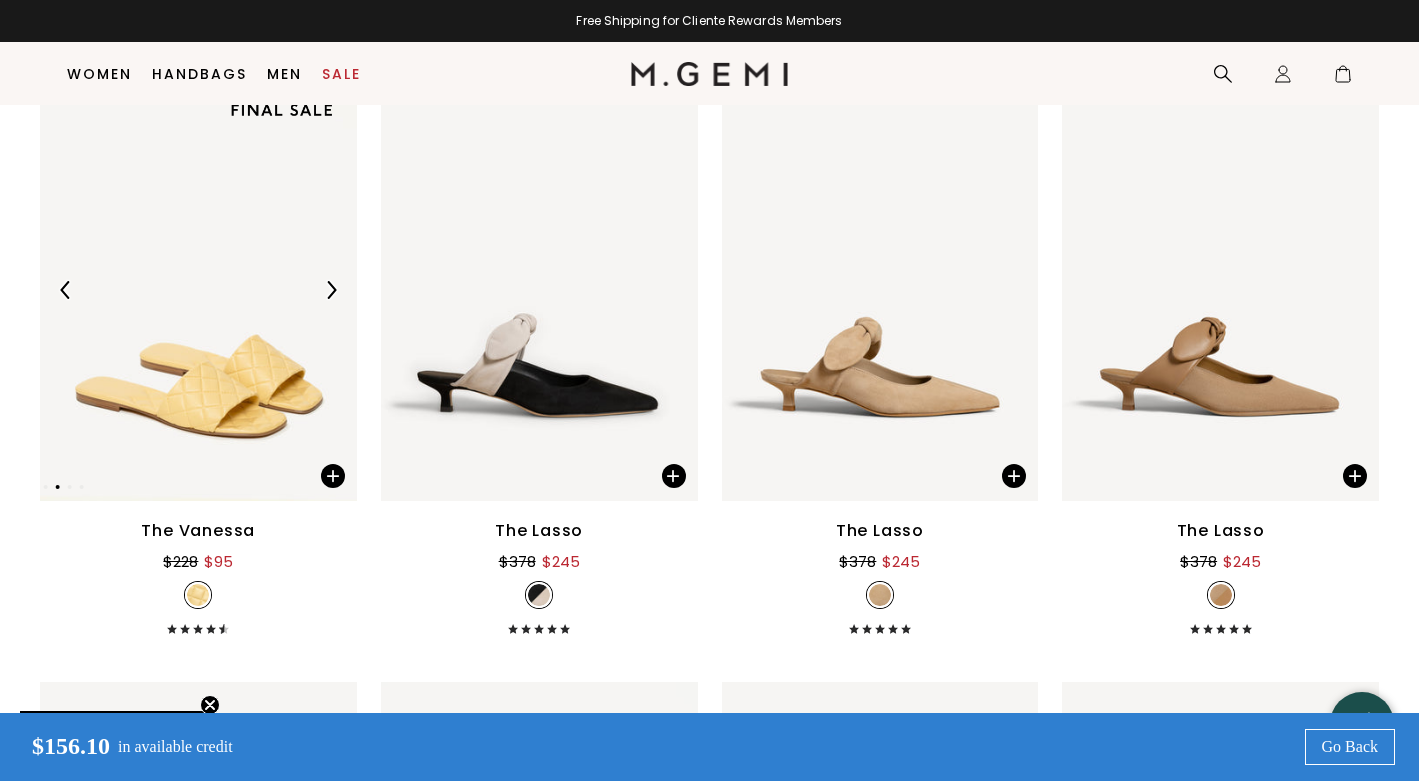 click at bounding box center [331, 290] 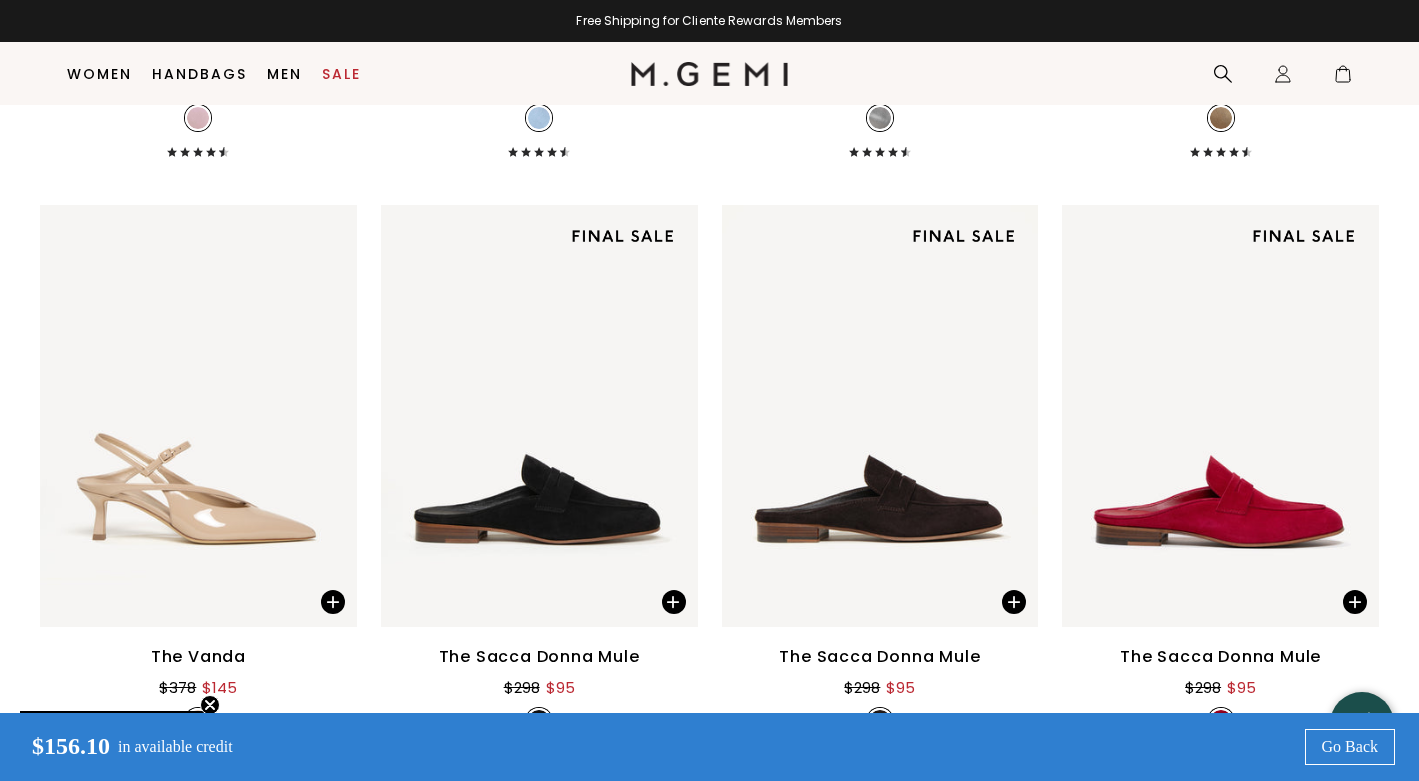 scroll, scrollTop: 6258, scrollLeft: 0, axis: vertical 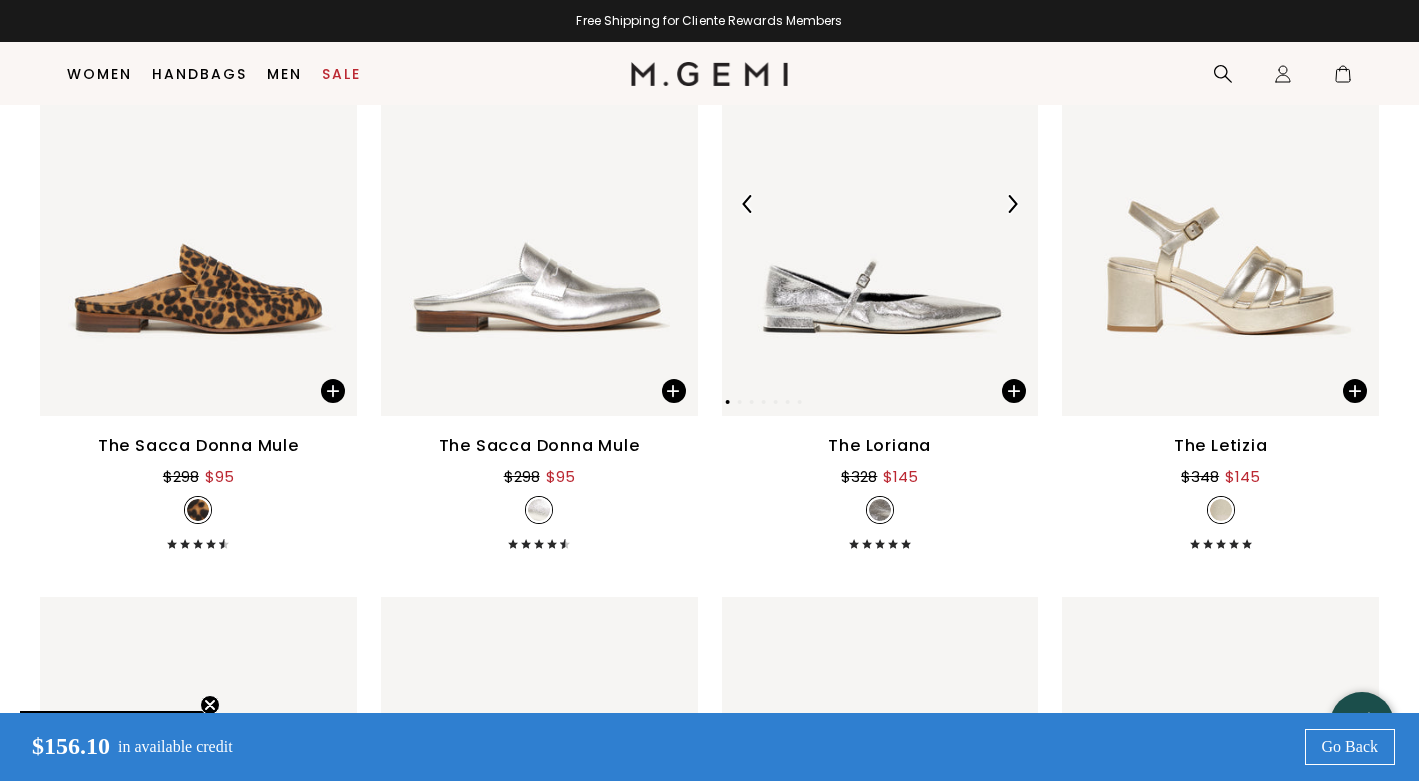 click at bounding box center (1012, 204) 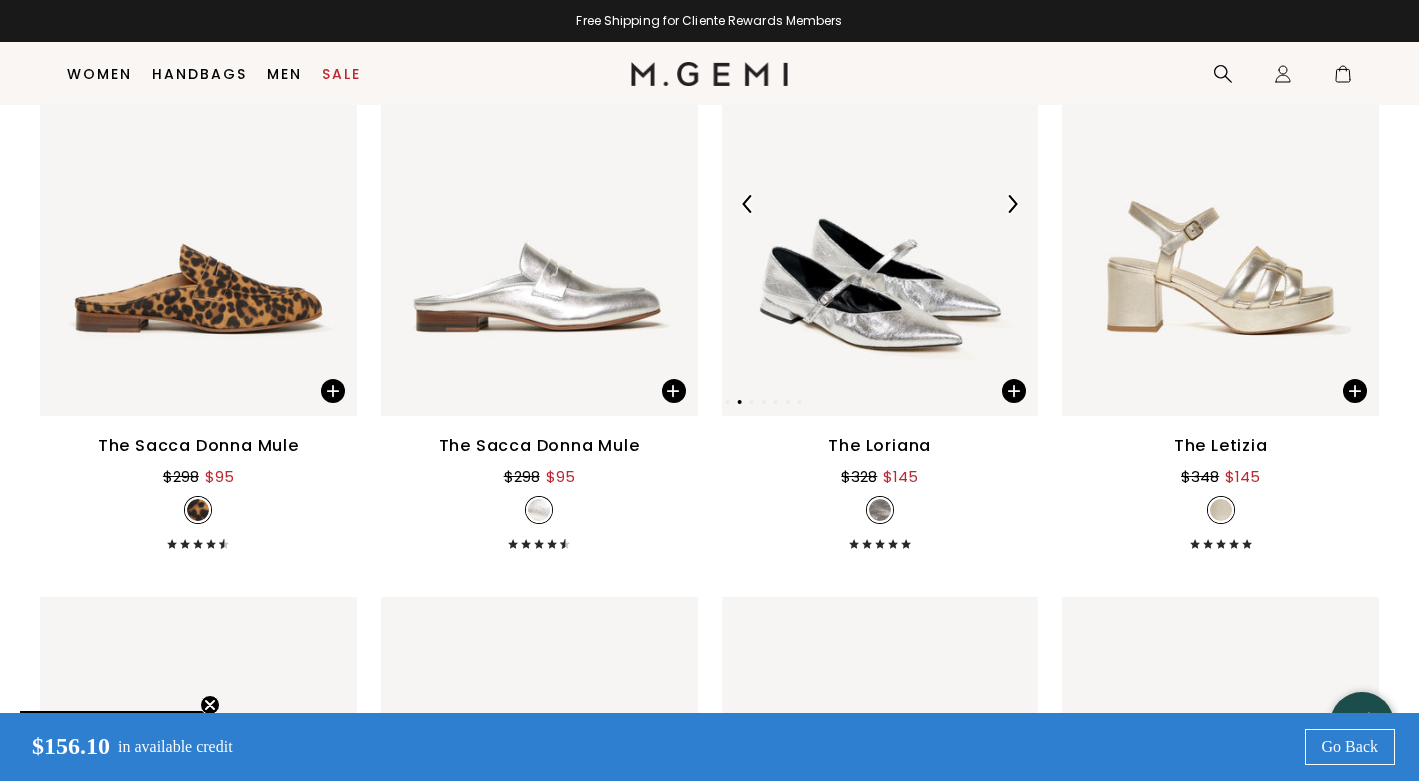 click at bounding box center [1012, 204] 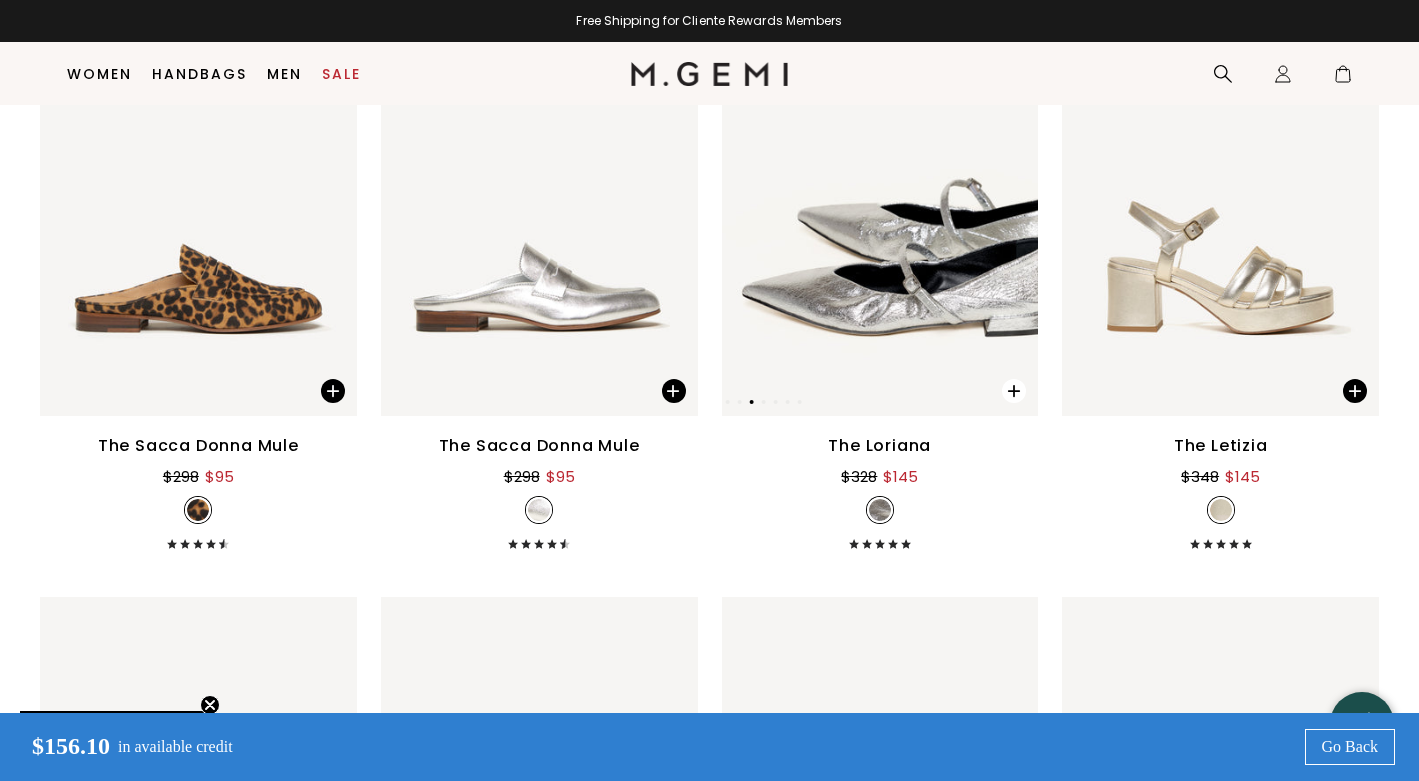 click at bounding box center [1003, 385] 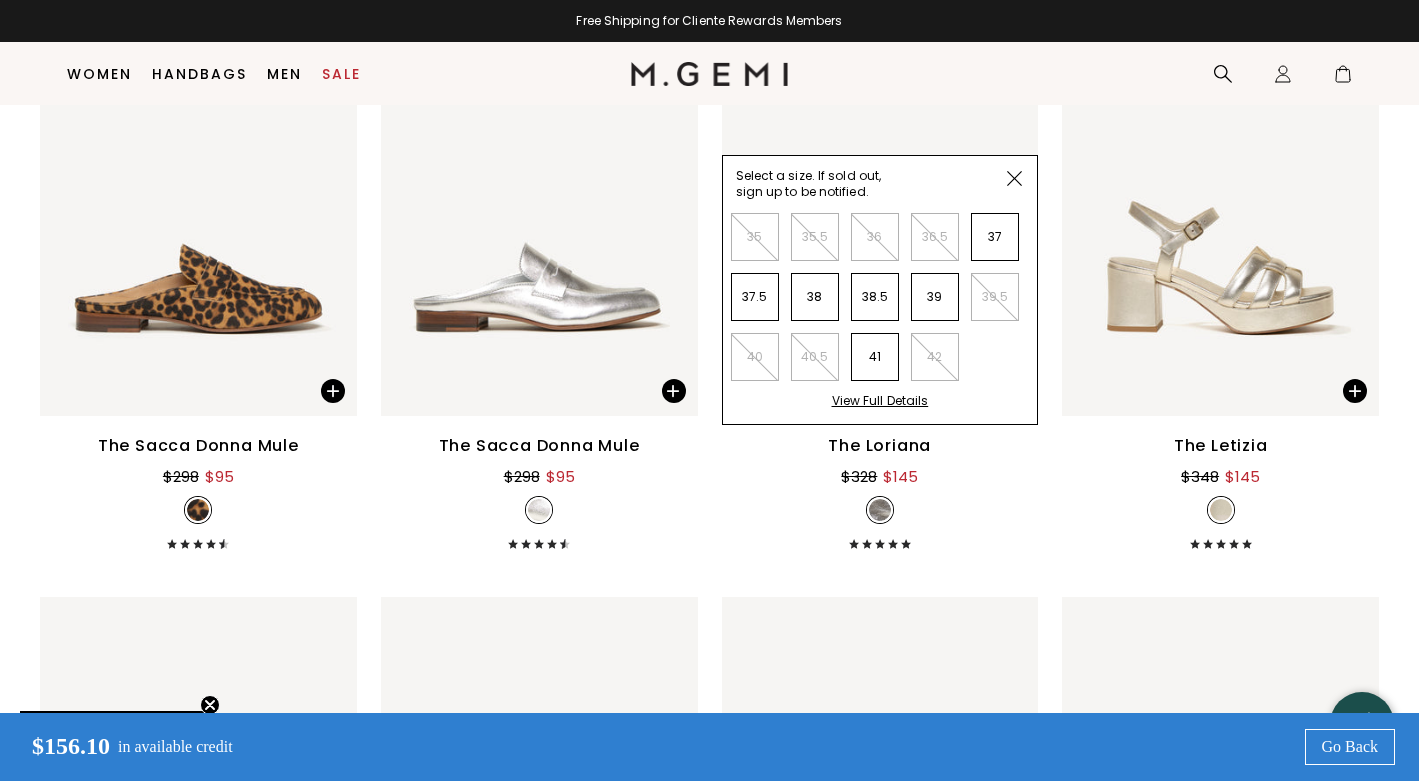 click on "The Loriana $328 $145" at bounding box center [880, 491] 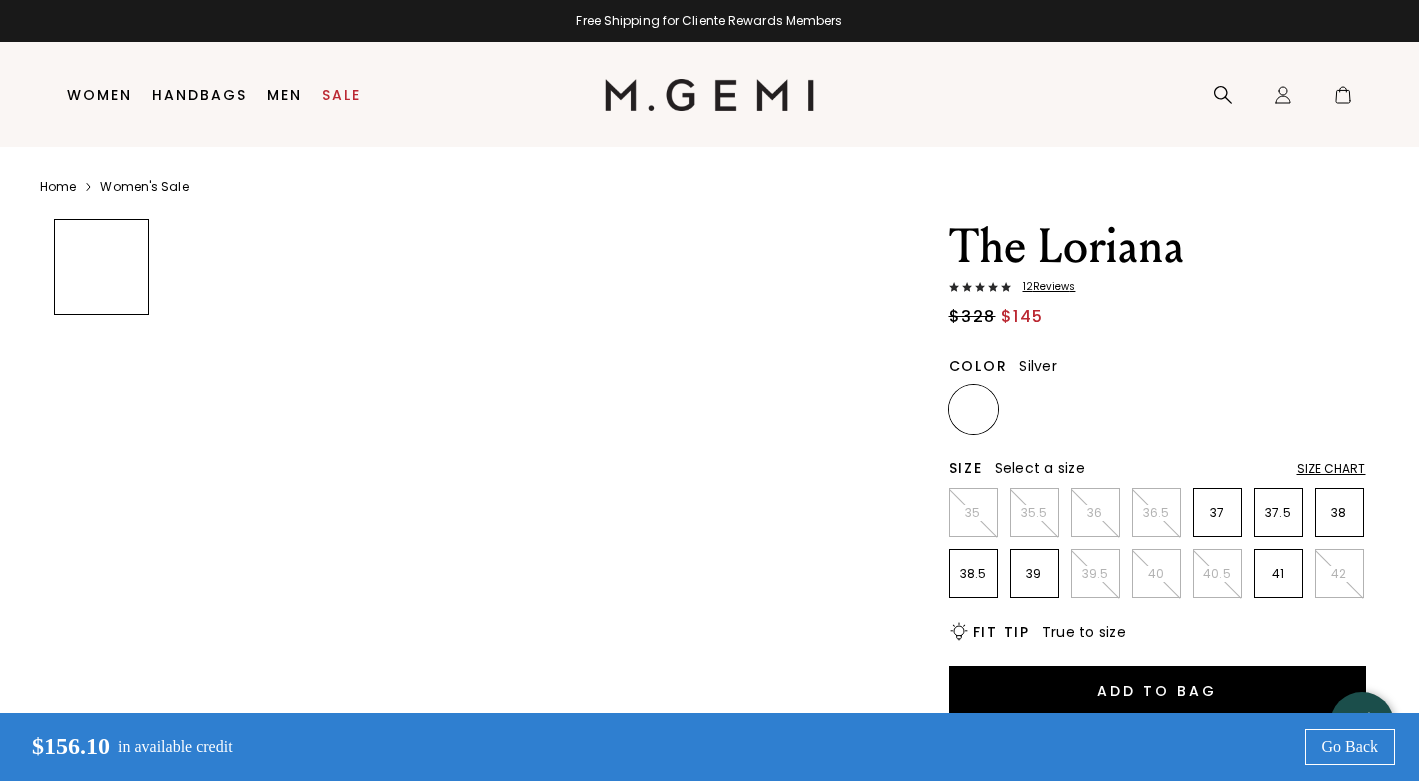 scroll, scrollTop: 0, scrollLeft: 0, axis: both 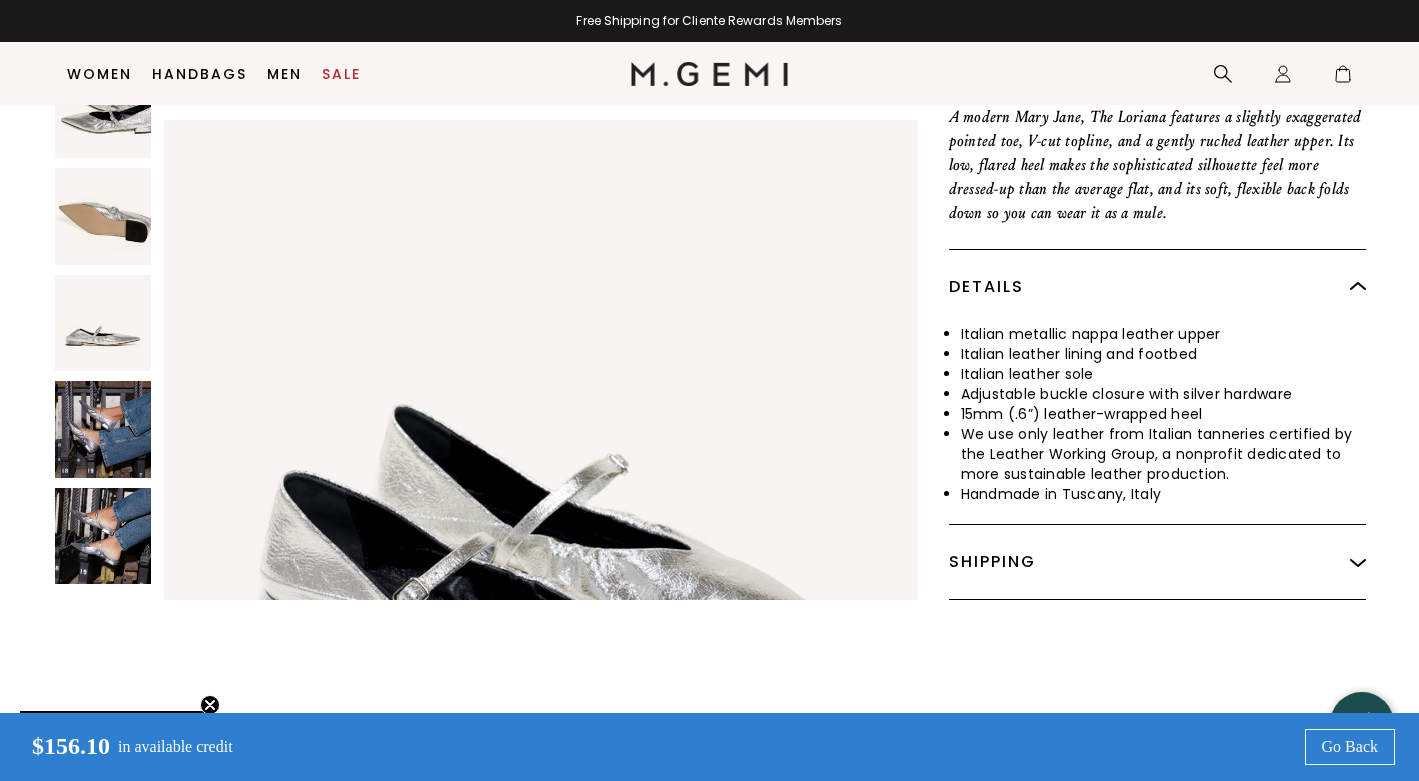 click at bounding box center [103, 429] 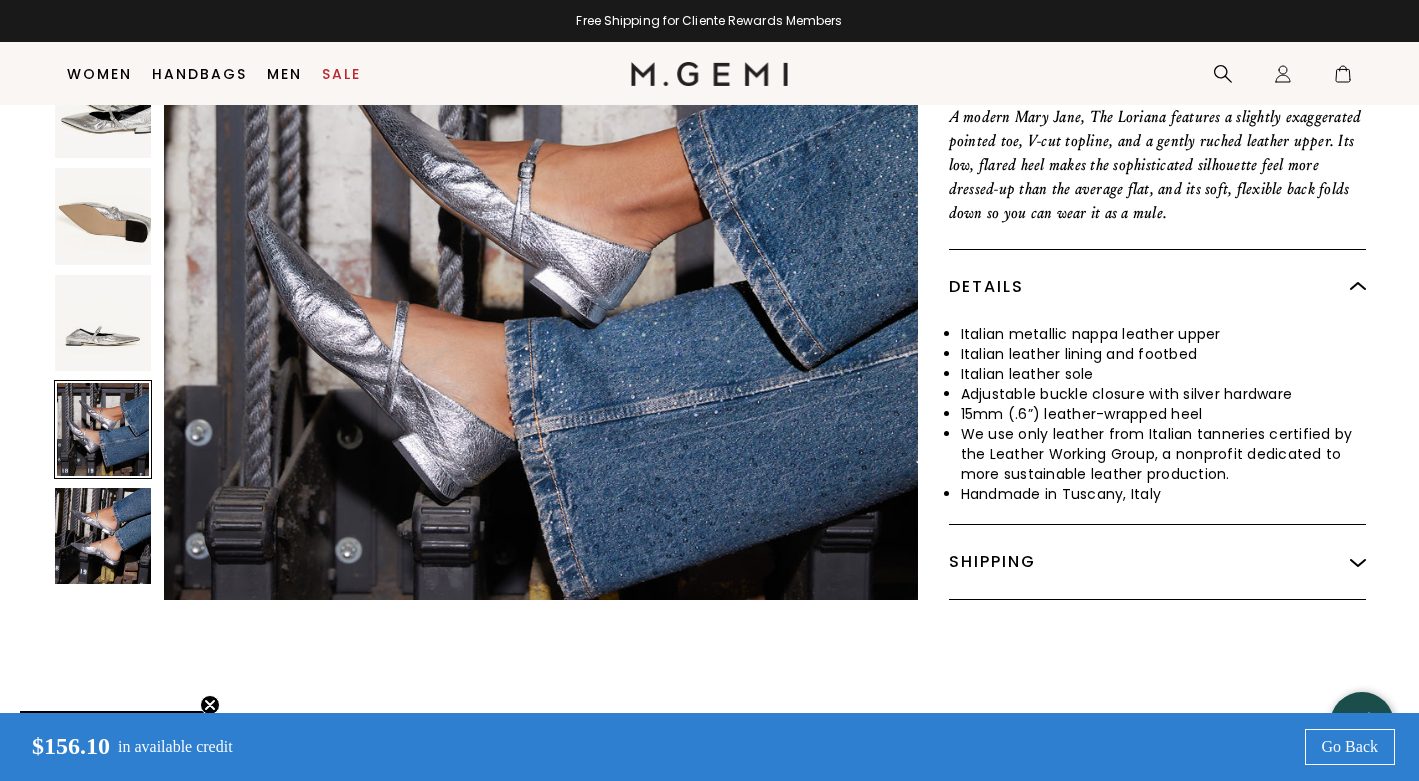 scroll, scrollTop: 3792, scrollLeft: 0, axis: vertical 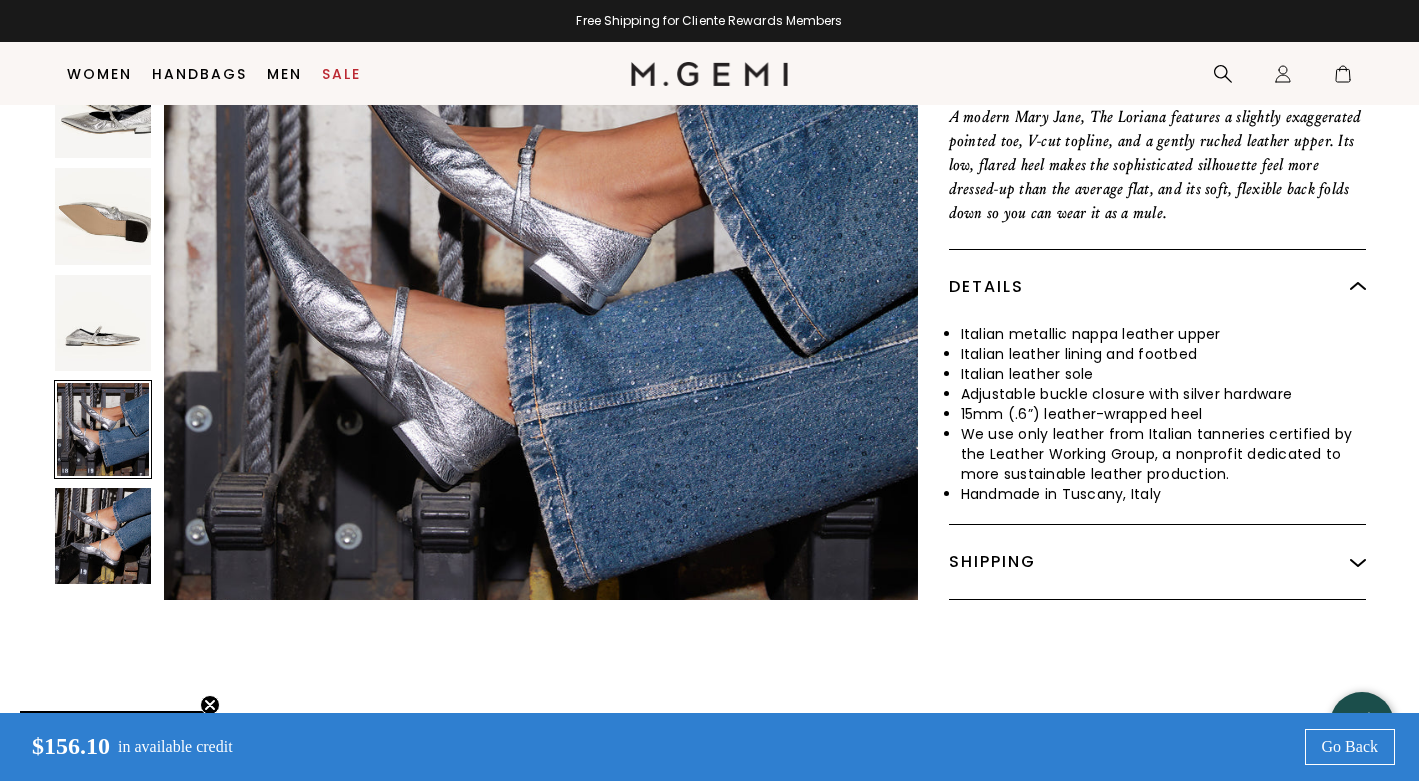 click at bounding box center [103, 536] 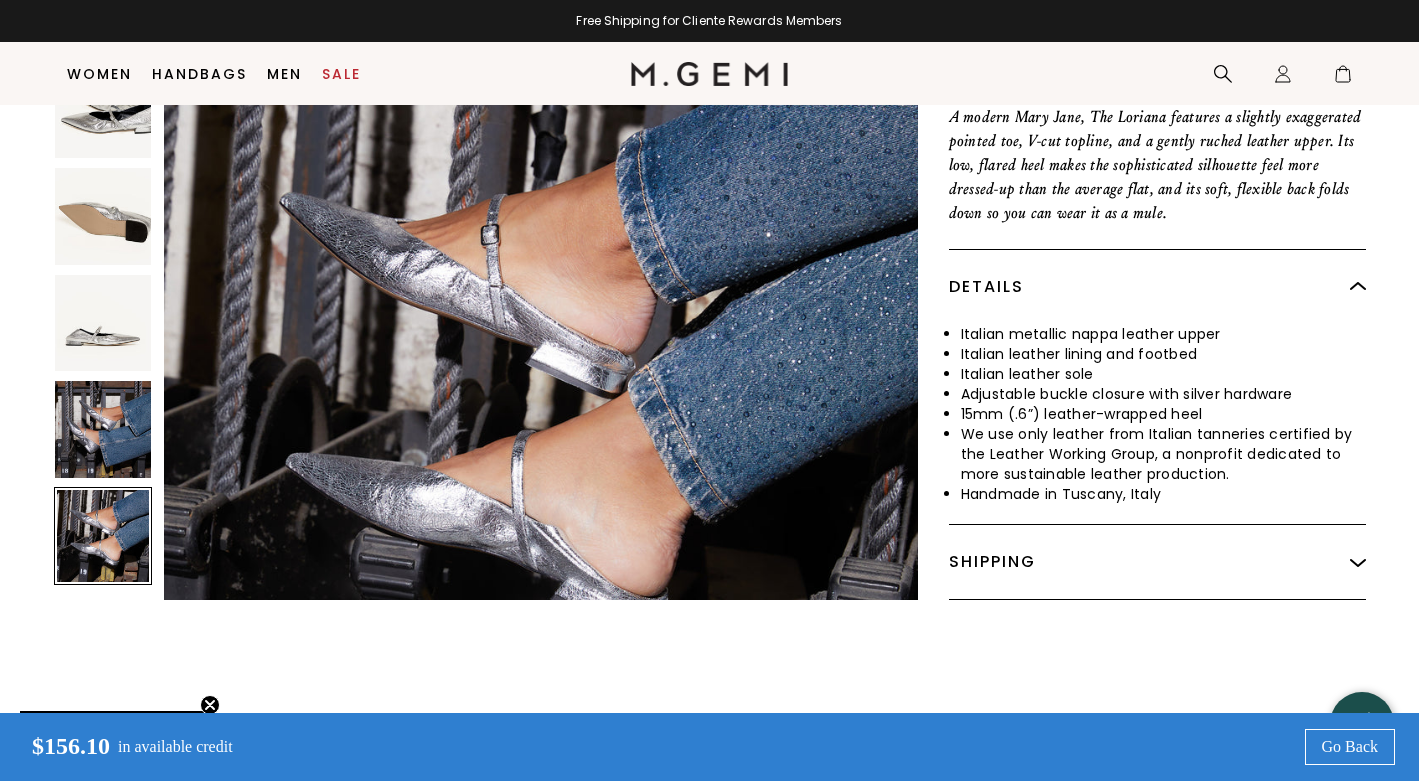 scroll, scrollTop: 4550, scrollLeft: 0, axis: vertical 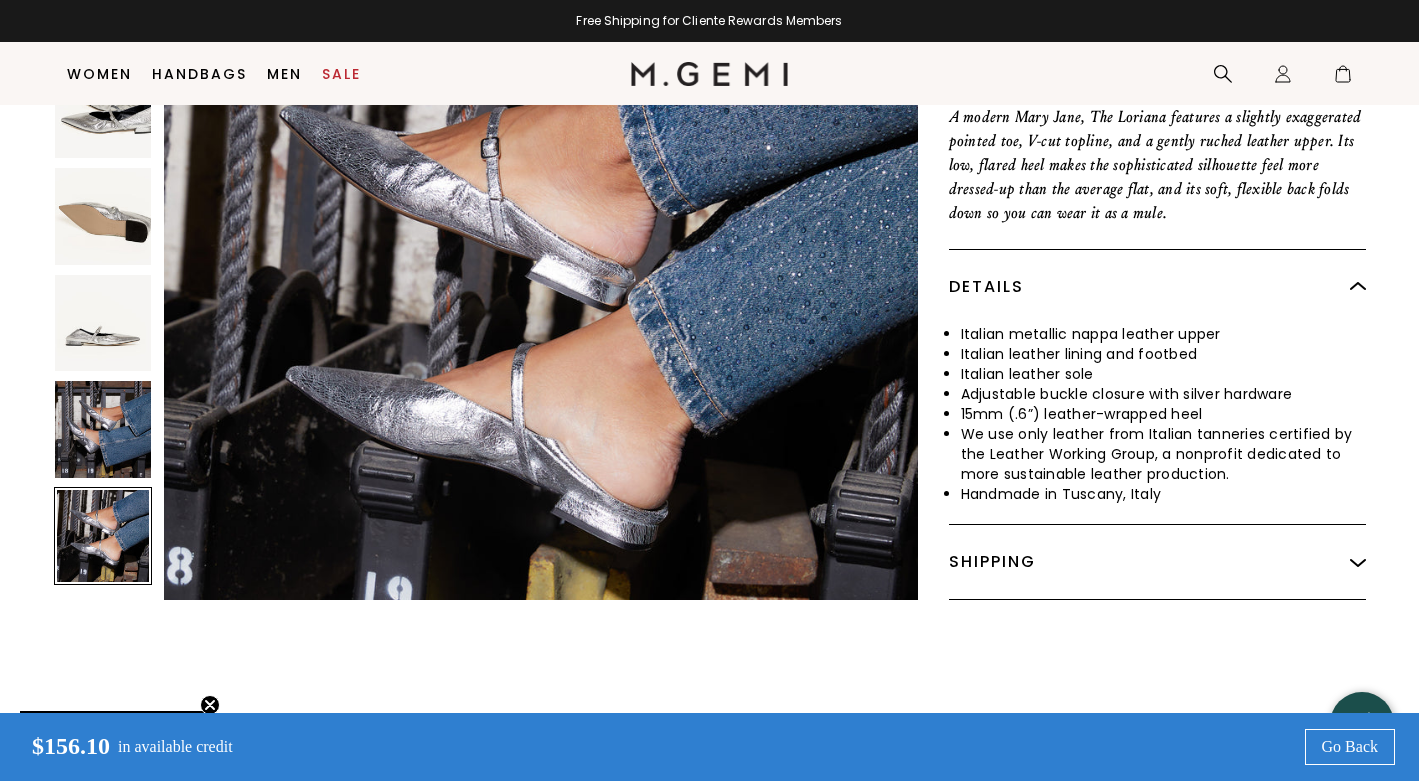 click at bounding box center (103, 109) 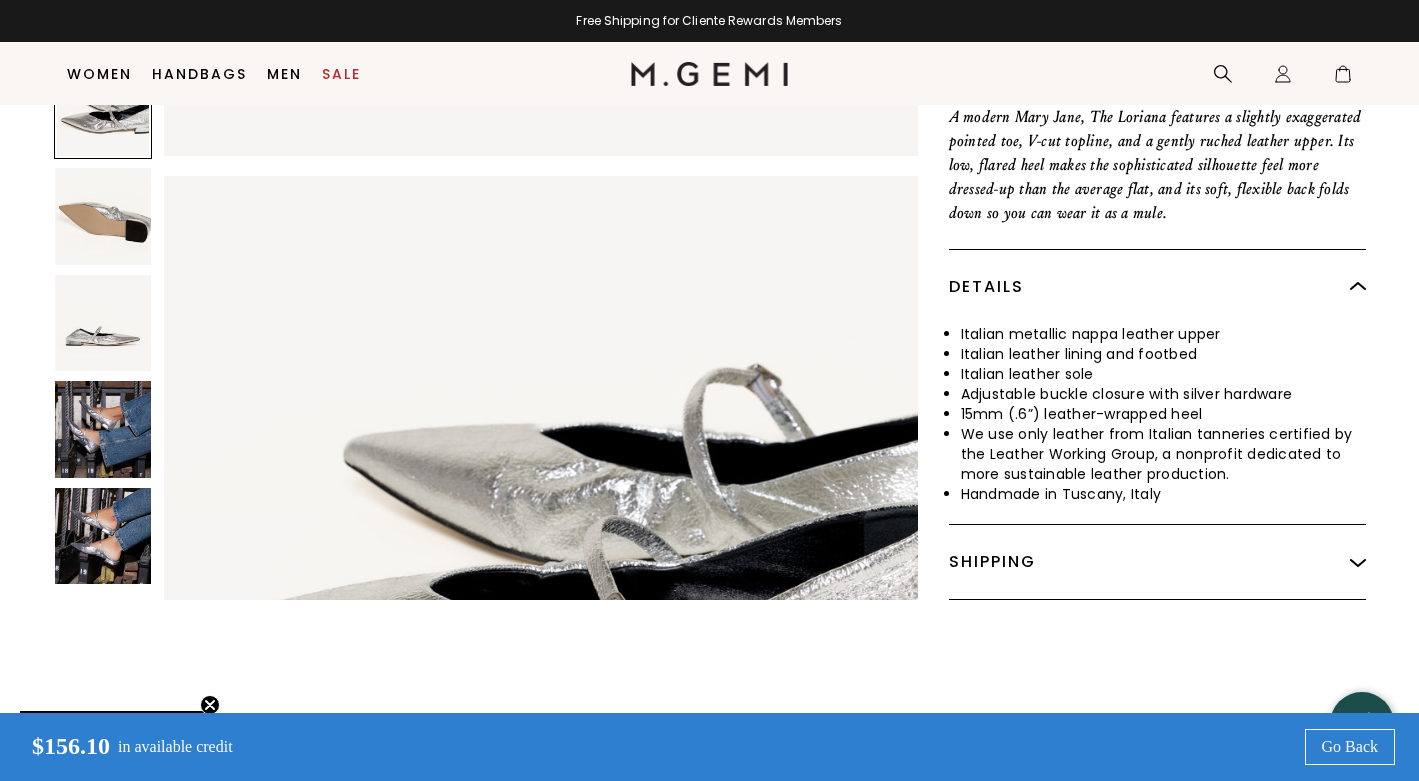scroll, scrollTop: 1217, scrollLeft: 0, axis: vertical 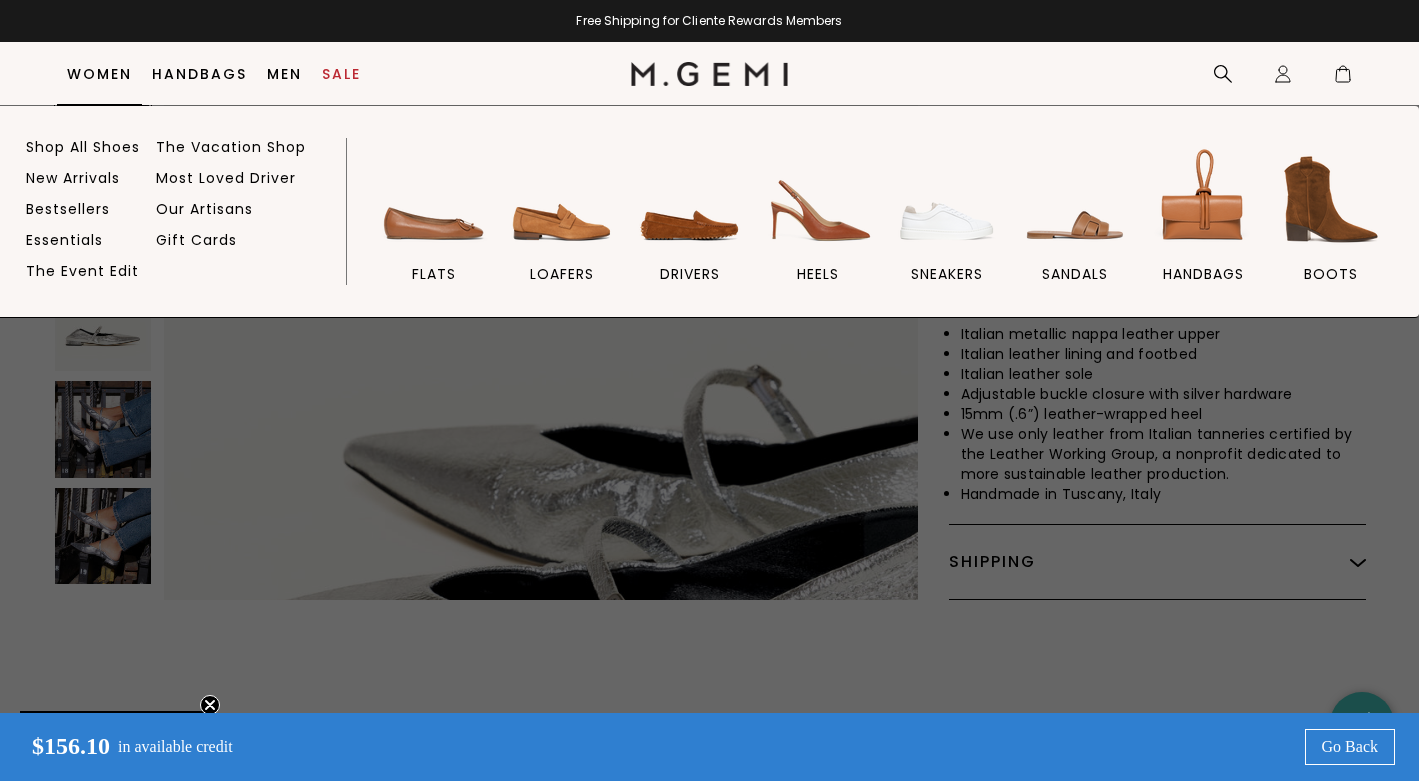 click on "Women" at bounding box center [99, 74] 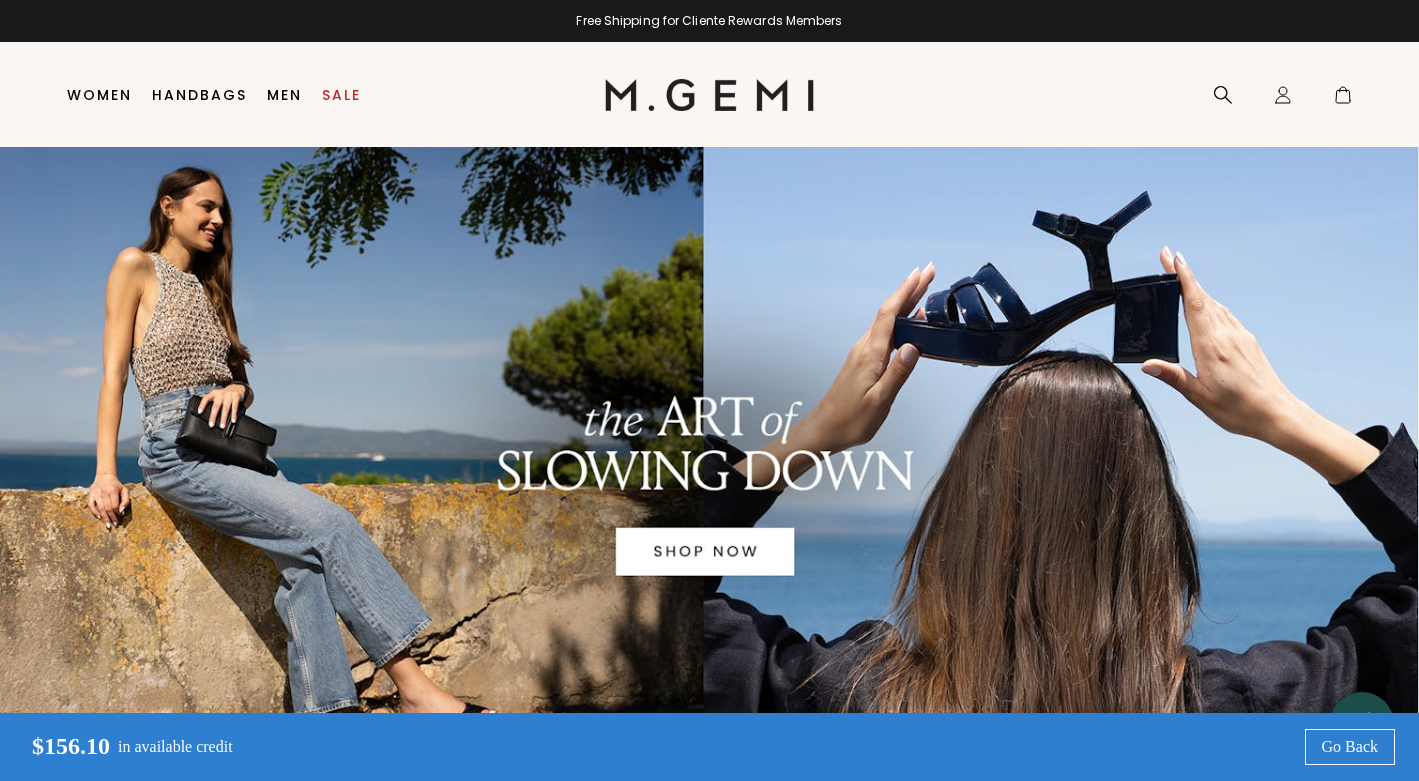 scroll, scrollTop: 0, scrollLeft: 0, axis: both 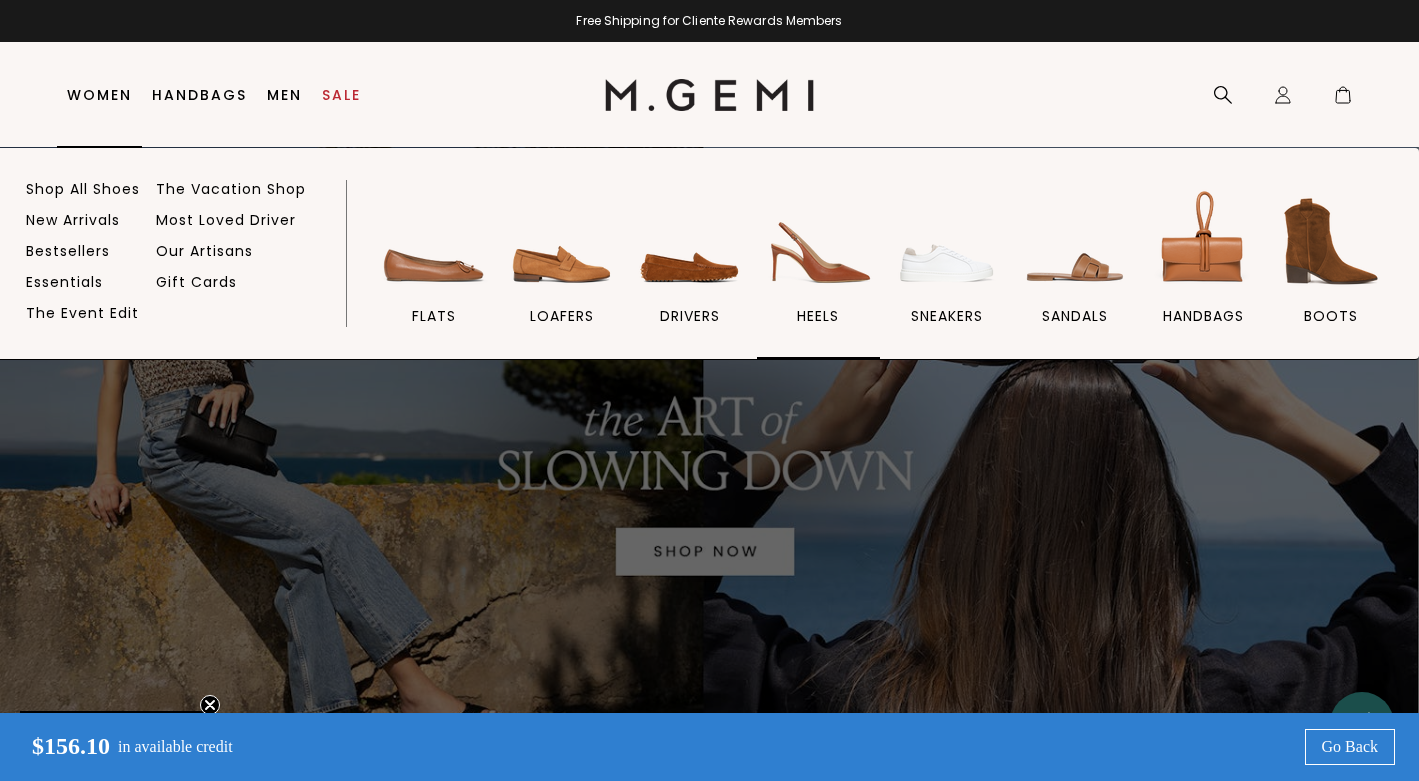 click at bounding box center (818, 241) 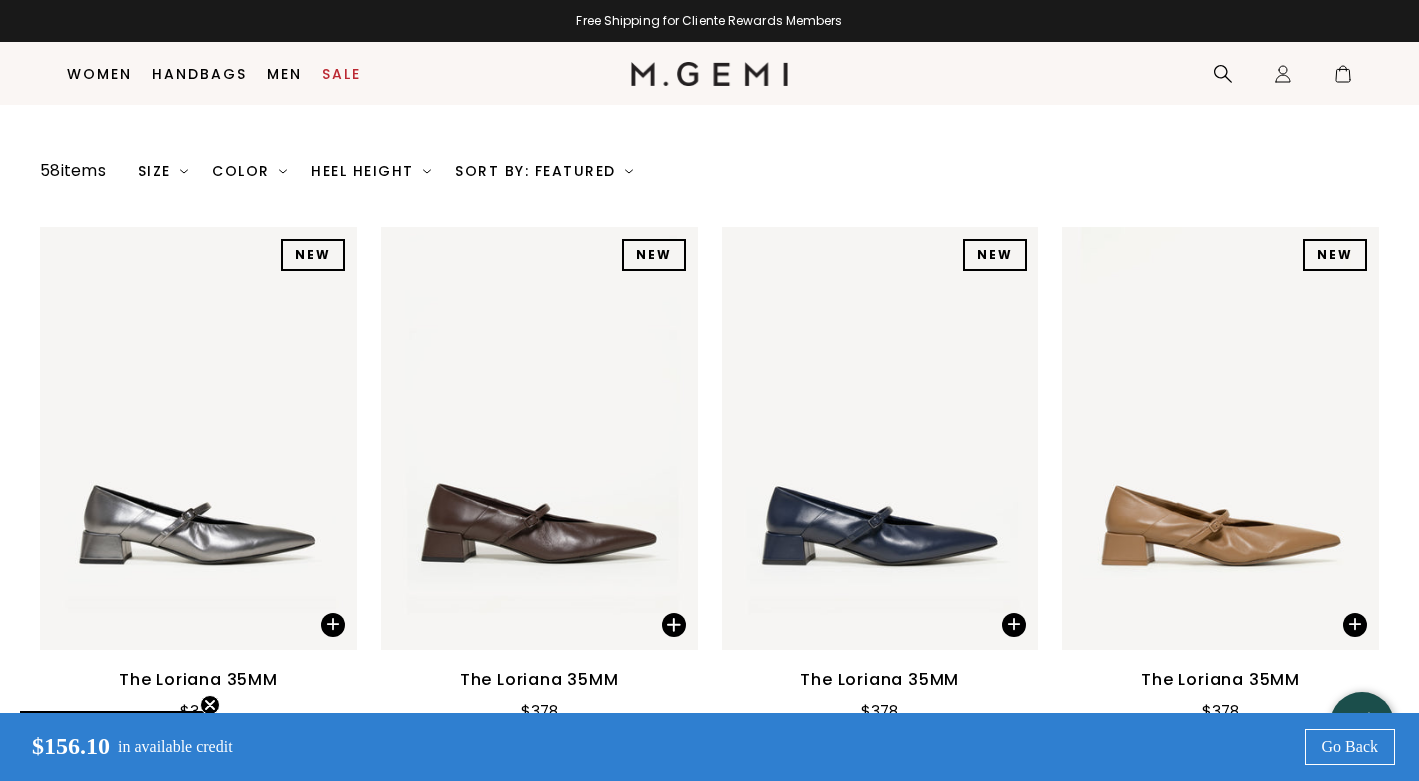 scroll, scrollTop: 234, scrollLeft: 0, axis: vertical 